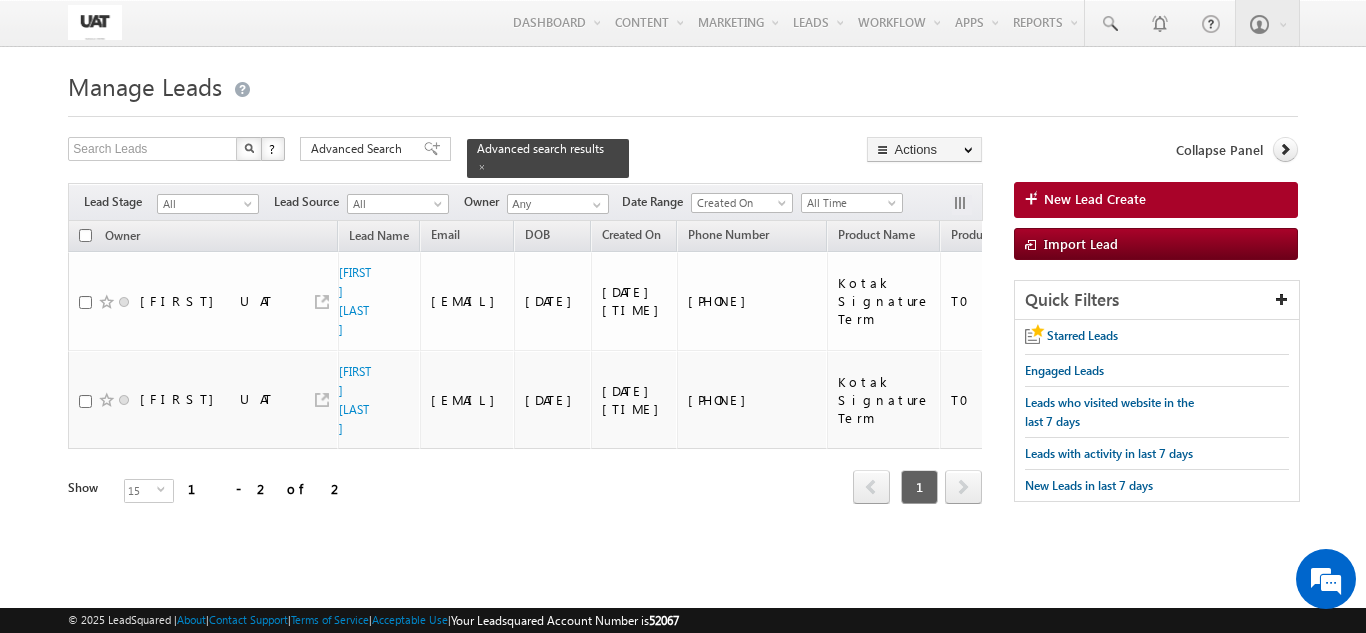 scroll, scrollTop: 0, scrollLeft: 0, axis: both 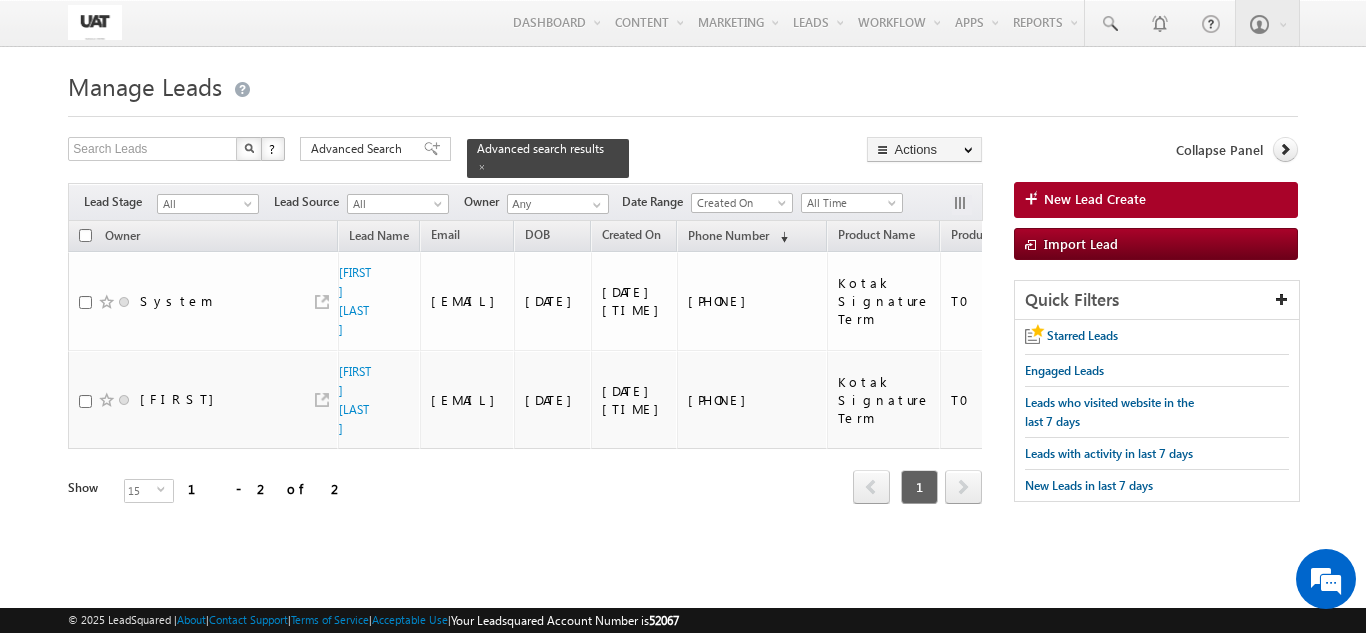 click on "Tags
×
Select at-least one lead to tag...
×
Close
Owner
Lead Name
DOB" at bounding box center (525, 390) 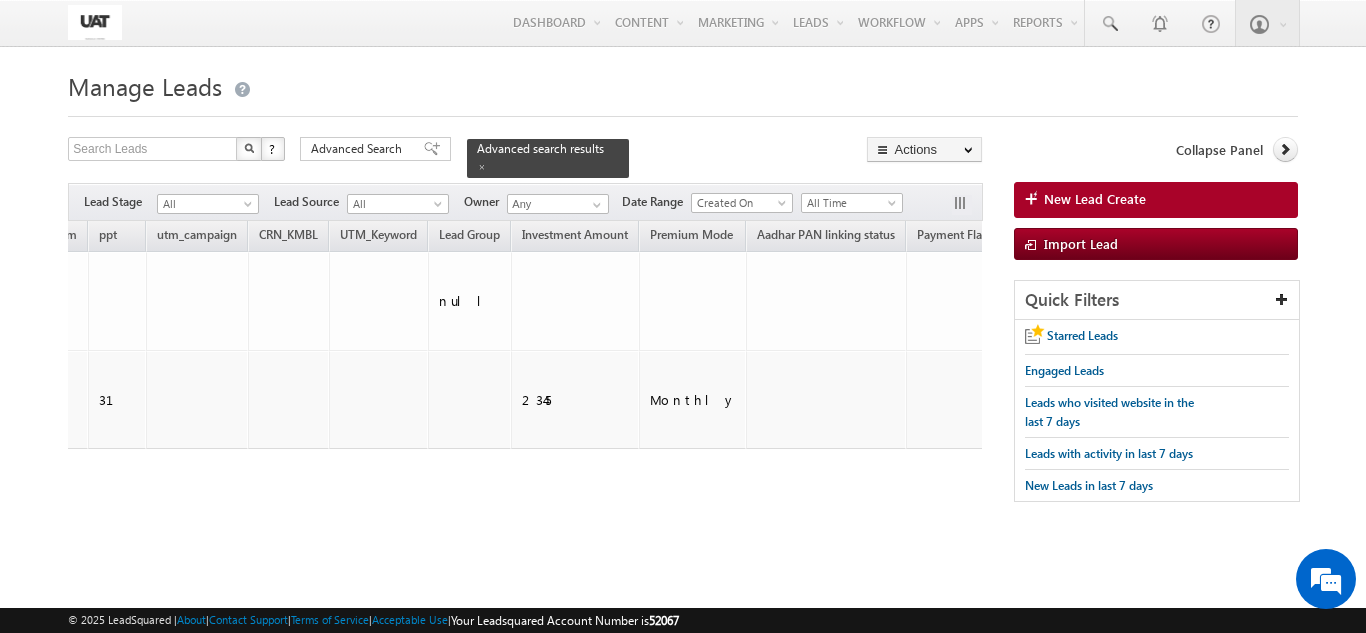 scroll, scrollTop: 0, scrollLeft: 0, axis: both 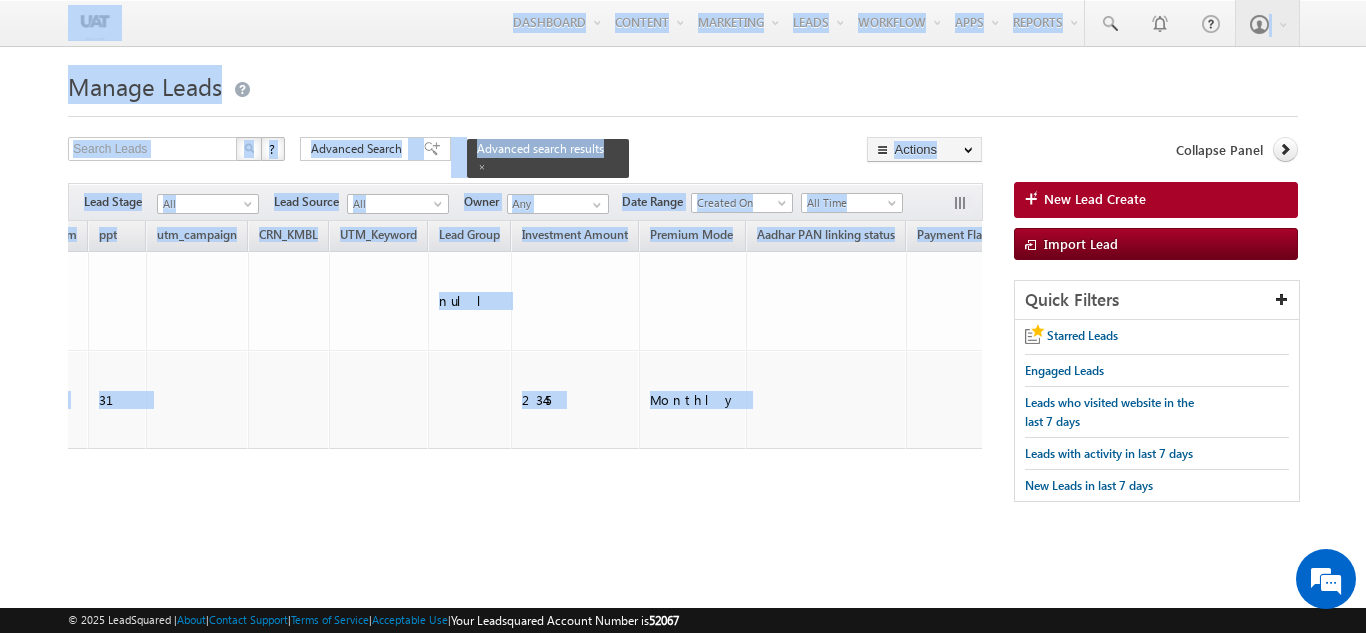 drag, startPoint x: 26, startPoint y: 5, endPoint x: 137, endPoint y: 680, distance: 684.0658 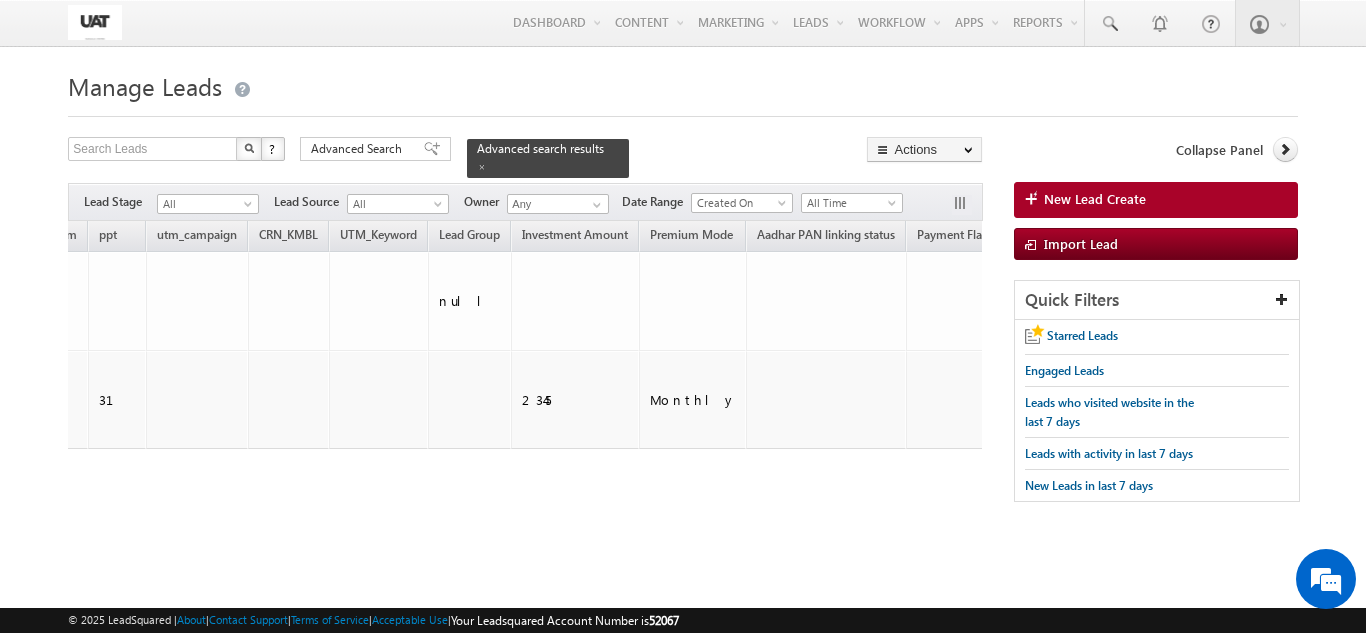 click on "Tags
×
Select at-least one lead to tag...
×
Close
Owner
Lead Name
DOB" at bounding box center [525, 390] 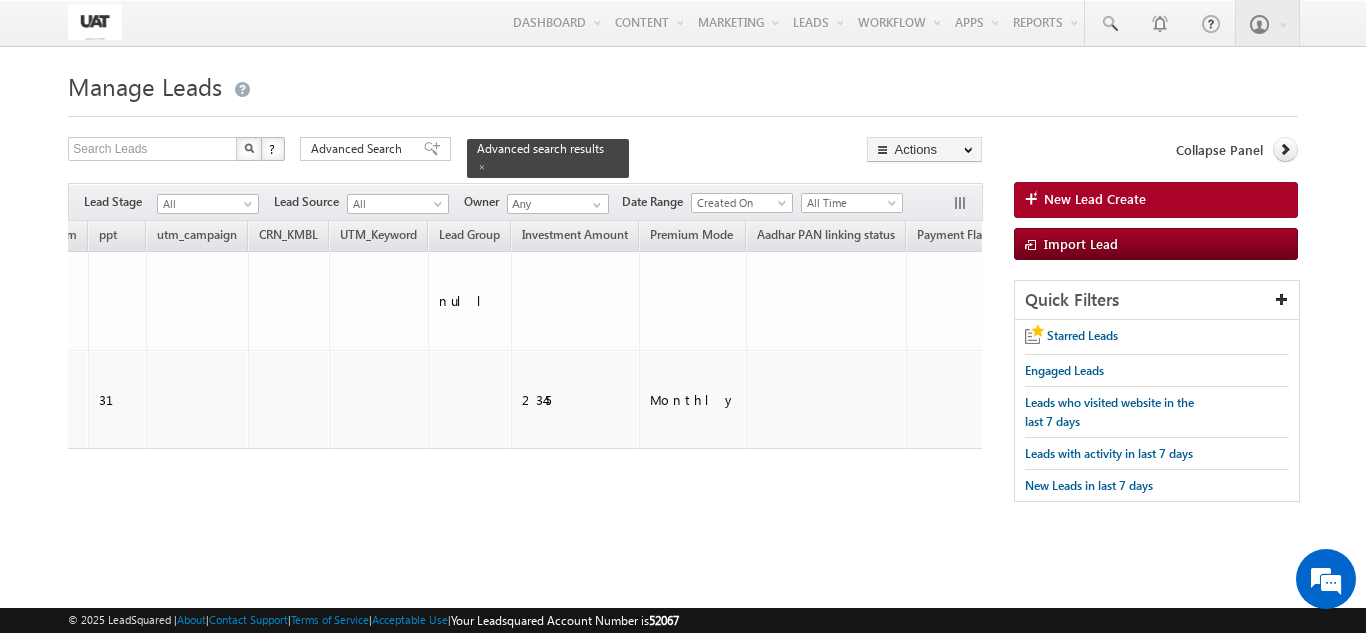 scroll, scrollTop: 0, scrollLeft: 2869, axis: horizontal 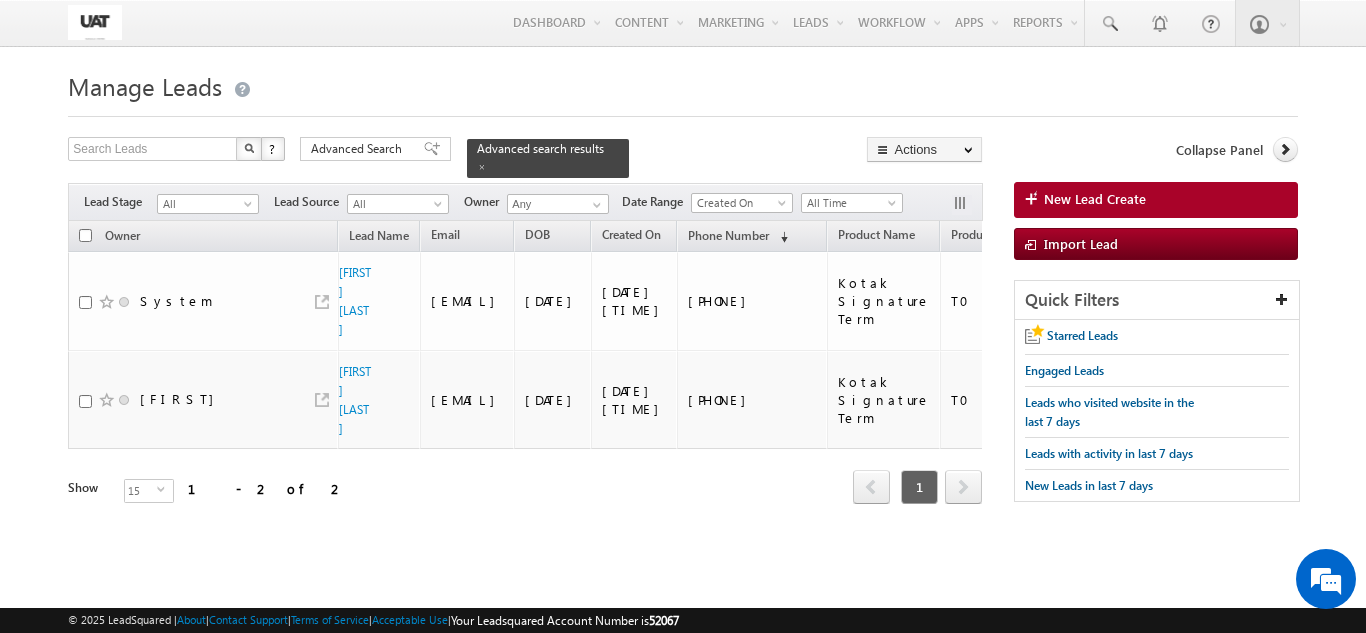 click on "Menu
Shweta UAT
shwet a.uat @kota k.com" at bounding box center (683, 282) 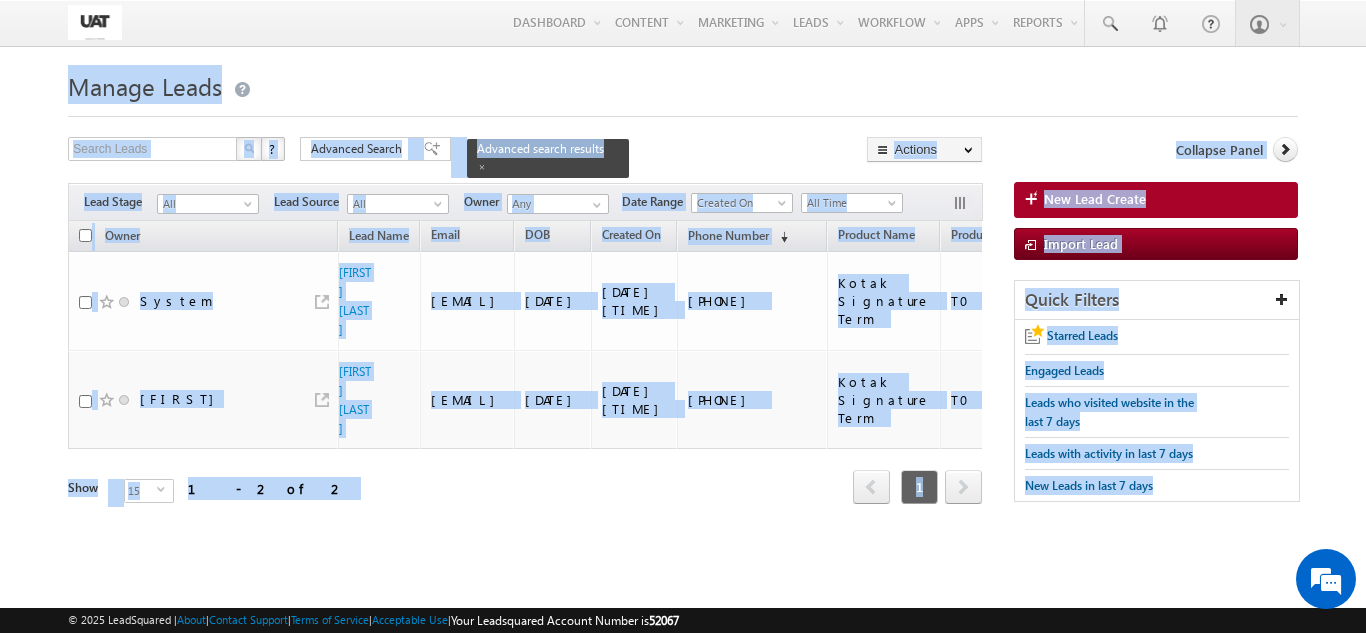 drag, startPoint x: 37, startPoint y: 60, endPoint x: 1152, endPoint y: 680, distance: 1275.784 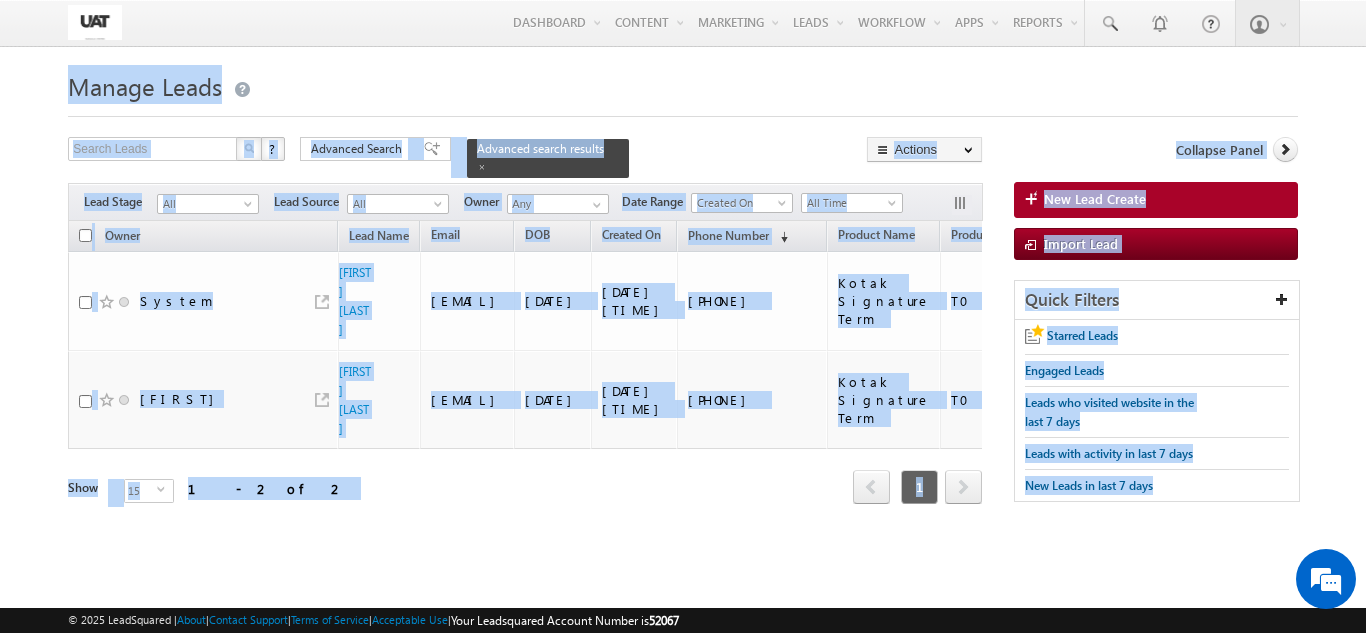 click on "Manage Leads
New Lead Create
Search Leads X ?   2 results found
Advanced Search
Advanced Search
Advanced search results" at bounding box center [682, 315] 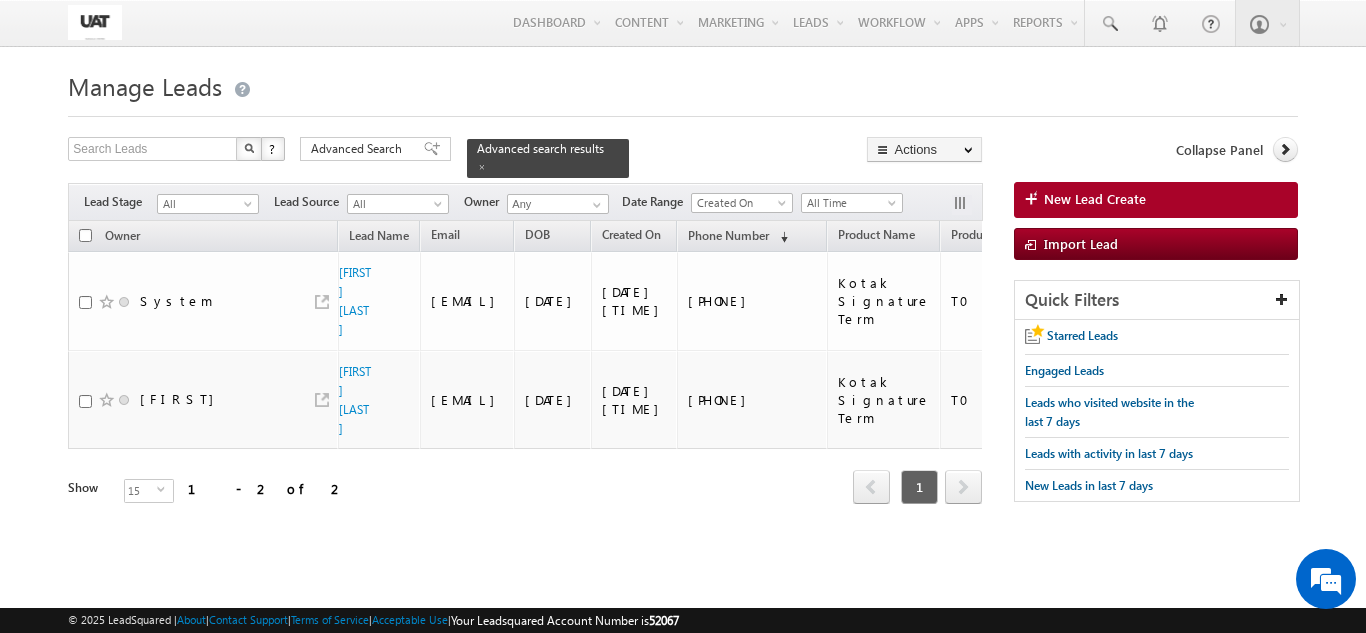 scroll, scrollTop: 0, scrollLeft: 3669, axis: horizontal 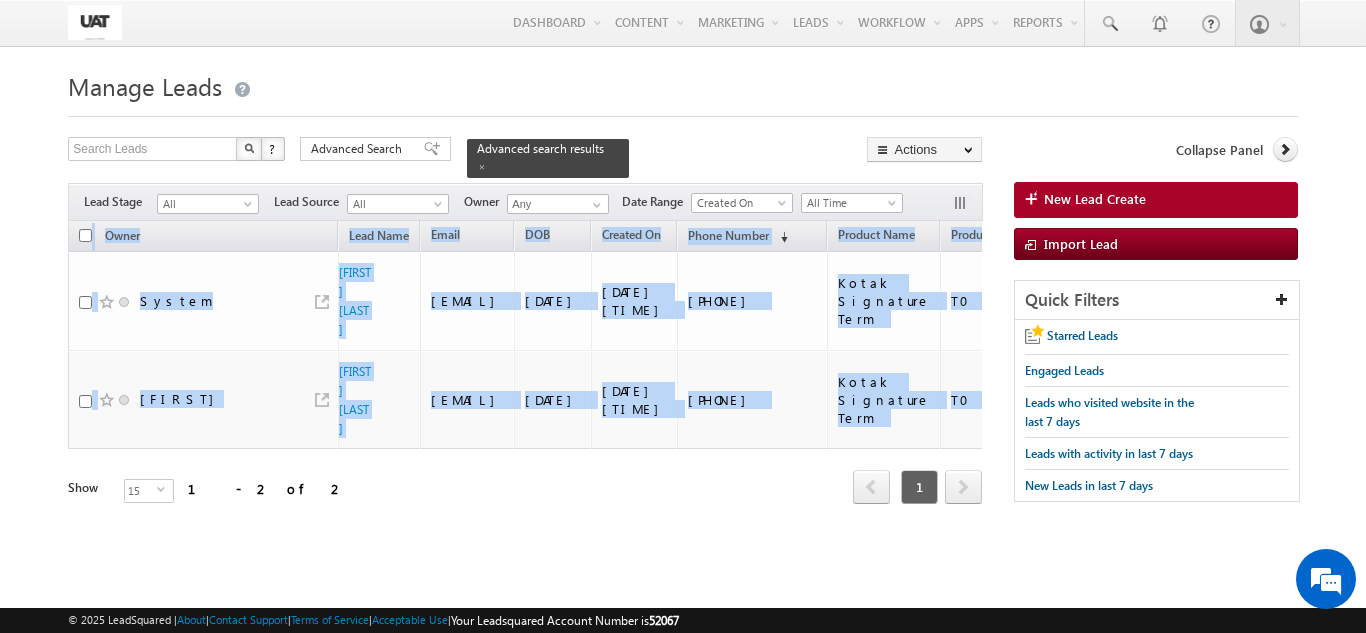 drag, startPoint x: 765, startPoint y: 440, endPoint x: 0, endPoint y: 326, distance: 773.44745 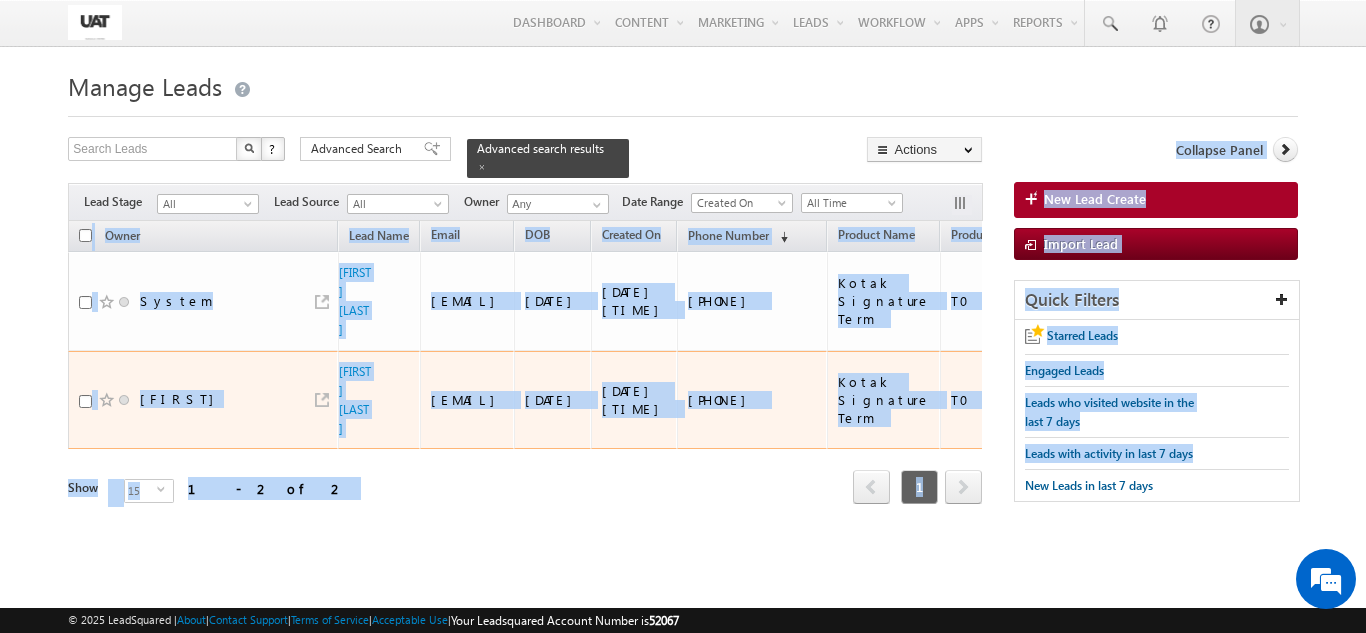 scroll, scrollTop: 0, scrollLeft: 3669, axis: horizontal 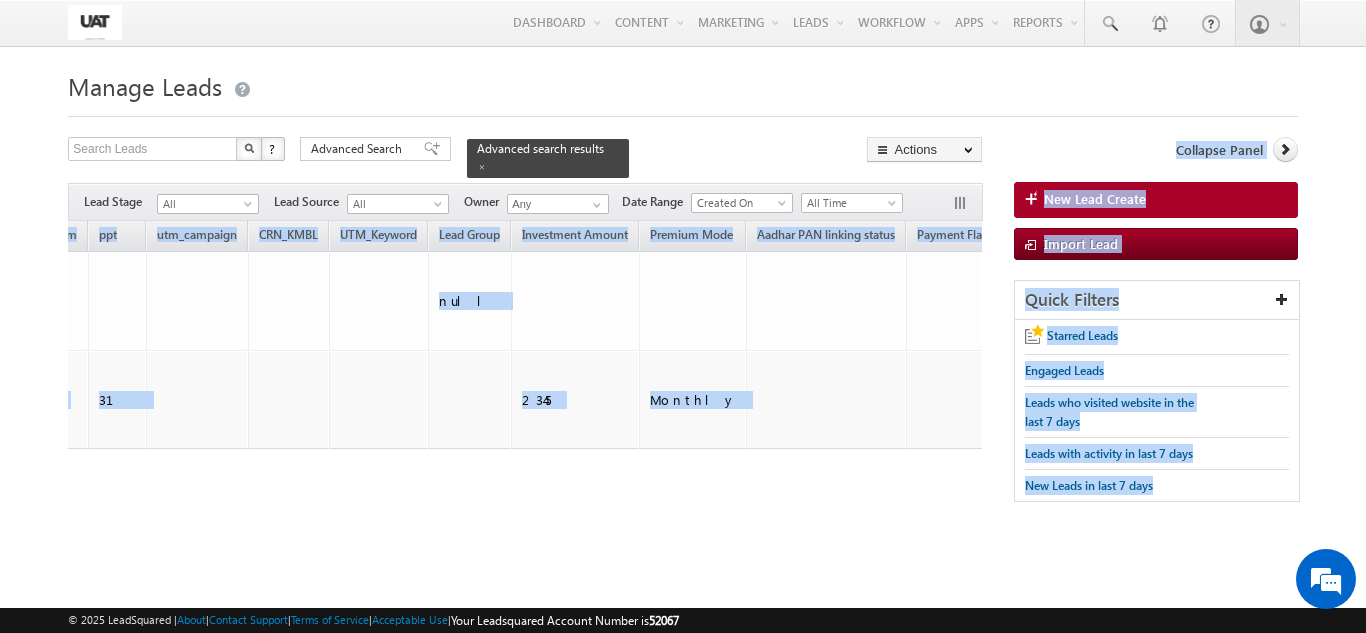 drag, startPoint x: 0, startPoint y: 316, endPoint x: 1365, endPoint y: 487, distance: 1375.6693 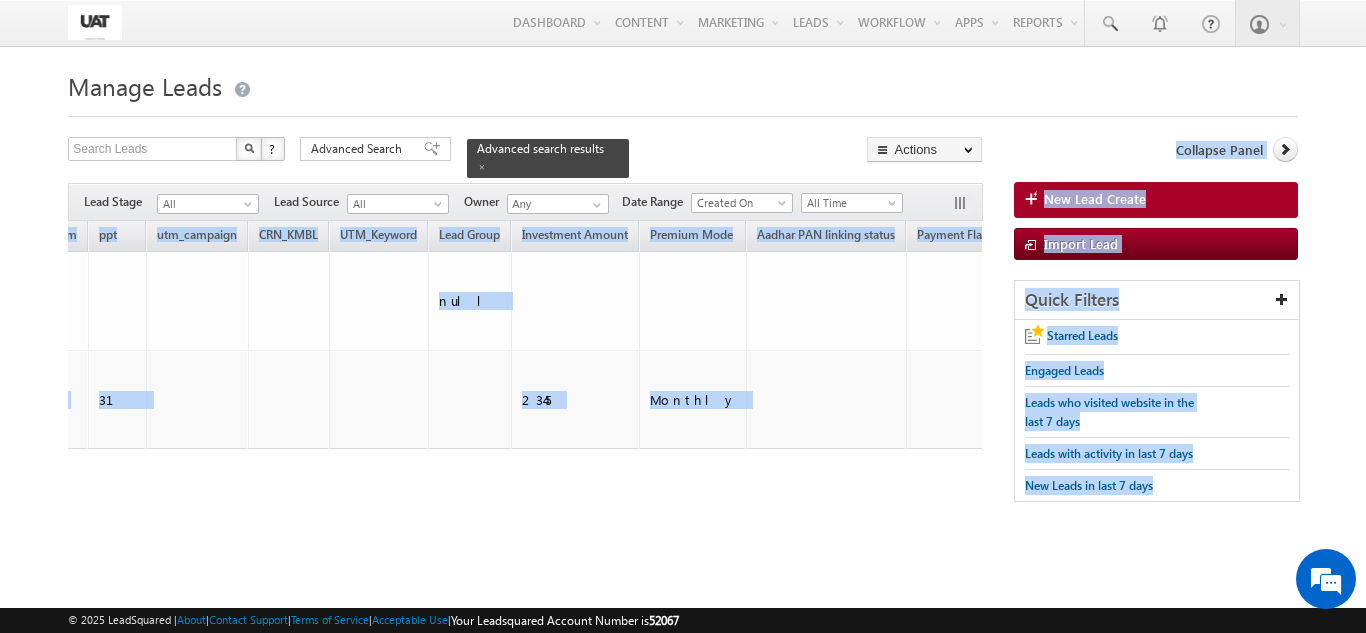 scroll, scrollTop: 0, scrollLeft: 2869, axis: horizontal 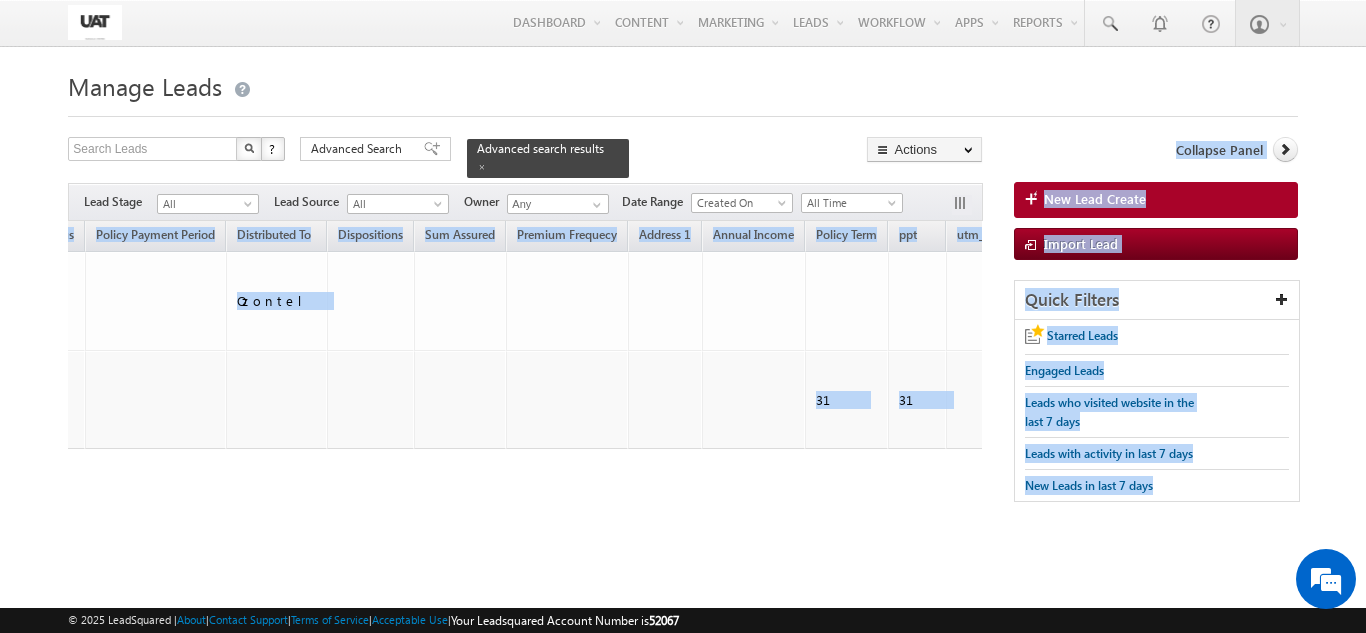 click on "Owner
Lead Name
Email
DOB
Created On Lead Stage" at bounding box center [525, 378] 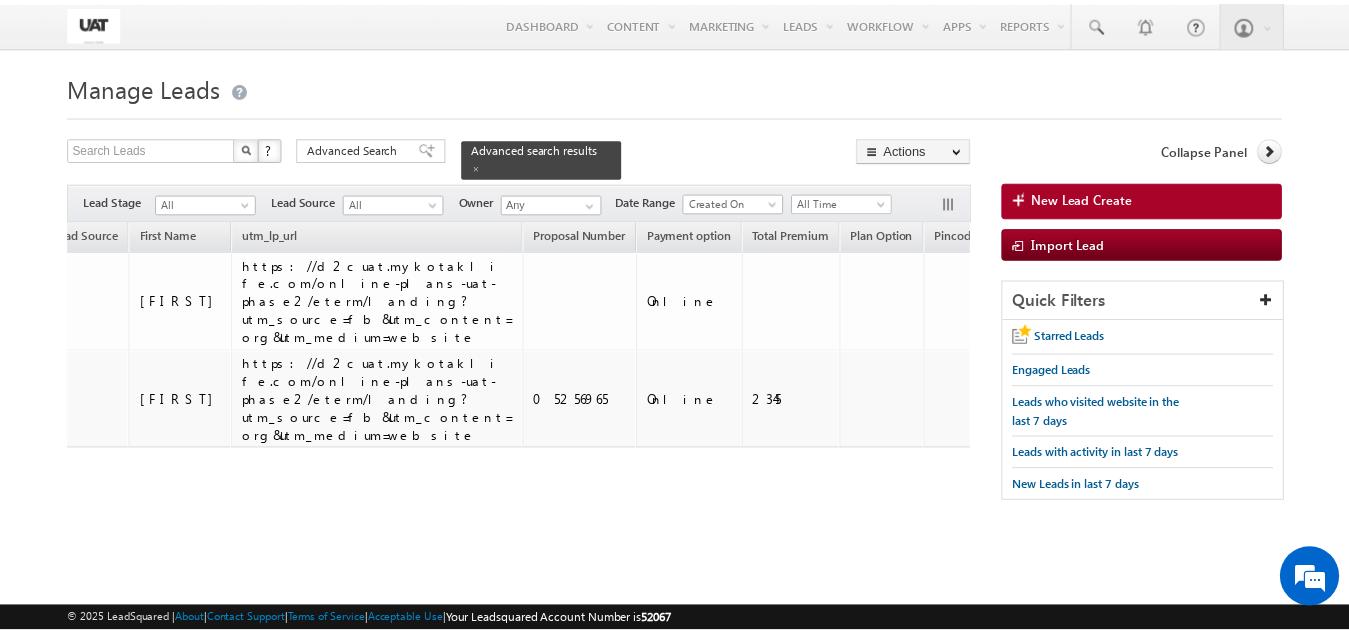 scroll, scrollTop: 0, scrollLeft: 0, axis: both 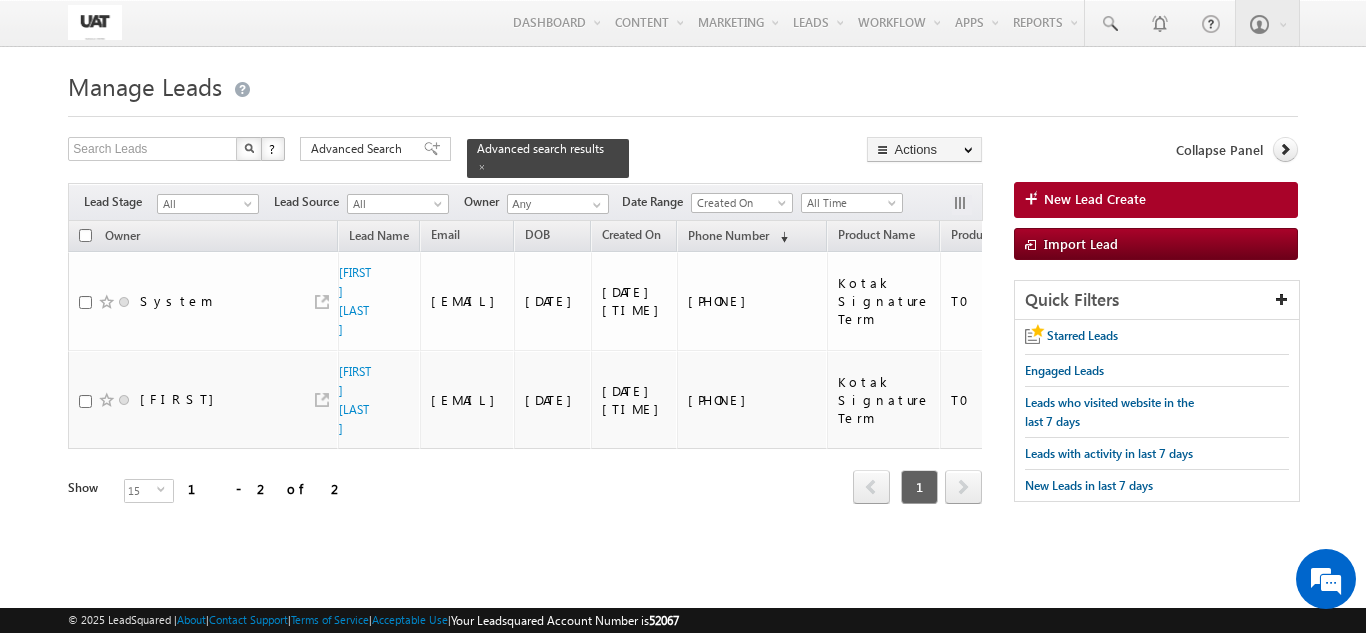 click on "Tags
×
Select at-least one lead to tag...
×
Close
Owner
Lead Name
DOB" at bounding box center (525, 390) 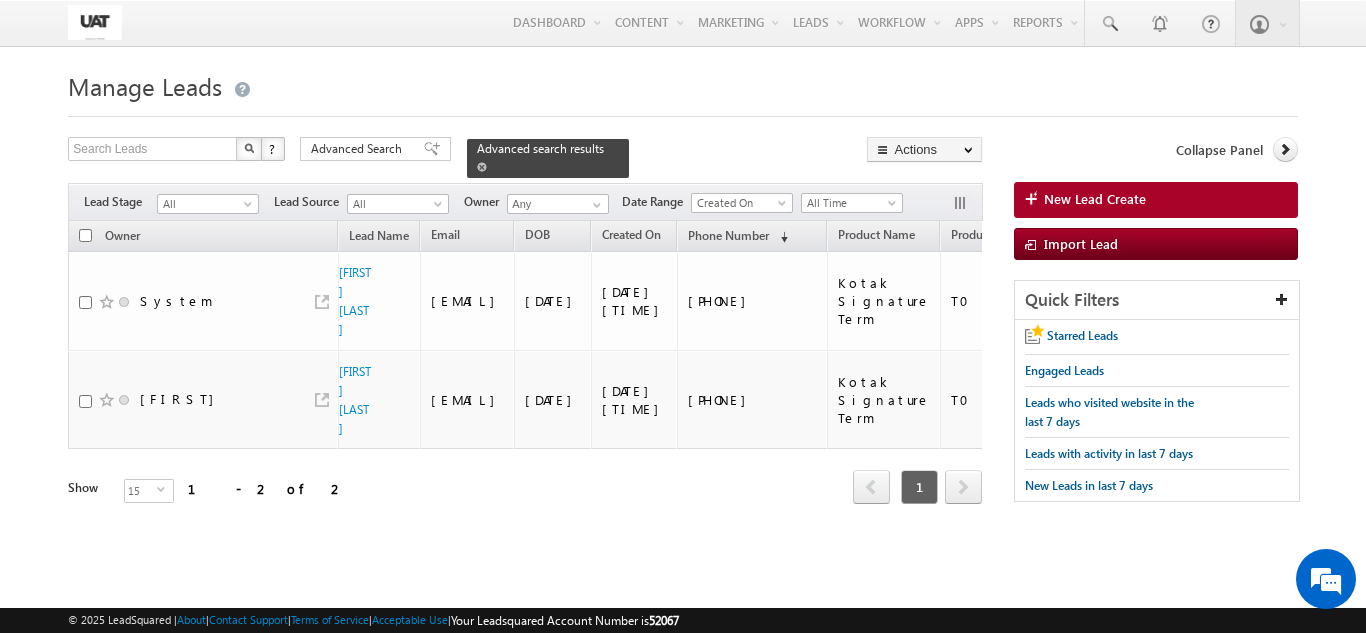 click at bounding box center [482, 167] 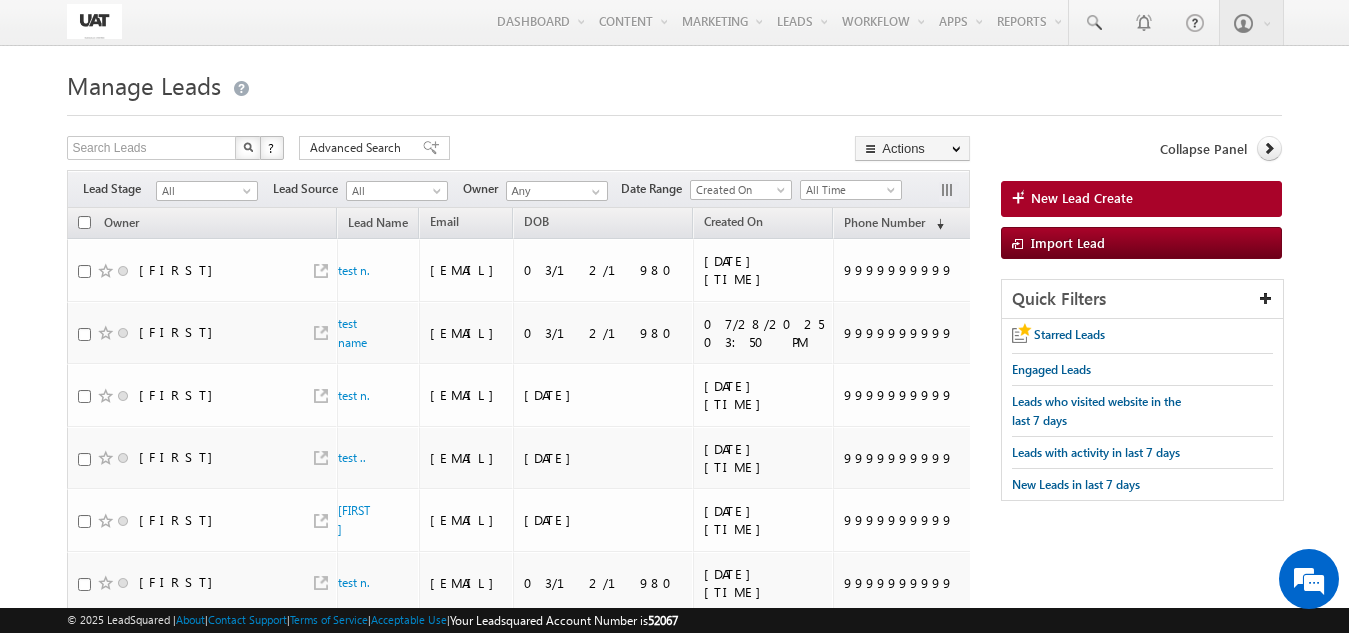 scroll, scrollTop: 0, scrollLeft: 0, axis: both 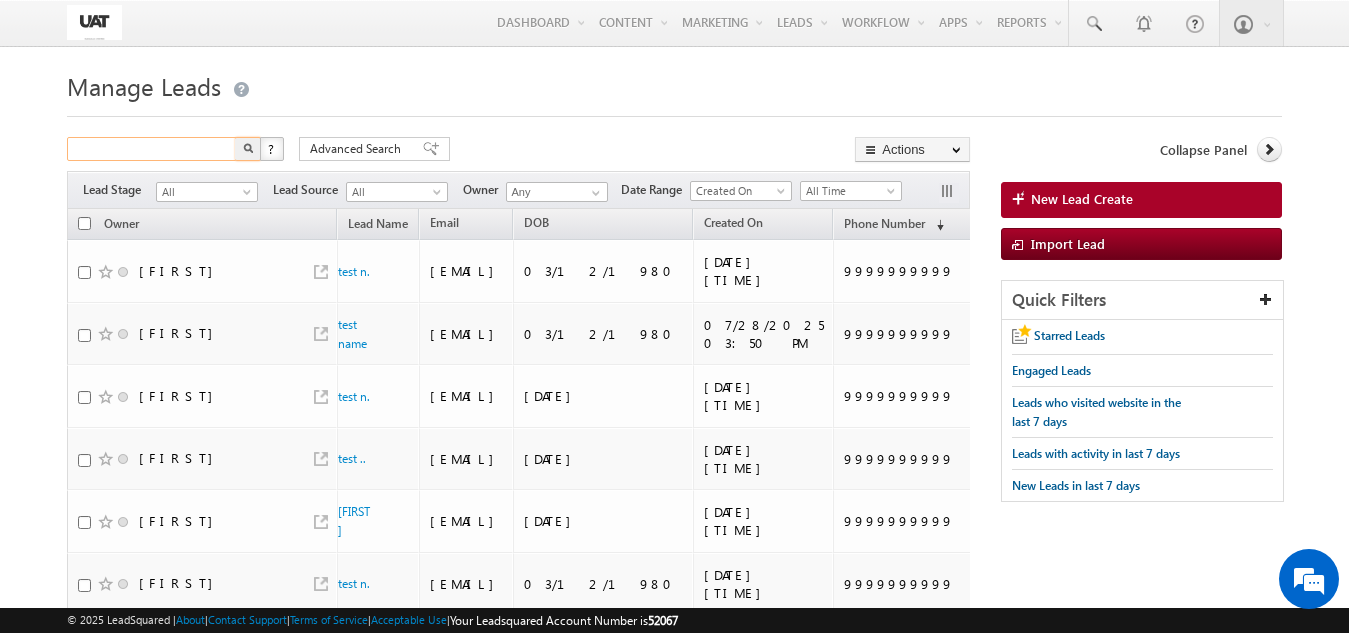 click at bounding box center (152, 149) 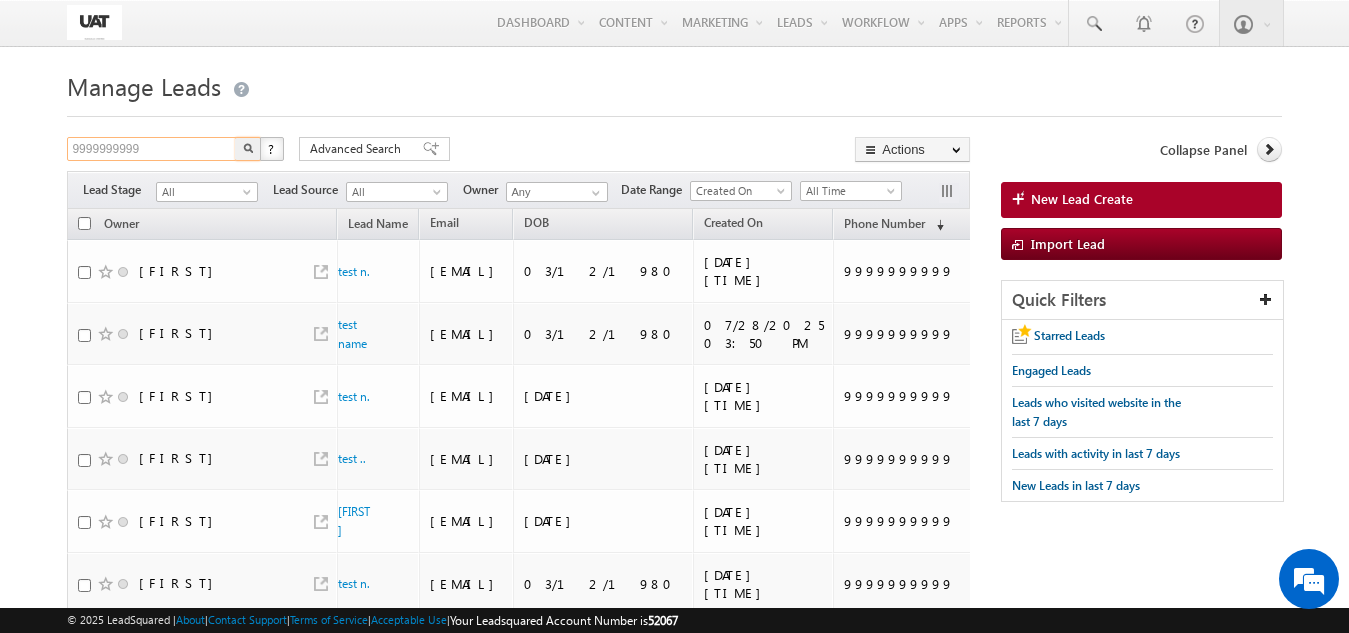 type on "9999999999" 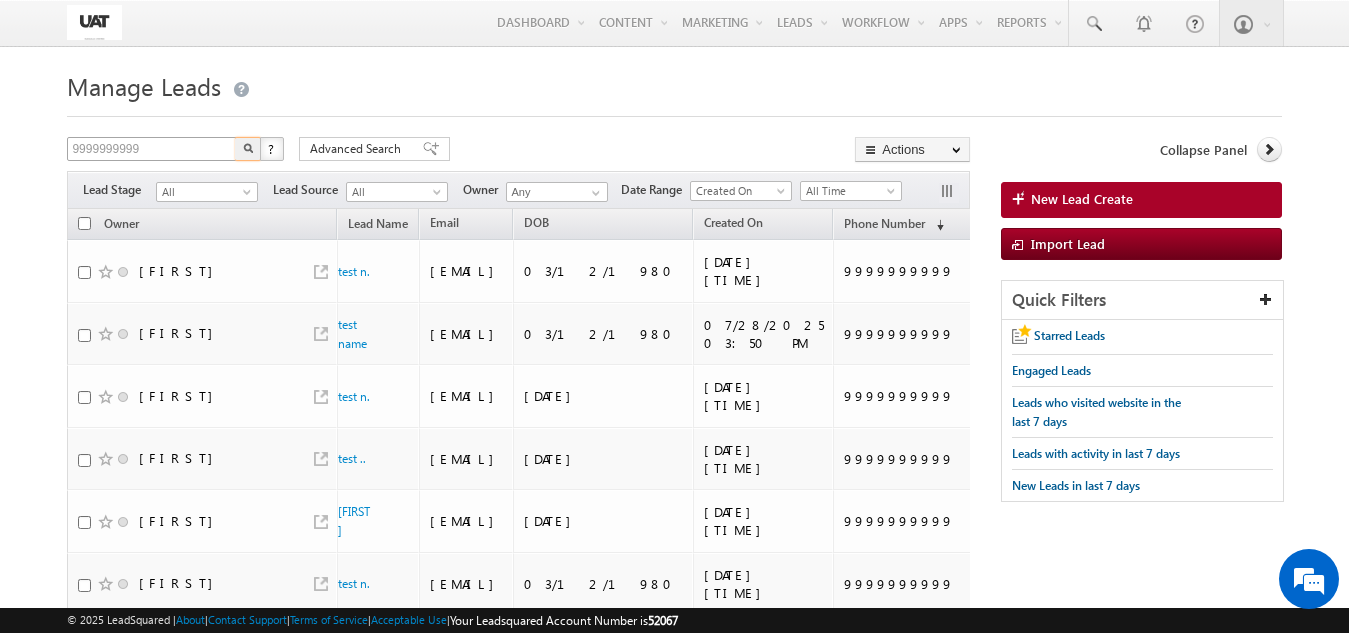 click at bounding box center (248, 149) 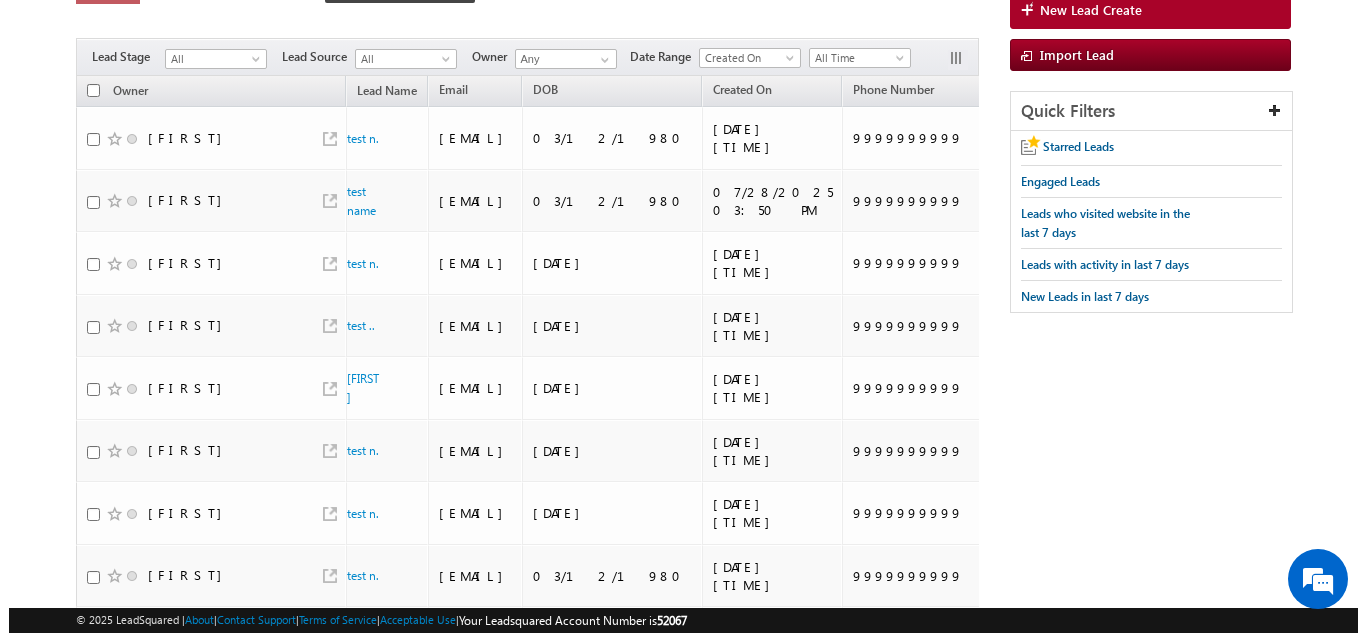 scroll, scrollTop: 0, scrollLeft: 0, axis: both 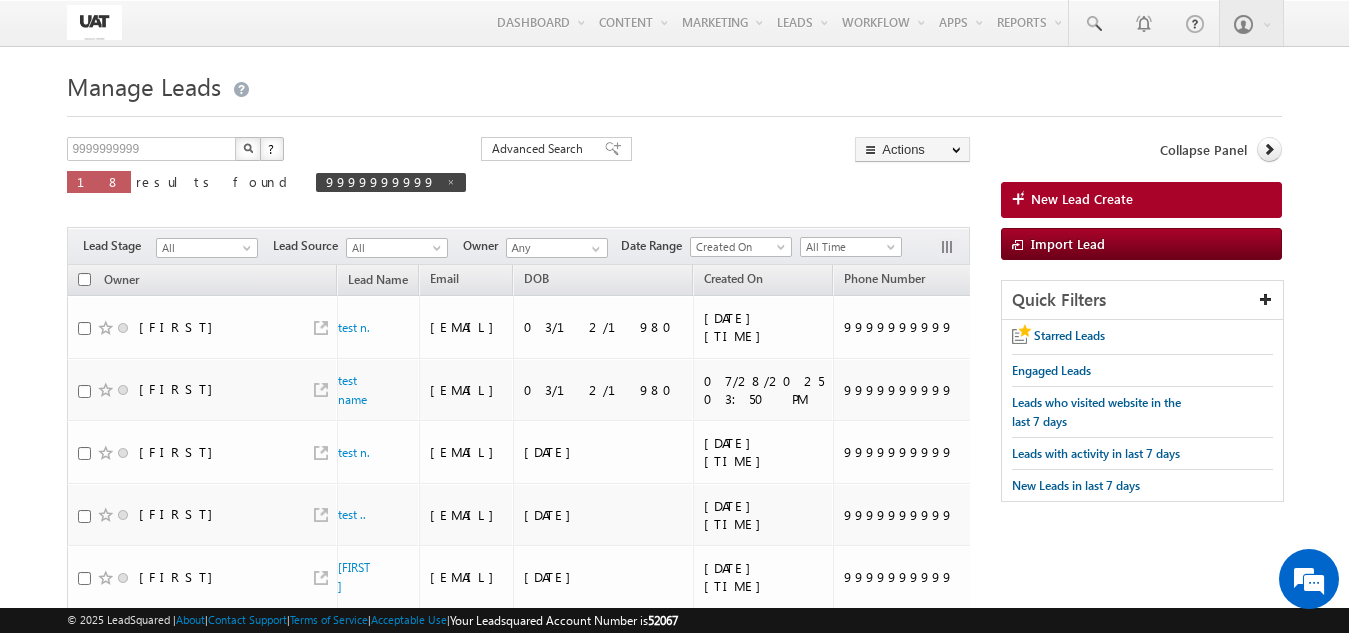 click at bounding box center (84, 279) 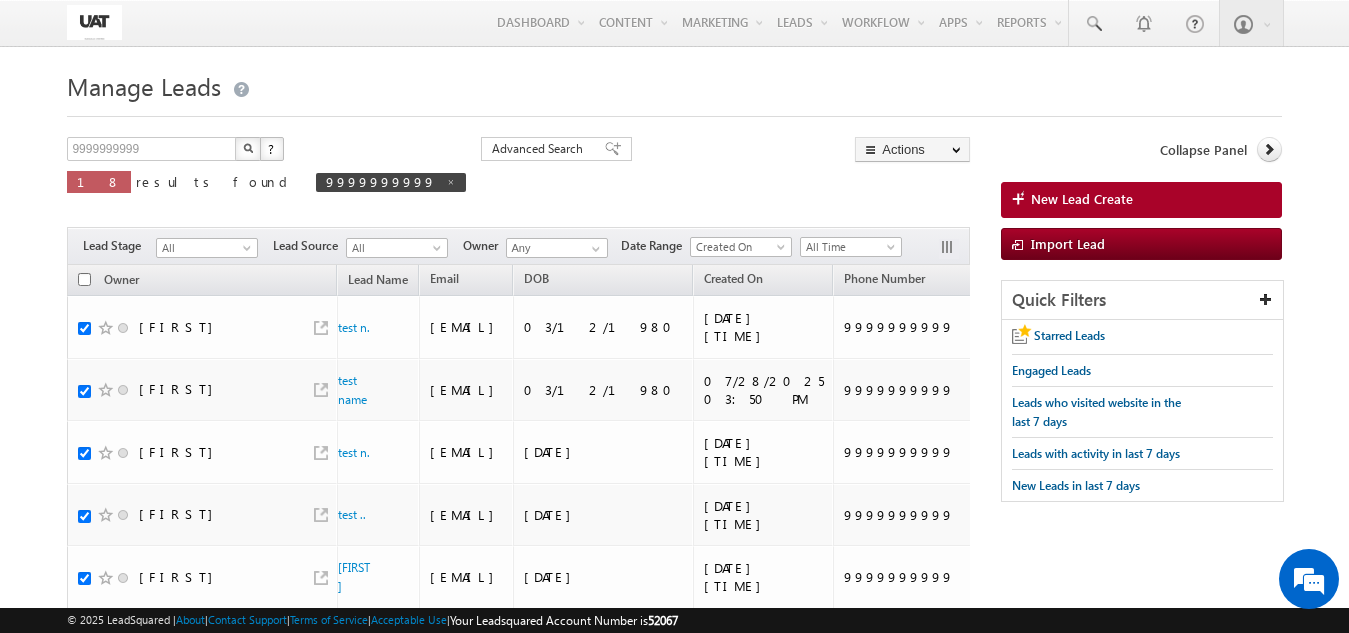 checkbox on "true" 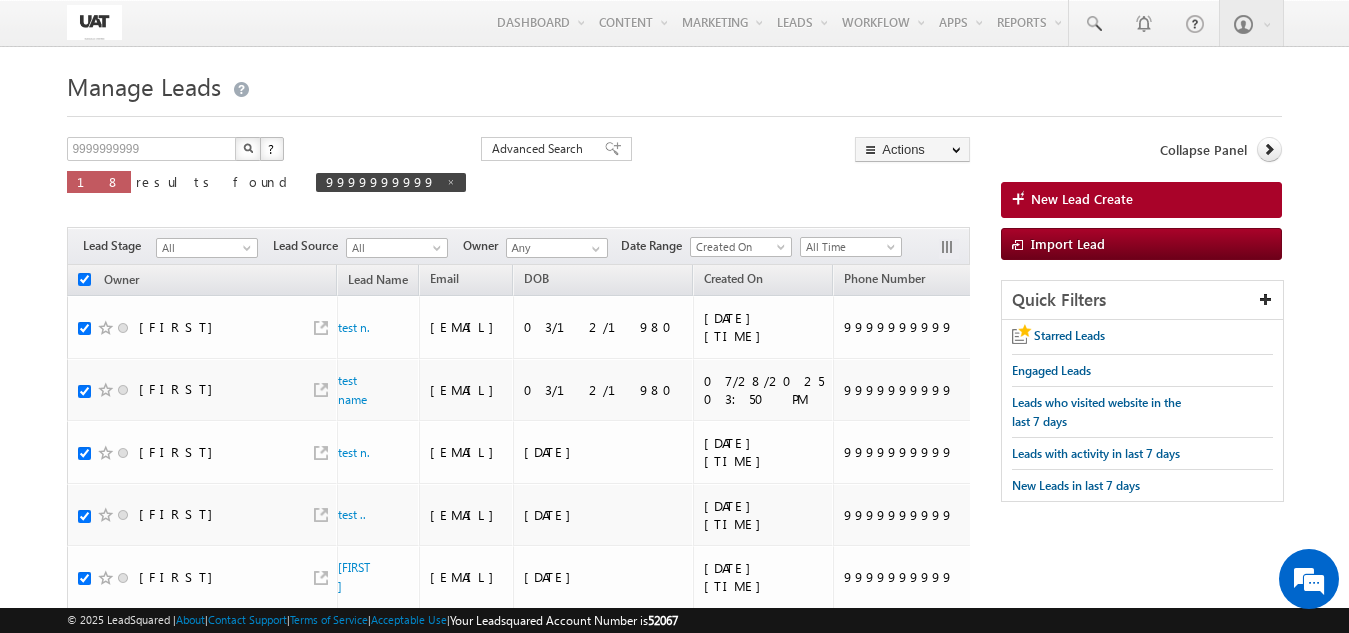checkbox on "true" 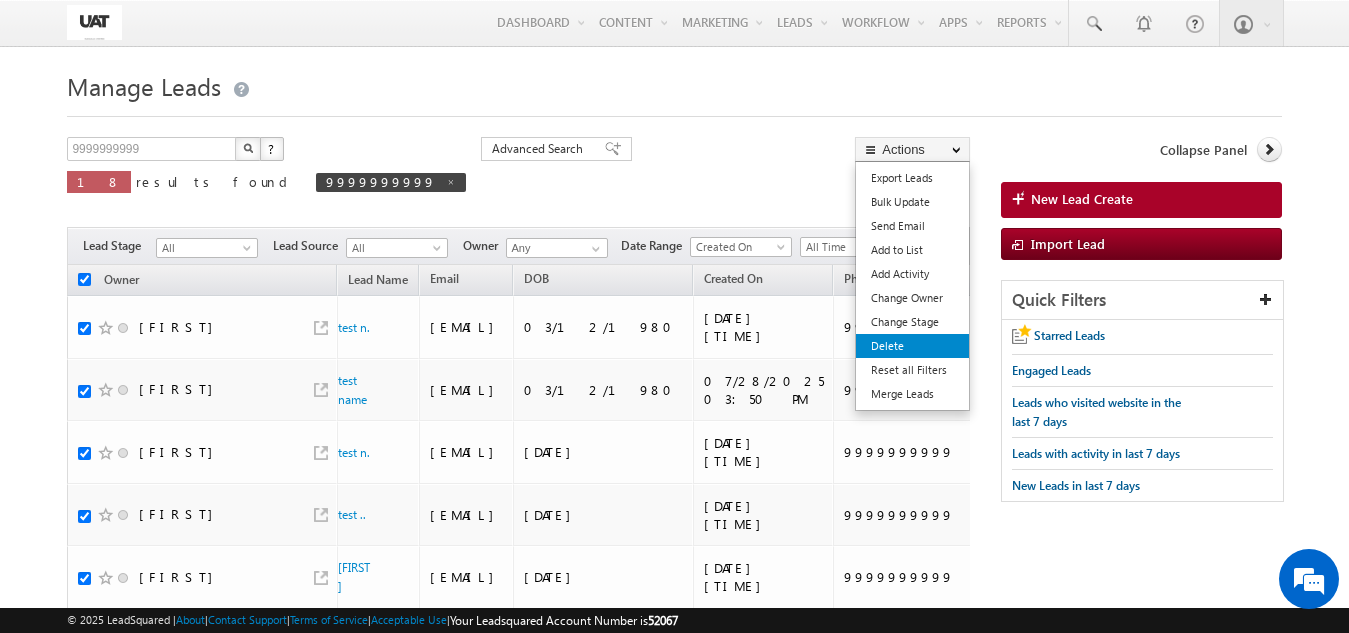 click on "Delete" at bounding box center [912, 346] 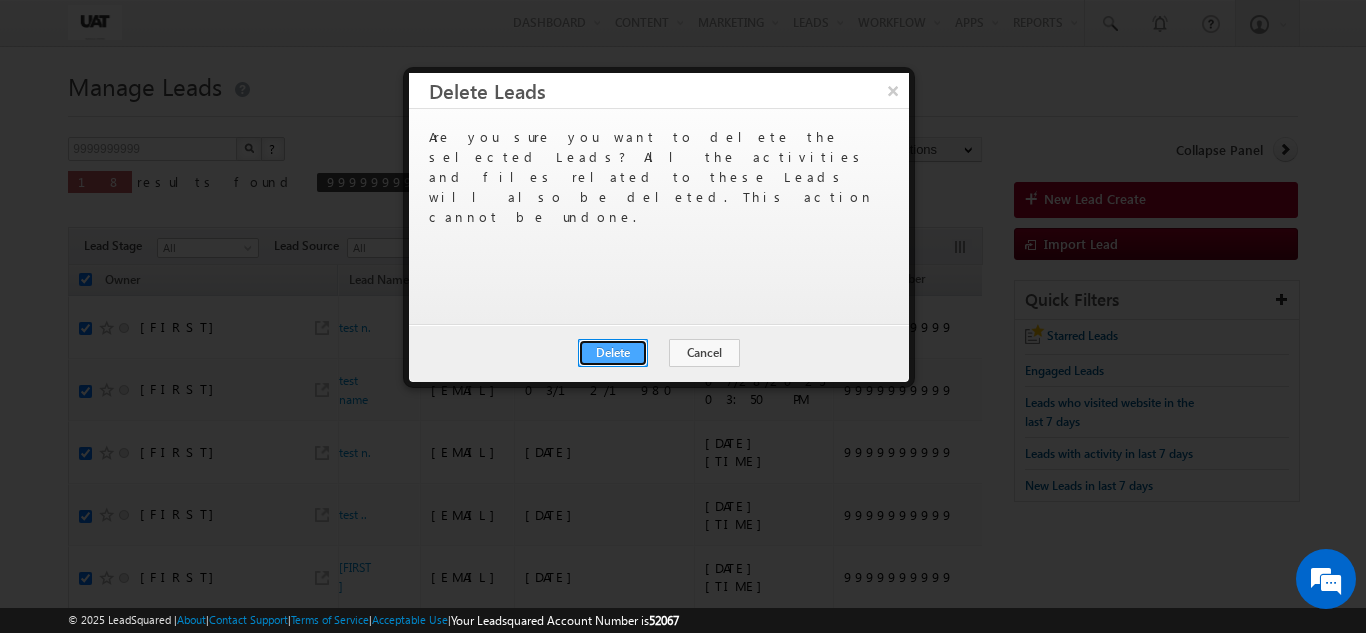 click on "Delete" at bounding box center (613, 353) 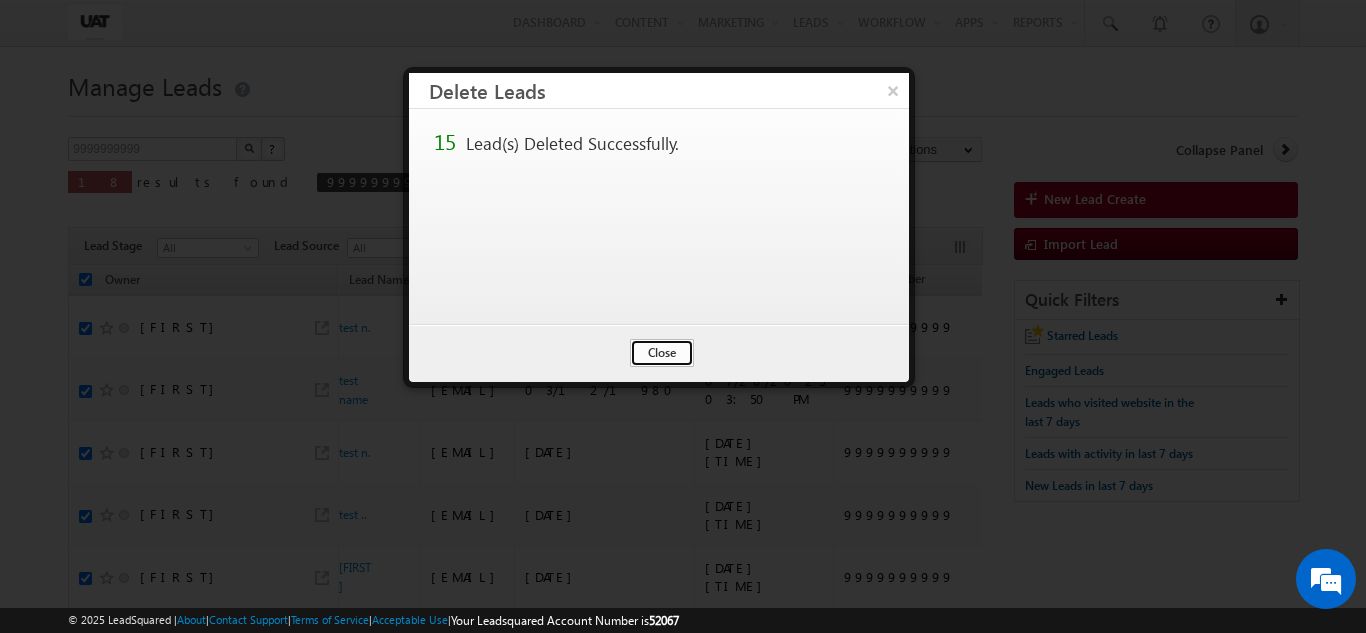 click on "Close" at bounding box center (662, 353) 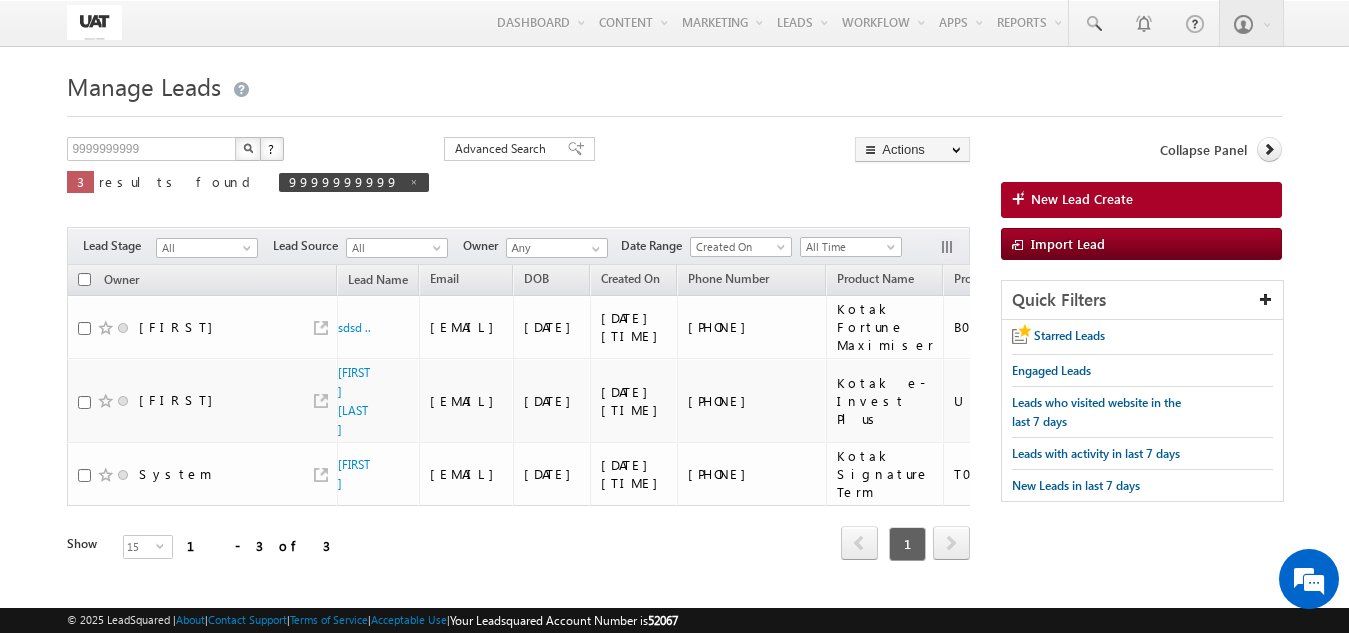 click at bounding box center [84, 279] 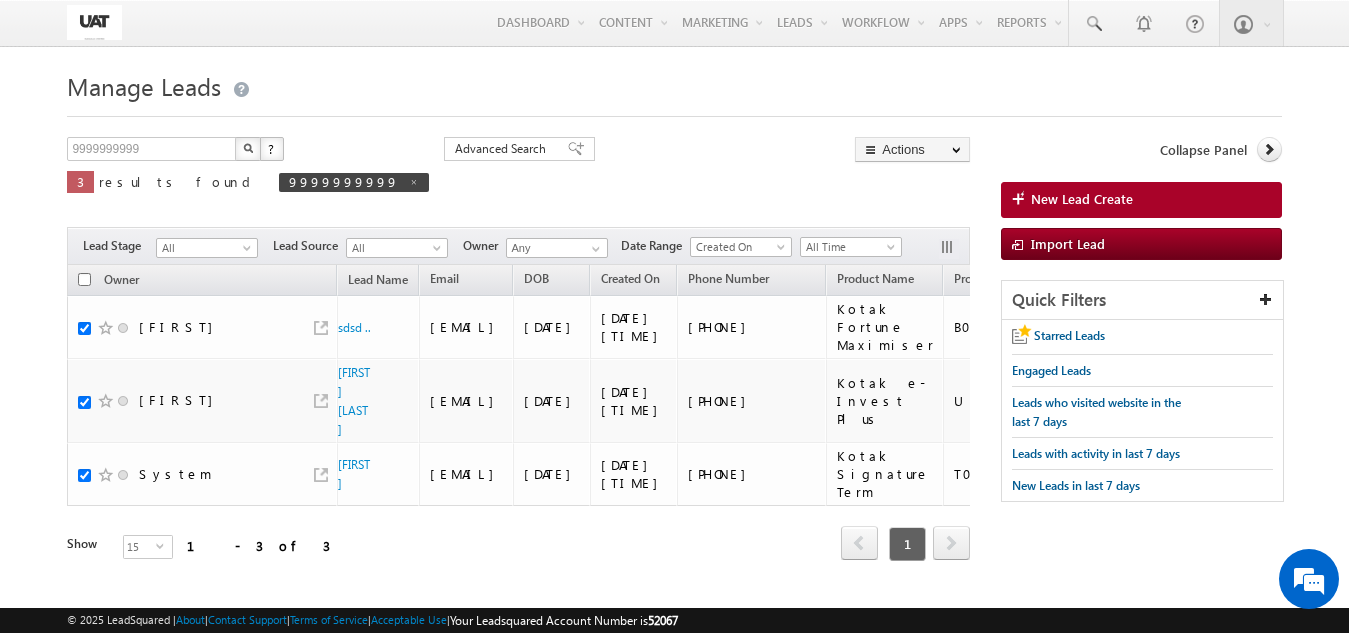 checkbox on "true" 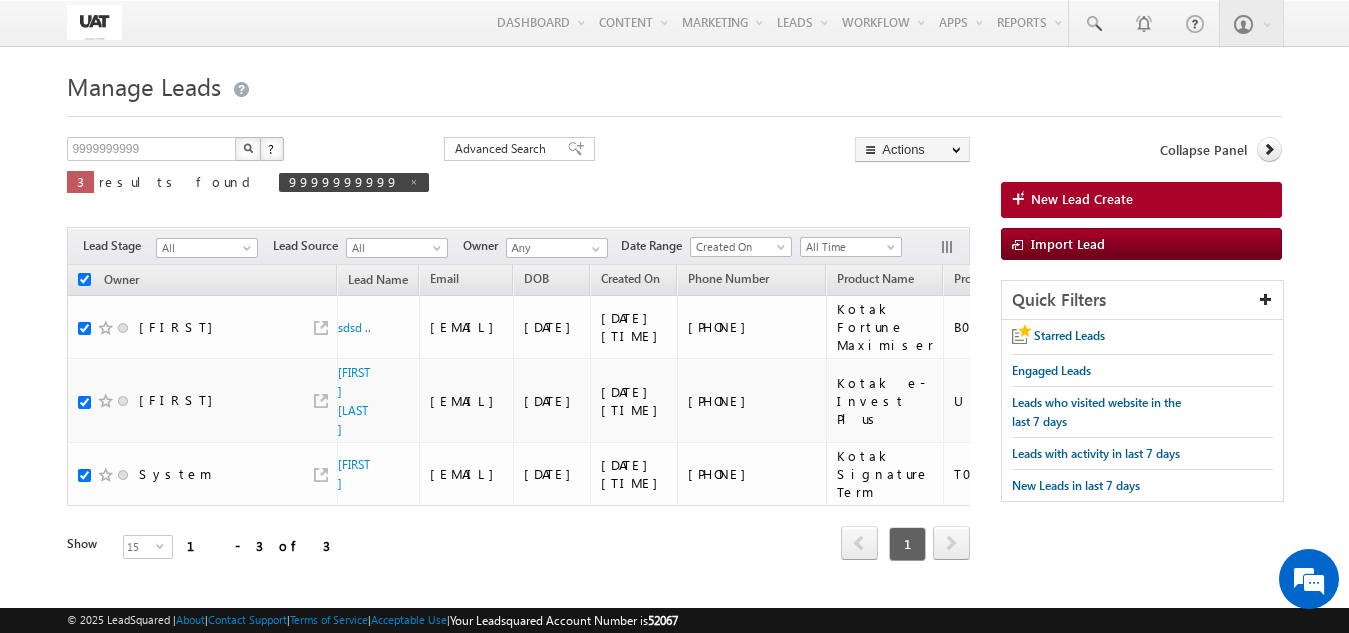 checkbox on "true" 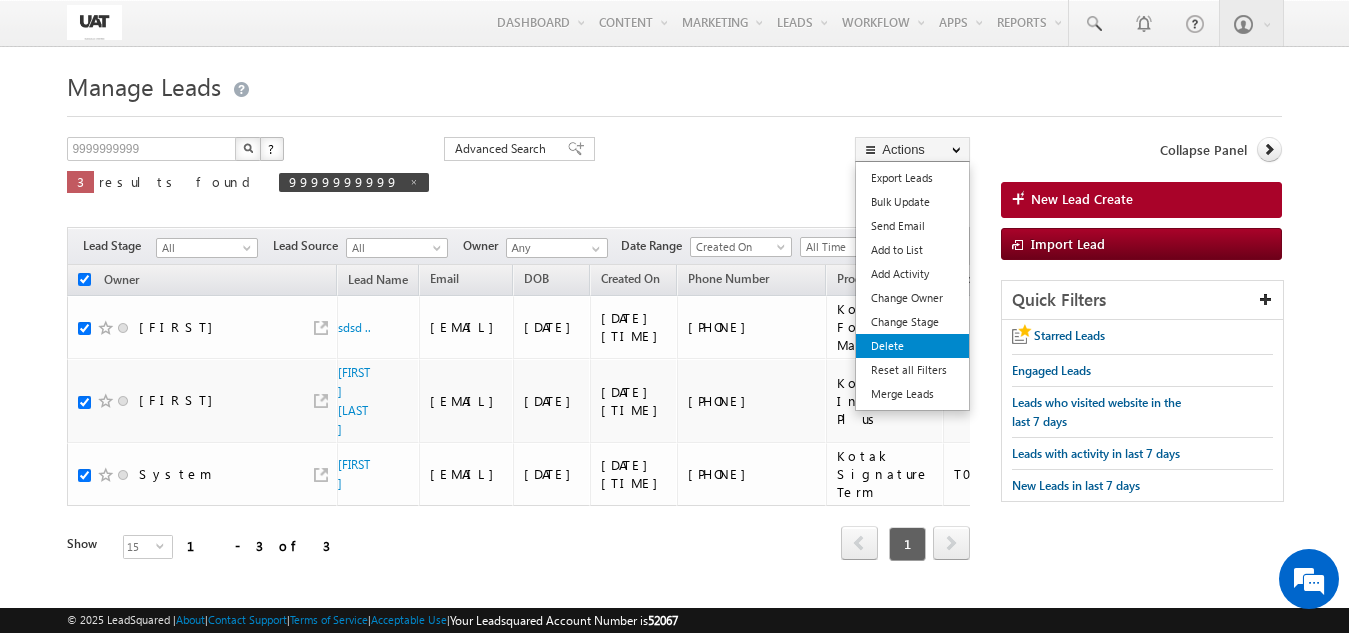 click on "Delete" at bounding box center (912, 346) 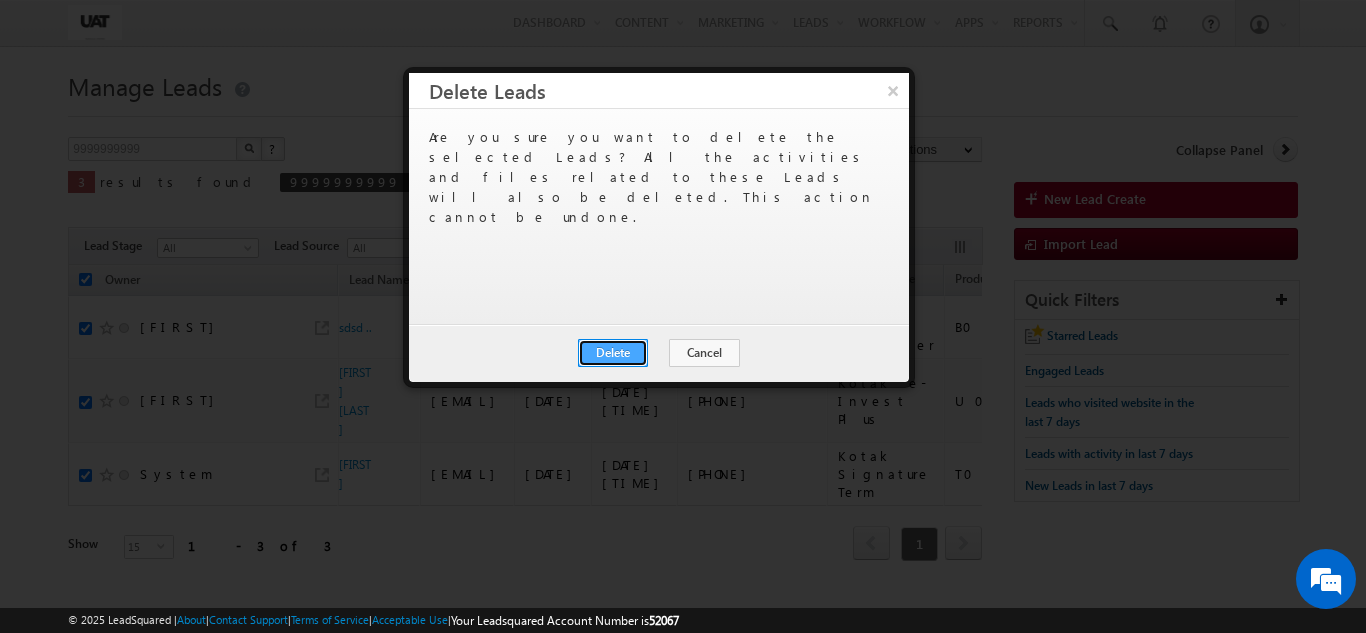click on "Delete" at bounding box center [613, 353] 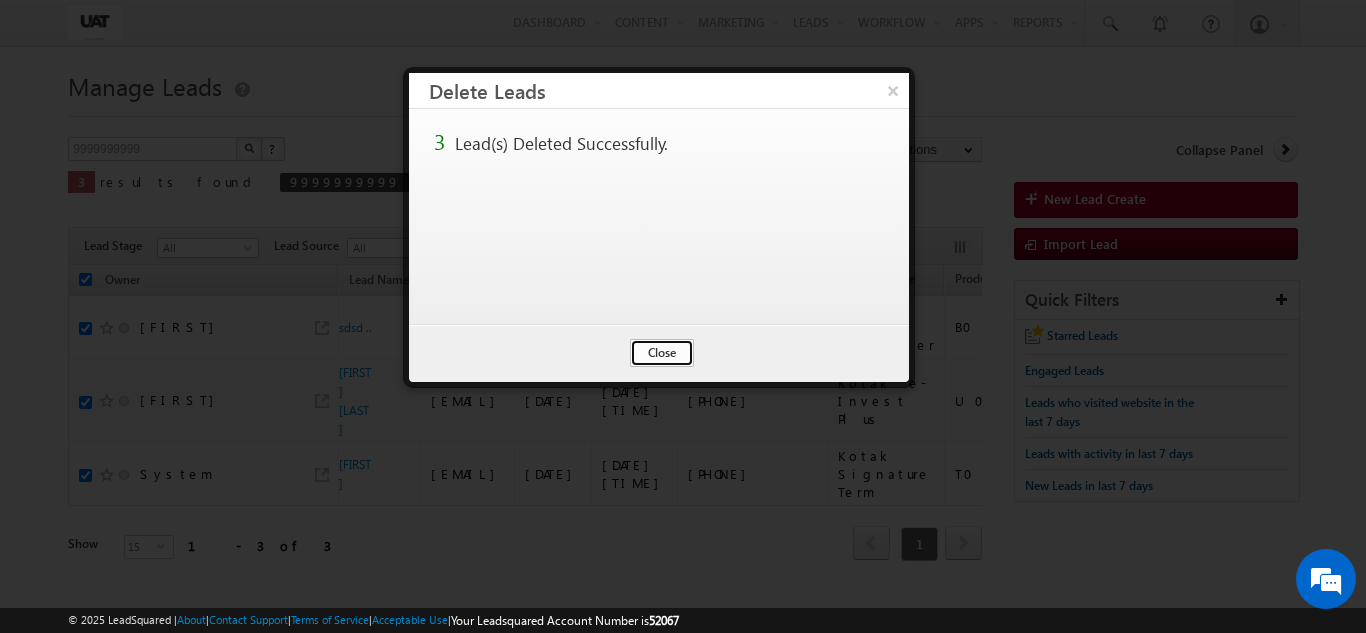 click on "Close" at bounding box center (662, 353) 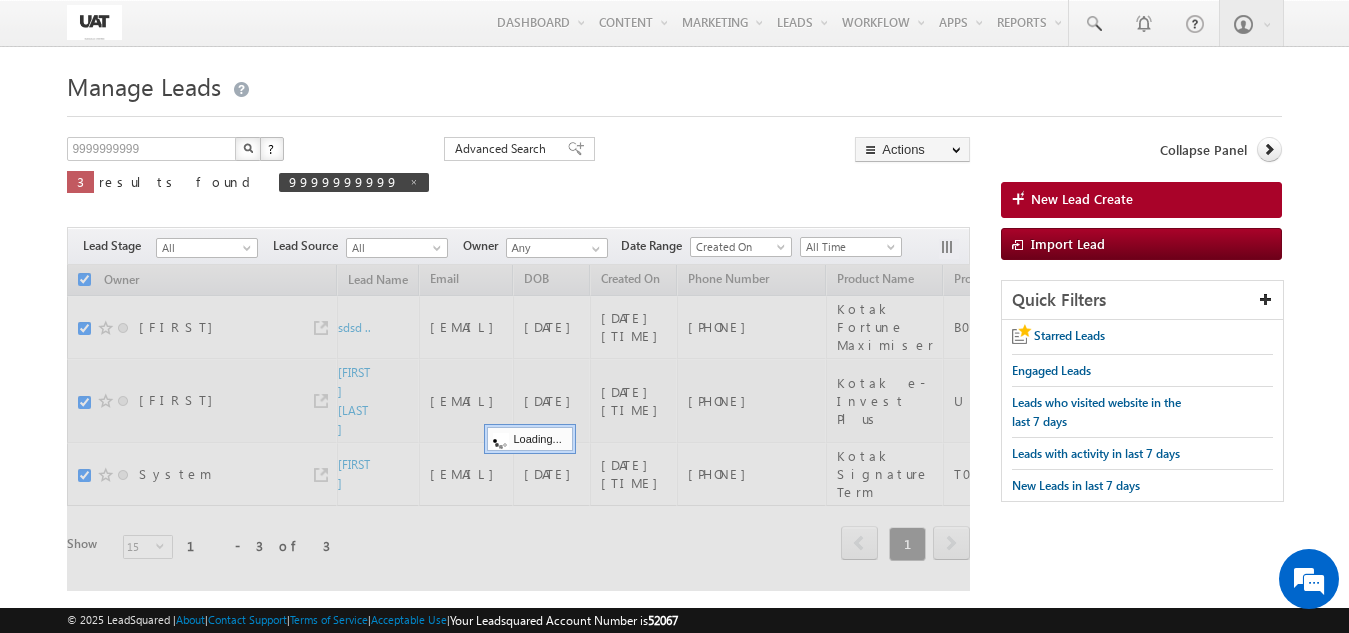 checkbox on "false" 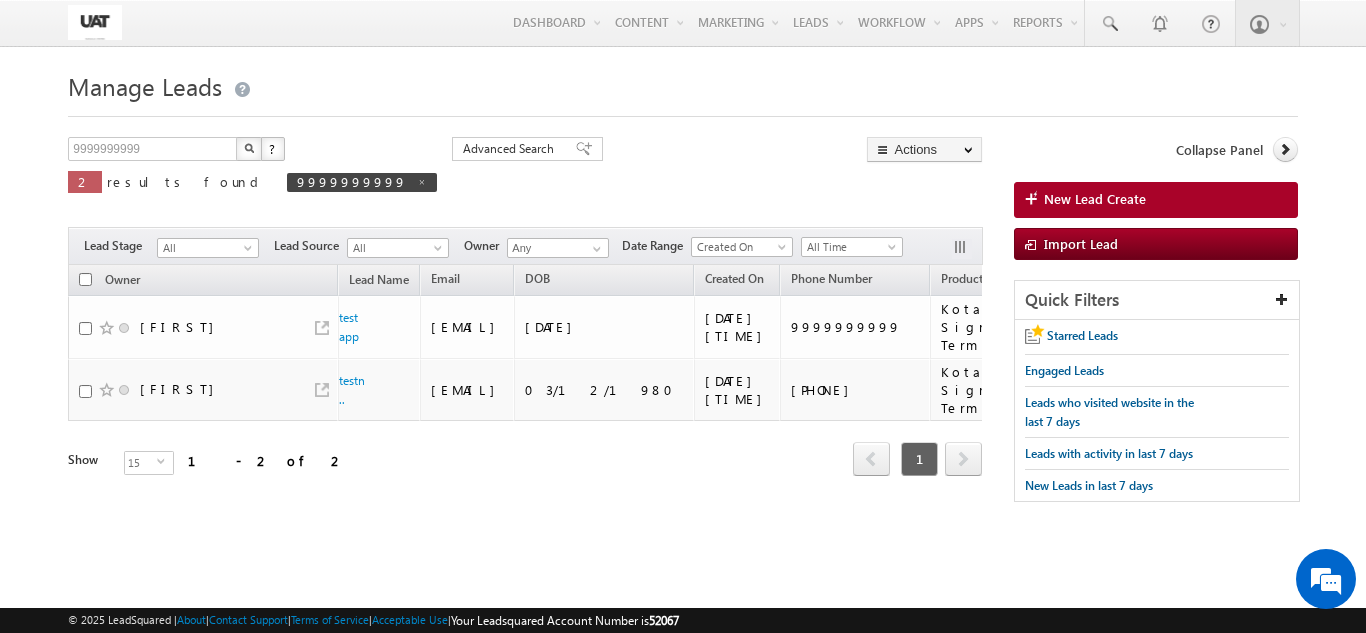 click at bounding box center [249, 148] 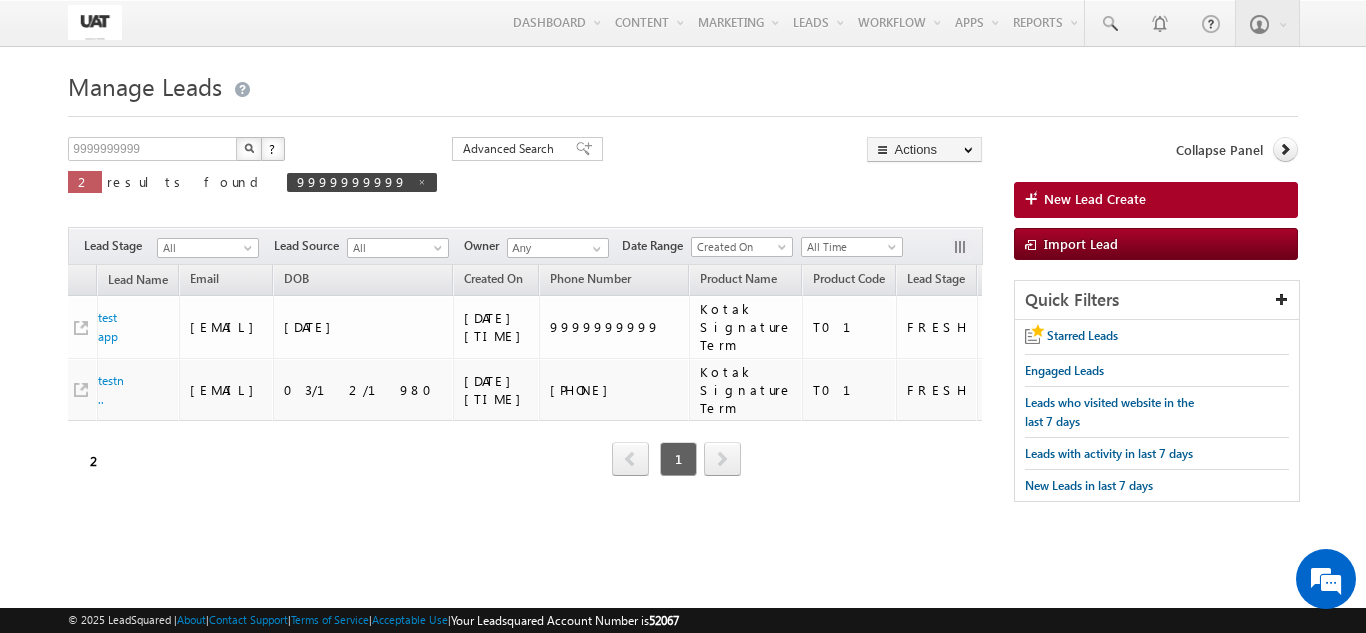 scroll, scrollTop: 0, scrollLeft: 77, axis: horizontal 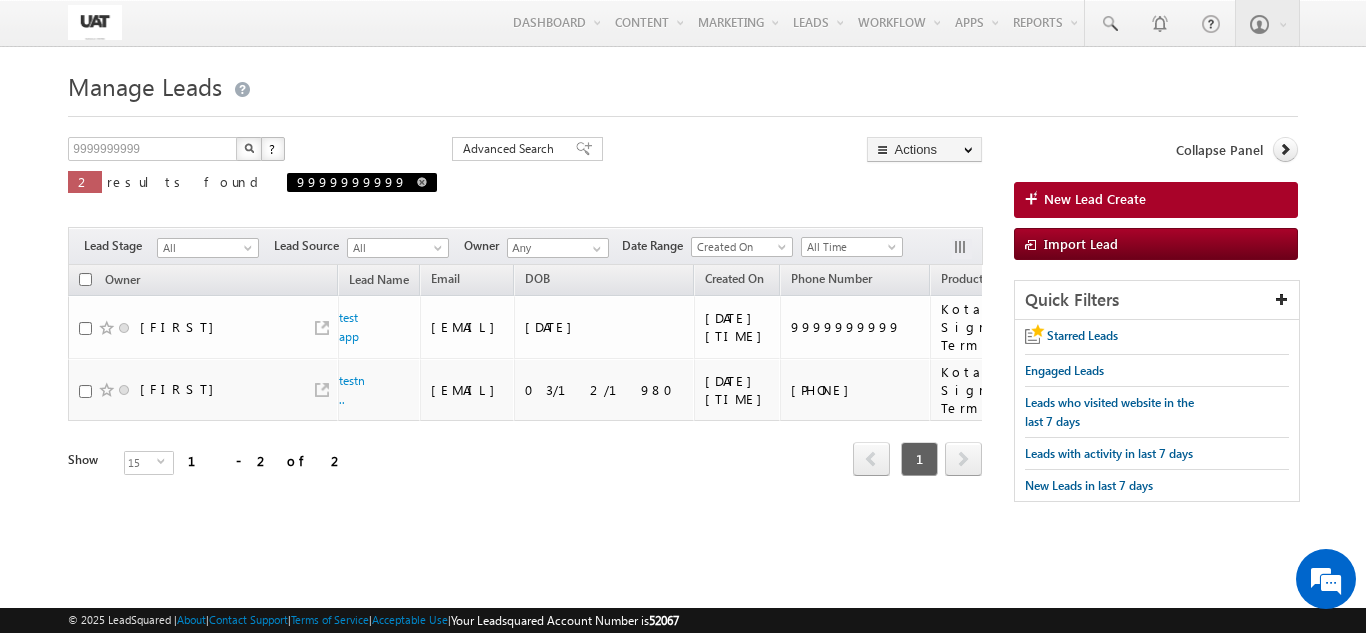 click at bounding box center [422, 181] 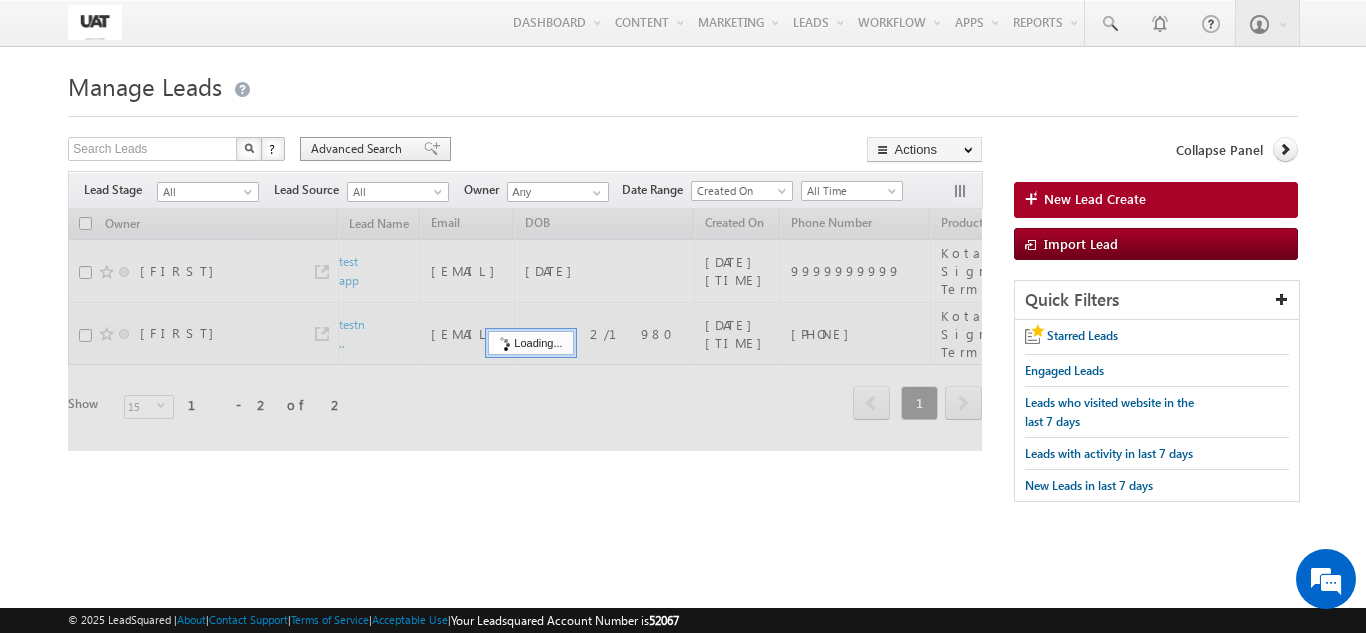 click on "Advanced Search" at bounding box center [359, 149] 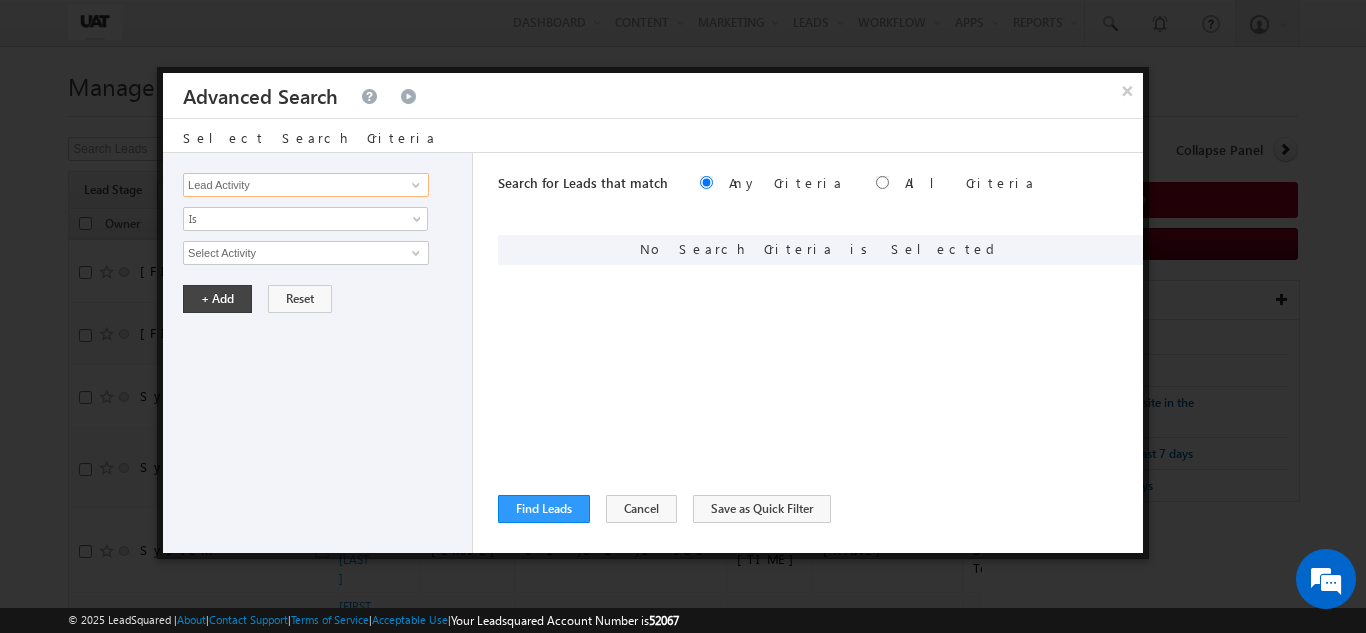 click on "Lead Activity" at bounding box center (306, 185) 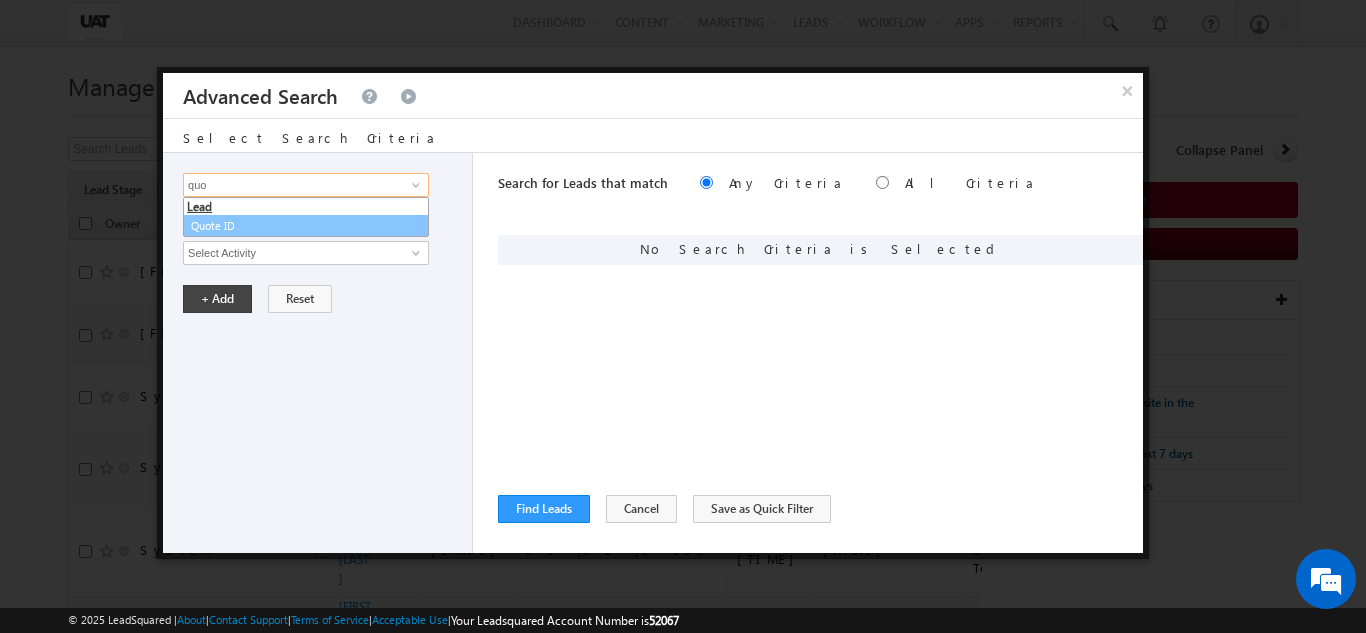 click on "Quote ID" at bounding box center (306, 226) 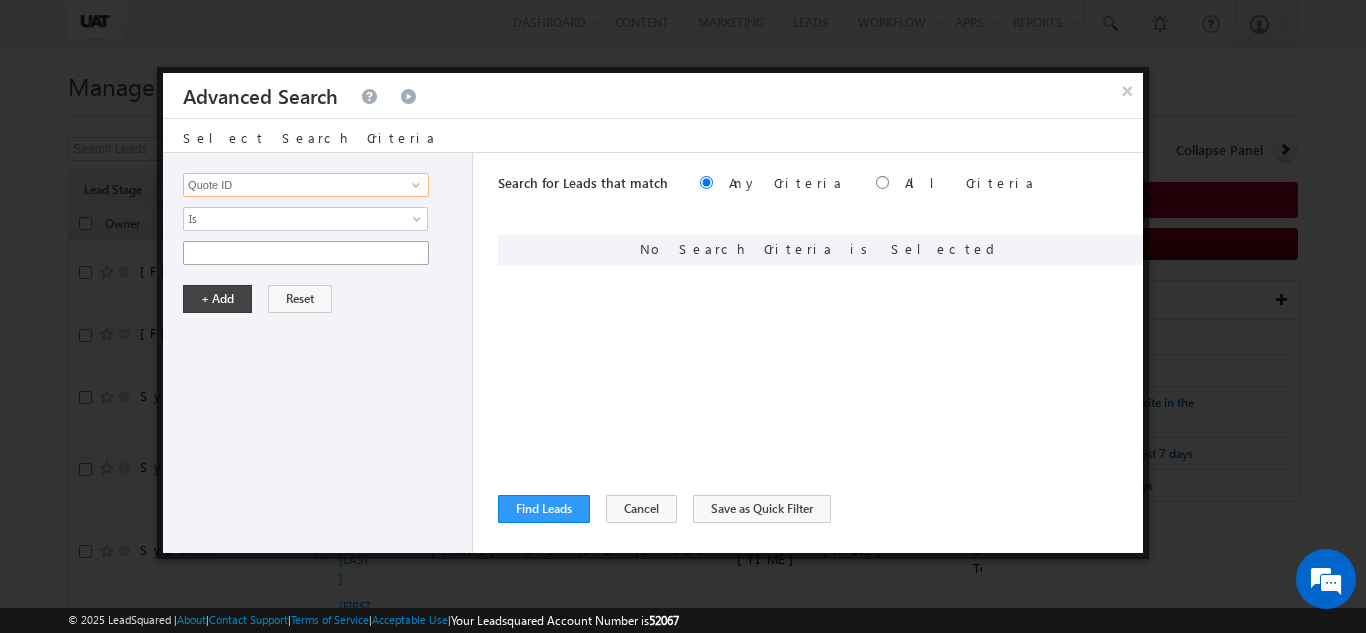 type on "Quote ID" 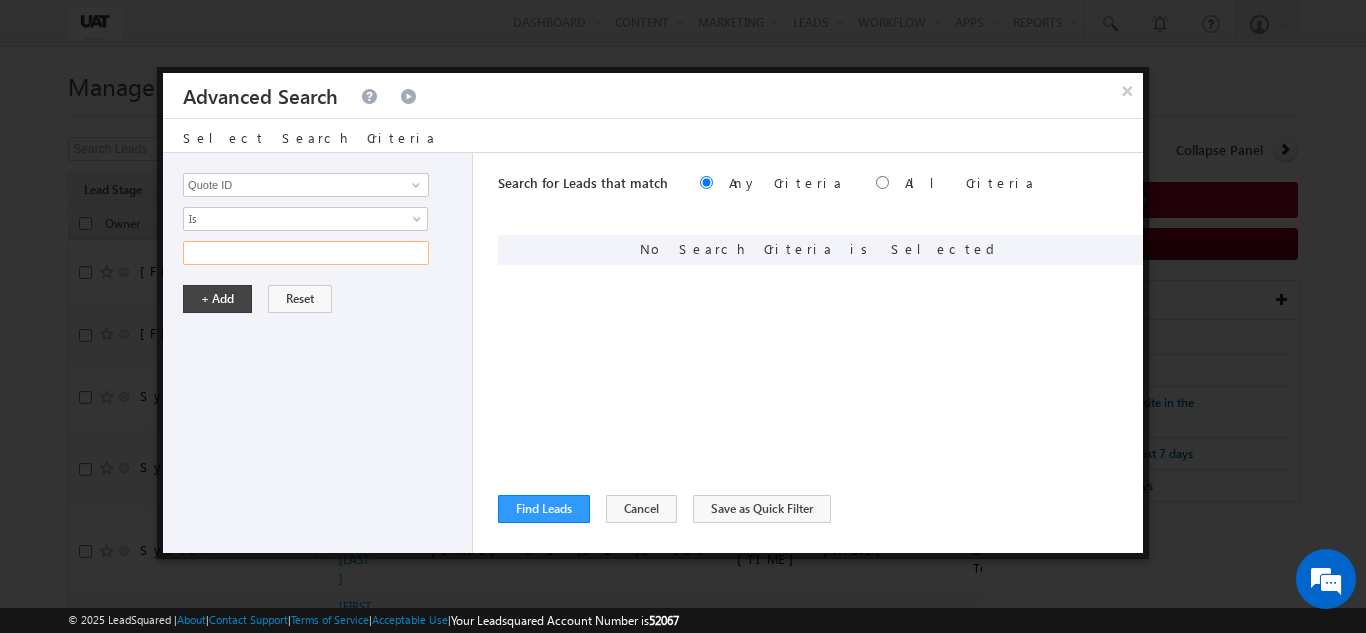 click at bounding box center [306, 253] 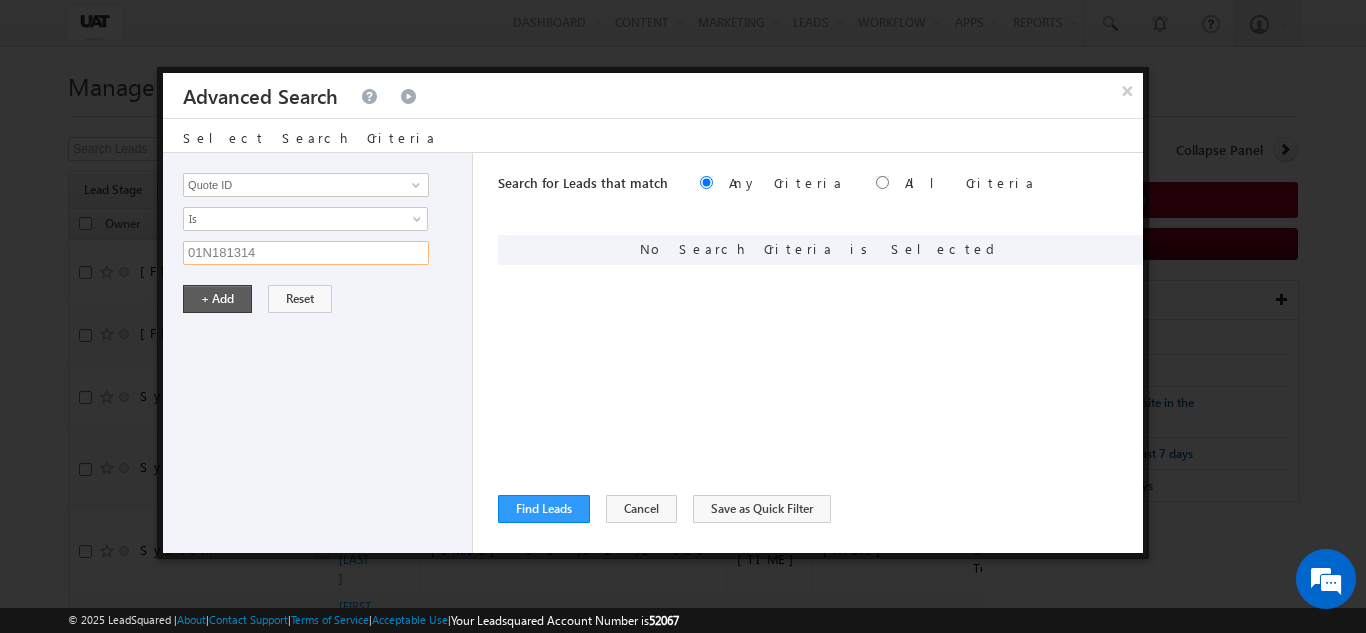type on "01N181314" 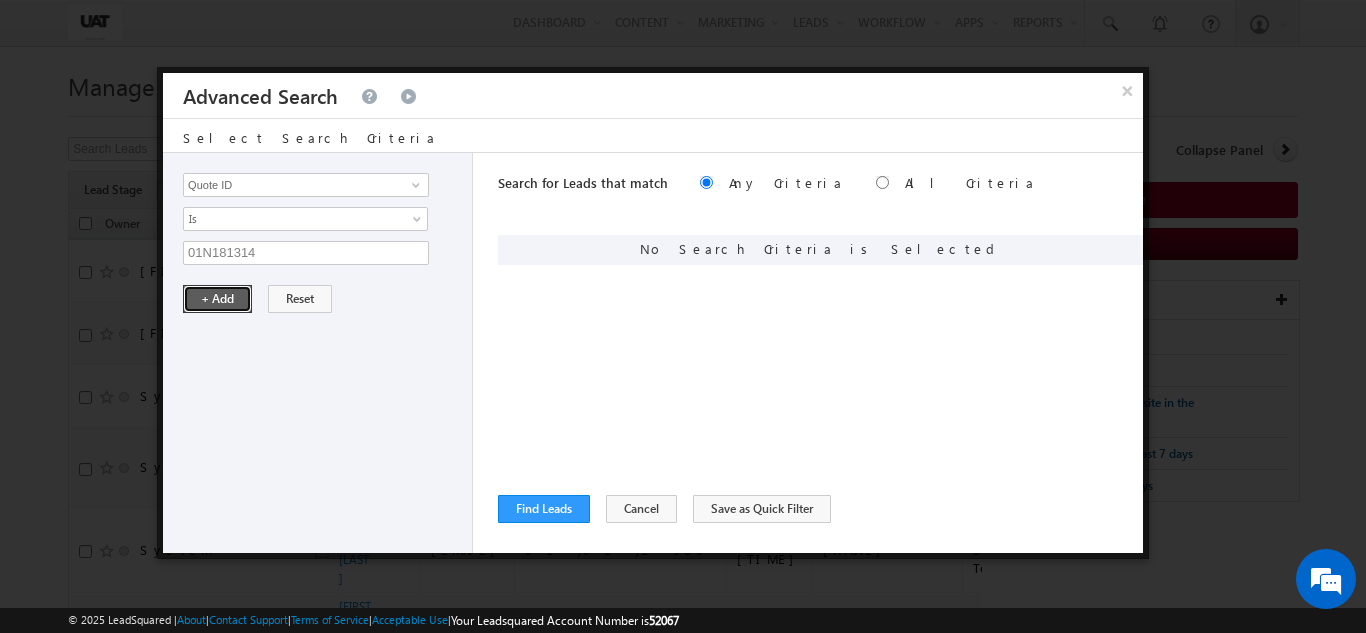 click on "+ Add" at bounding box center (217, 299) 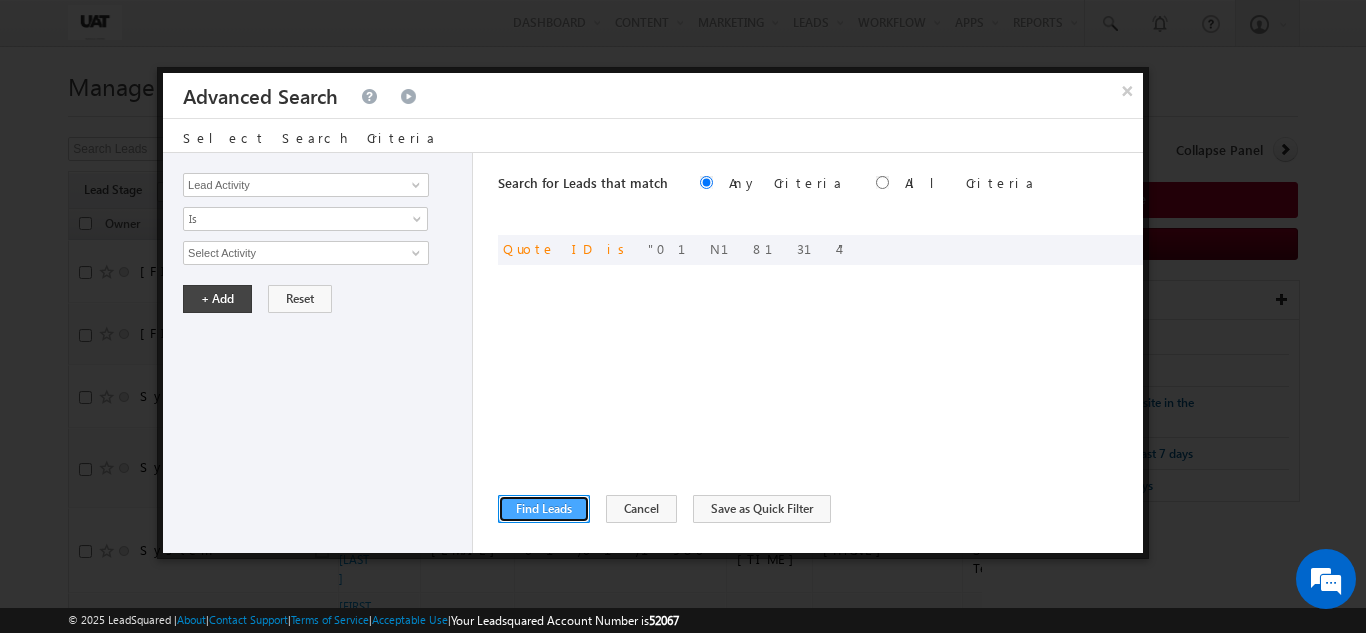 click on "Find Leads" at bounding box center (544, 509) 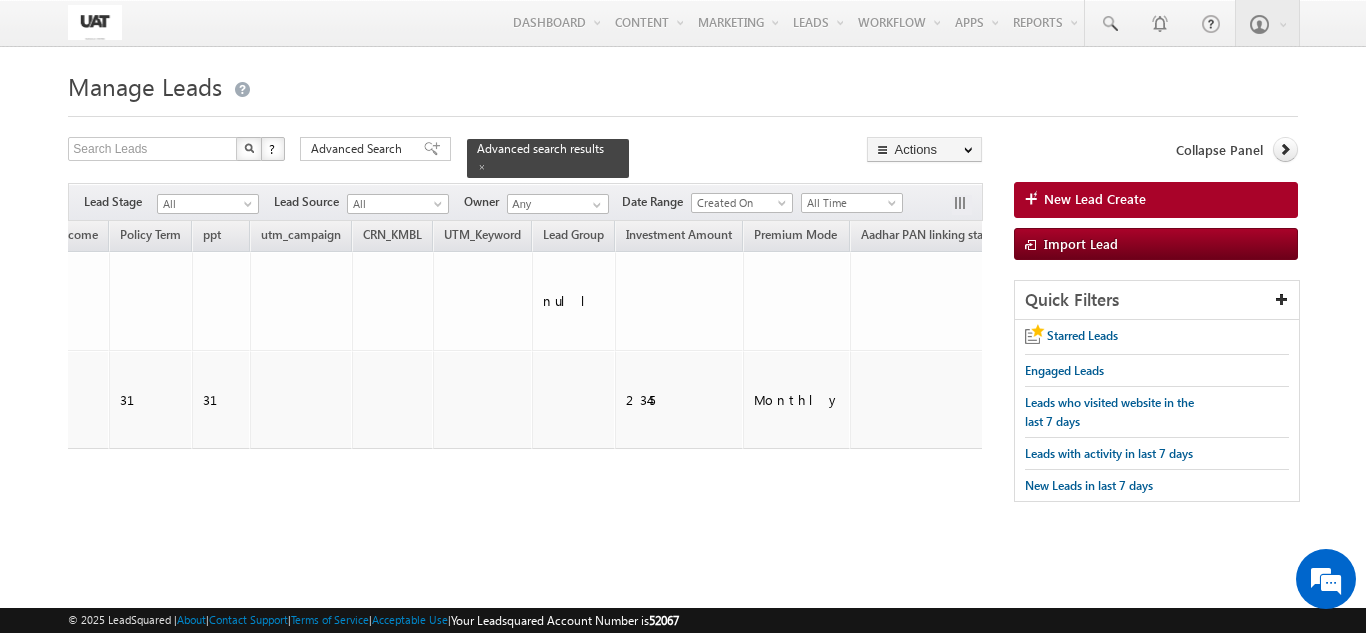 scroll, scrollTop: 0, scrollLeft: 3580, axis: horizontal 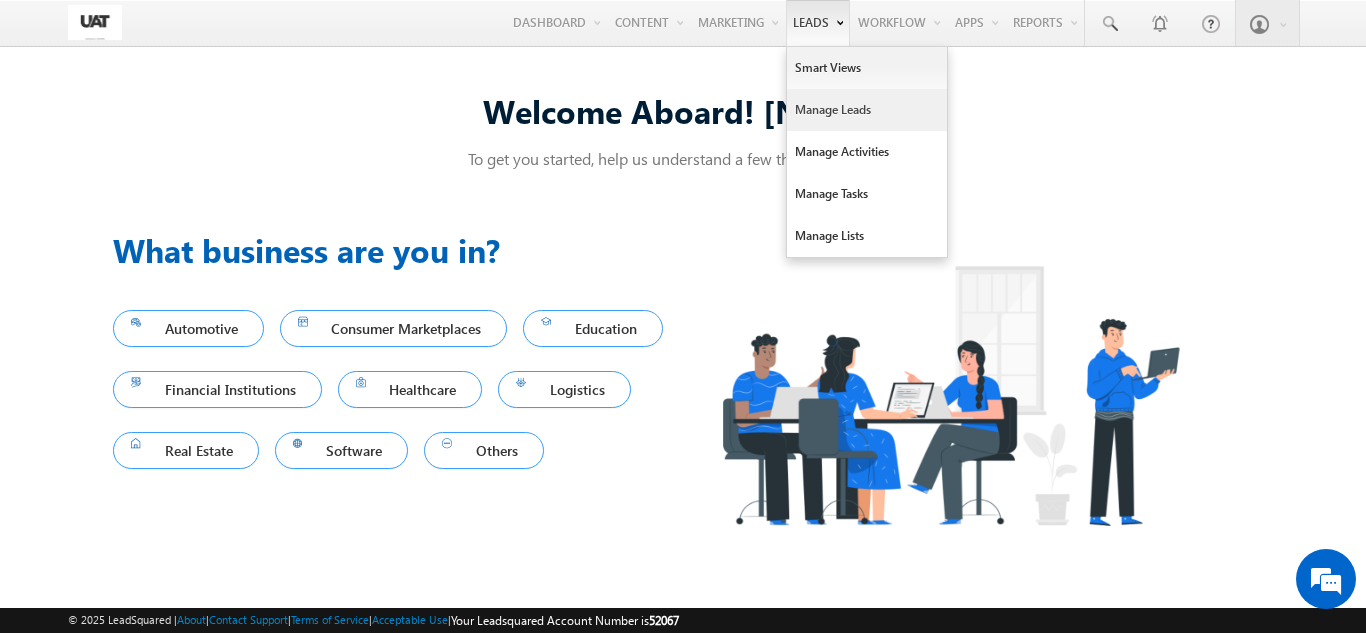 click on "Manage Leads" at bounding box center (867, 110) 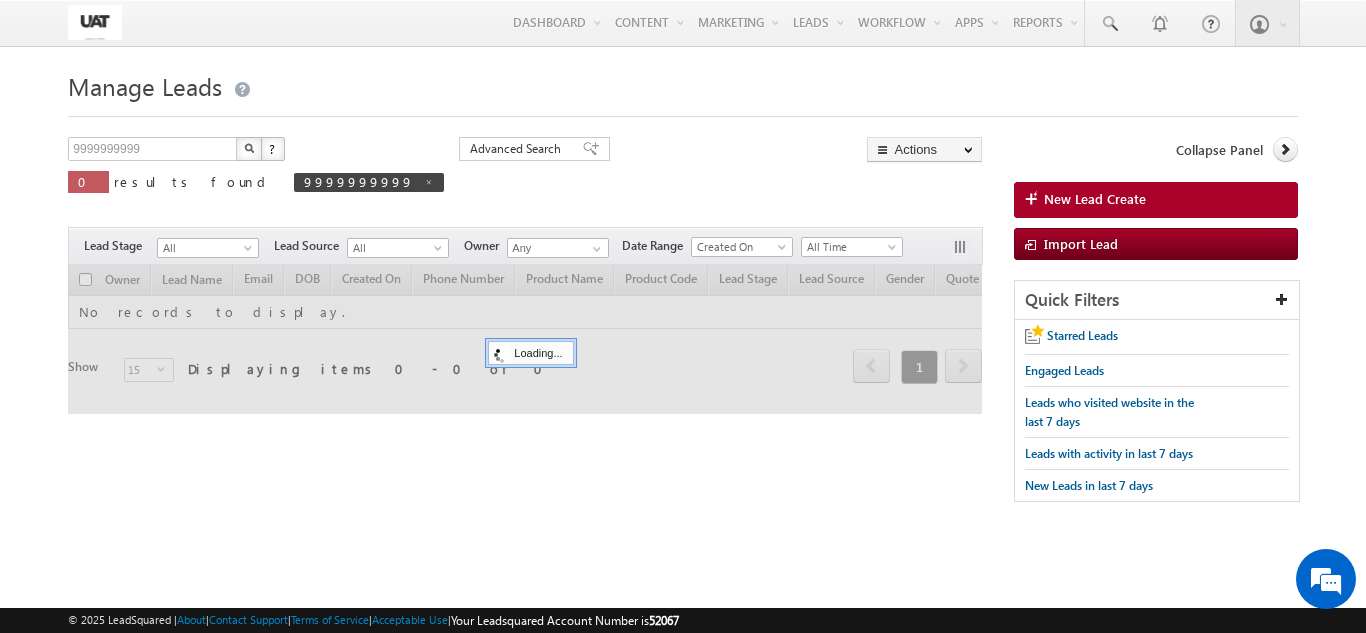 scroll, scrollTop: 0, scrollLeft: 0, axis: both 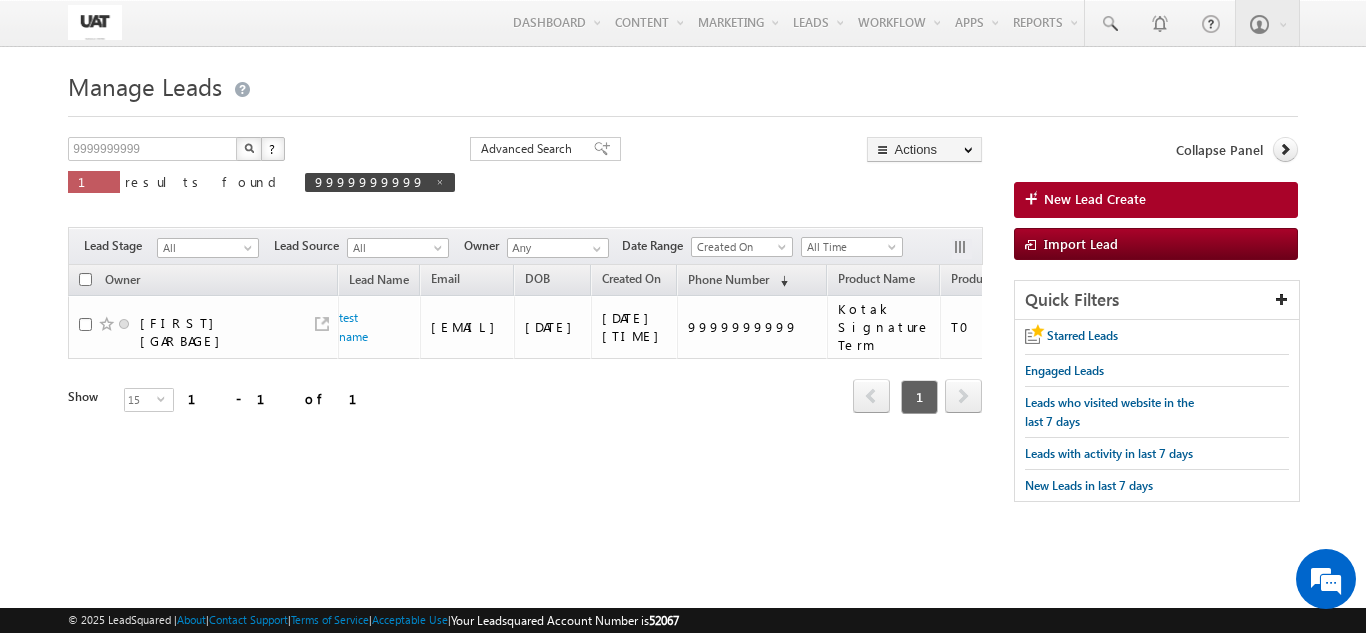 click at bounding box center (249, 149) 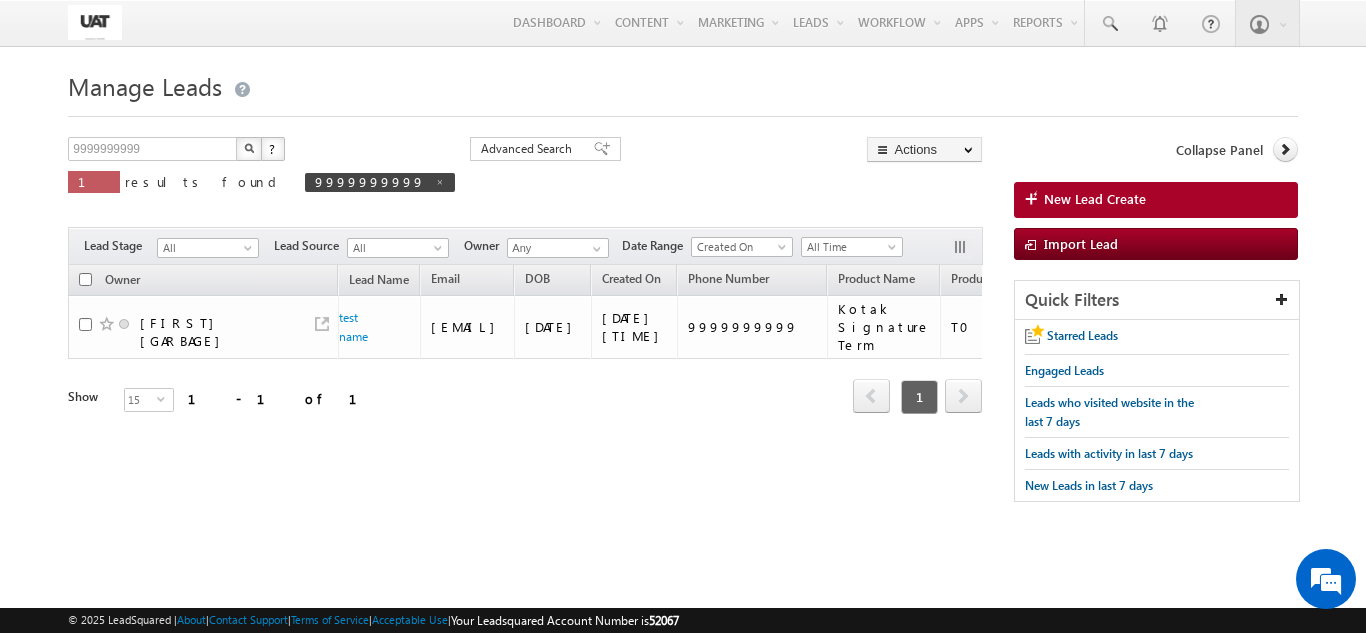 click at bounding box center (85, 279) 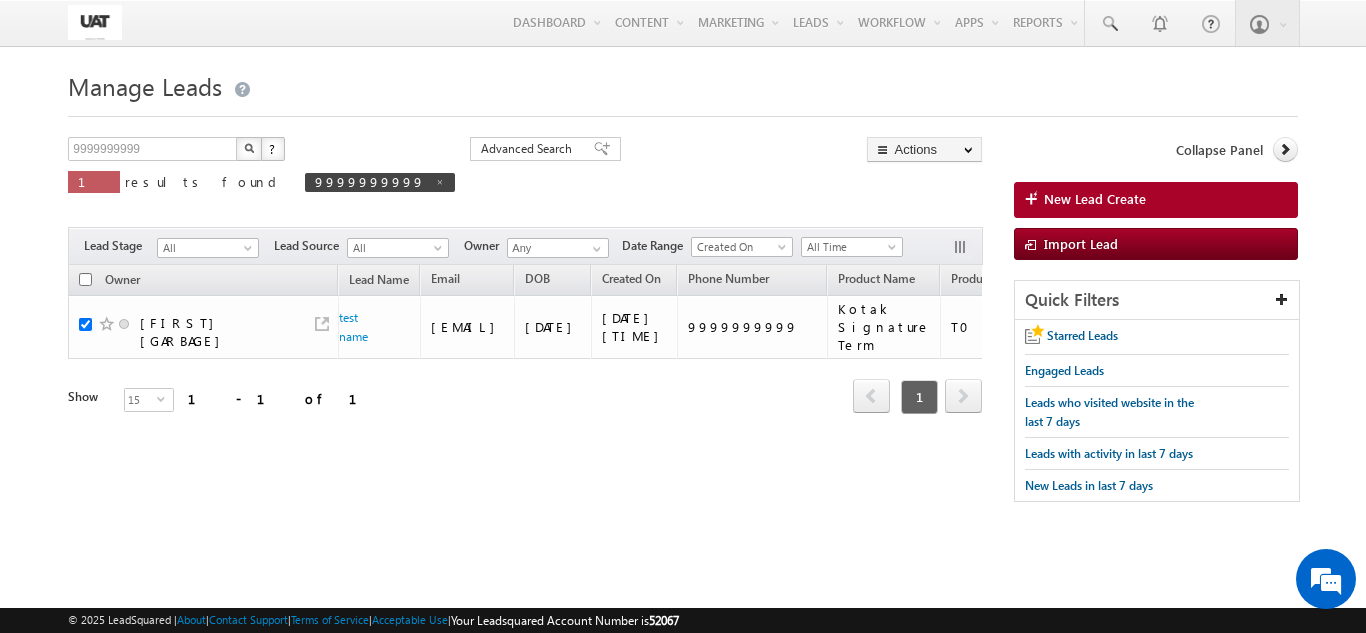 checkbox on "true" 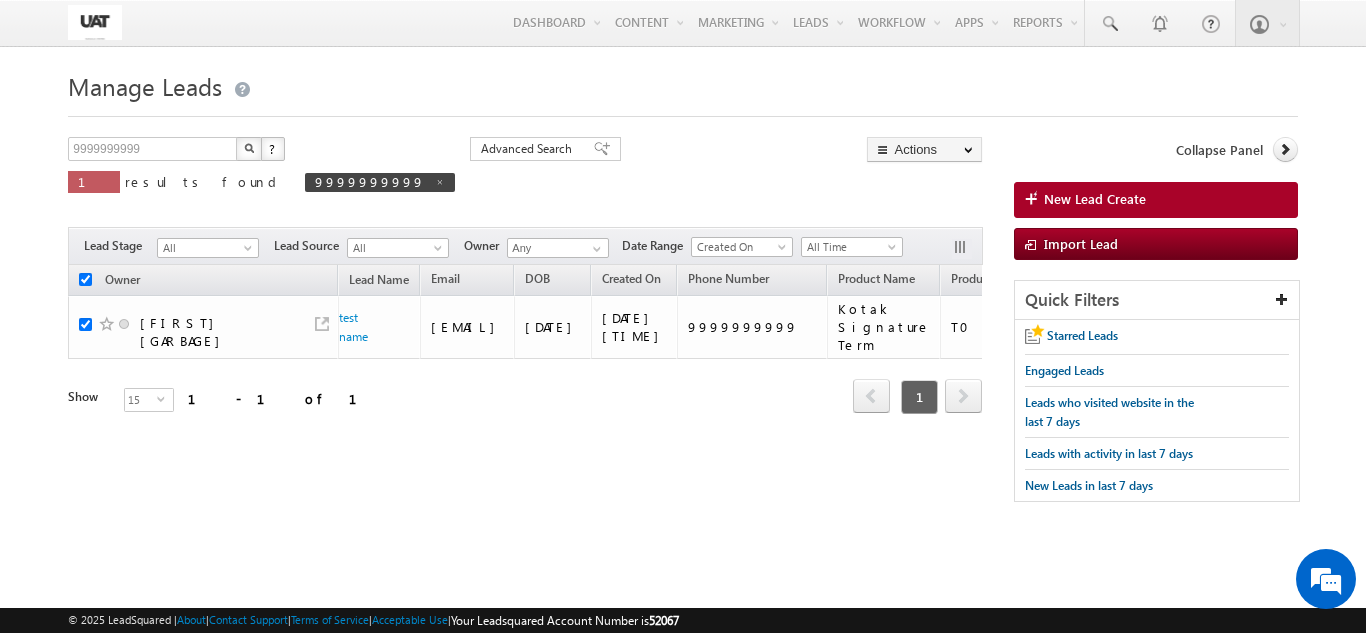 checkbox on "true" 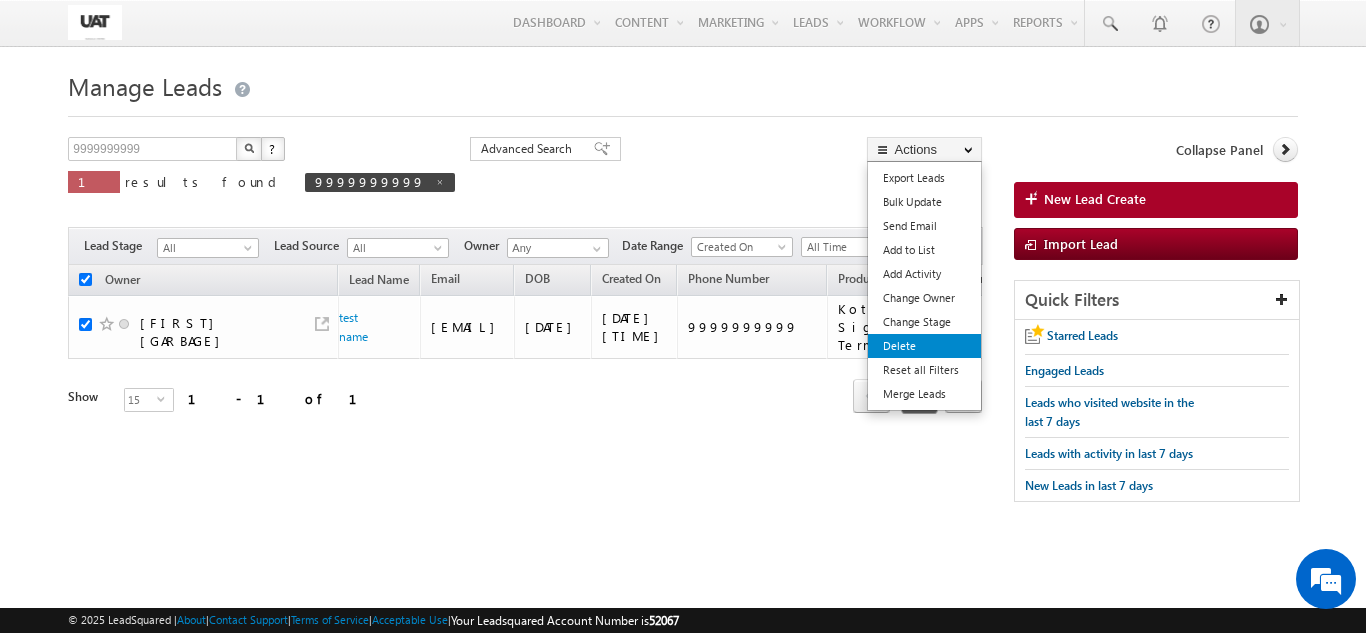 click on "Delete" at bounding box center (924, 346) 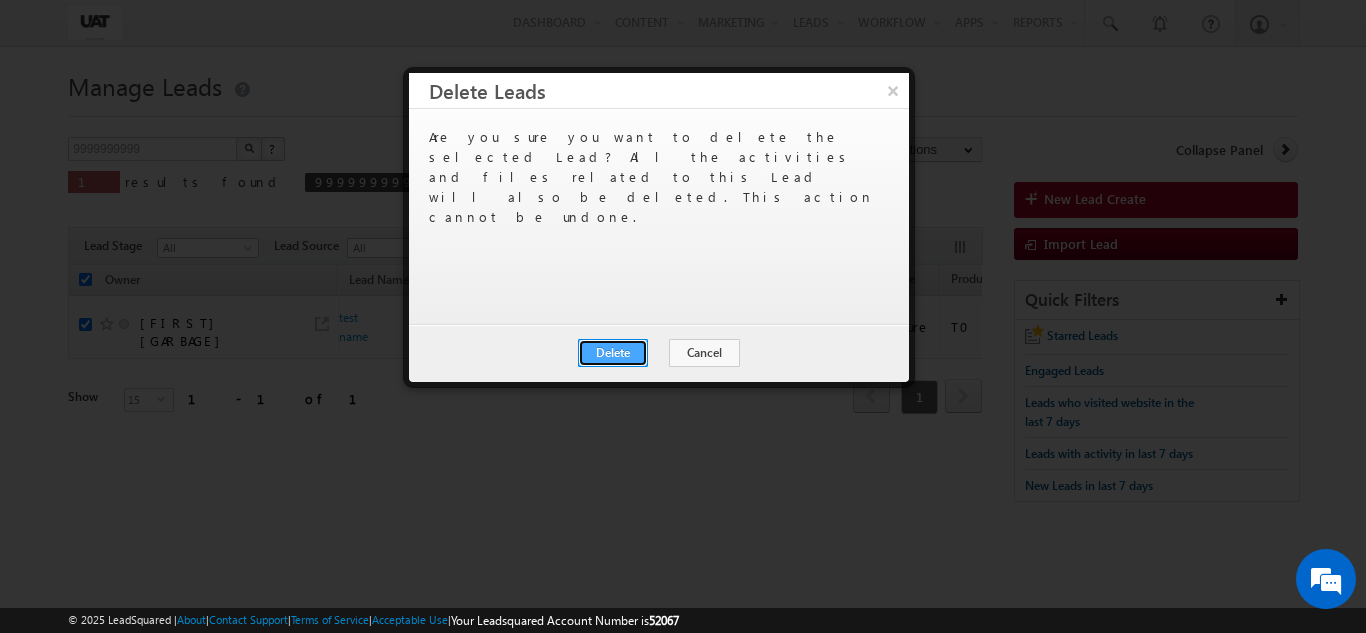 click on "Delete" at bounding box center (613, 353) 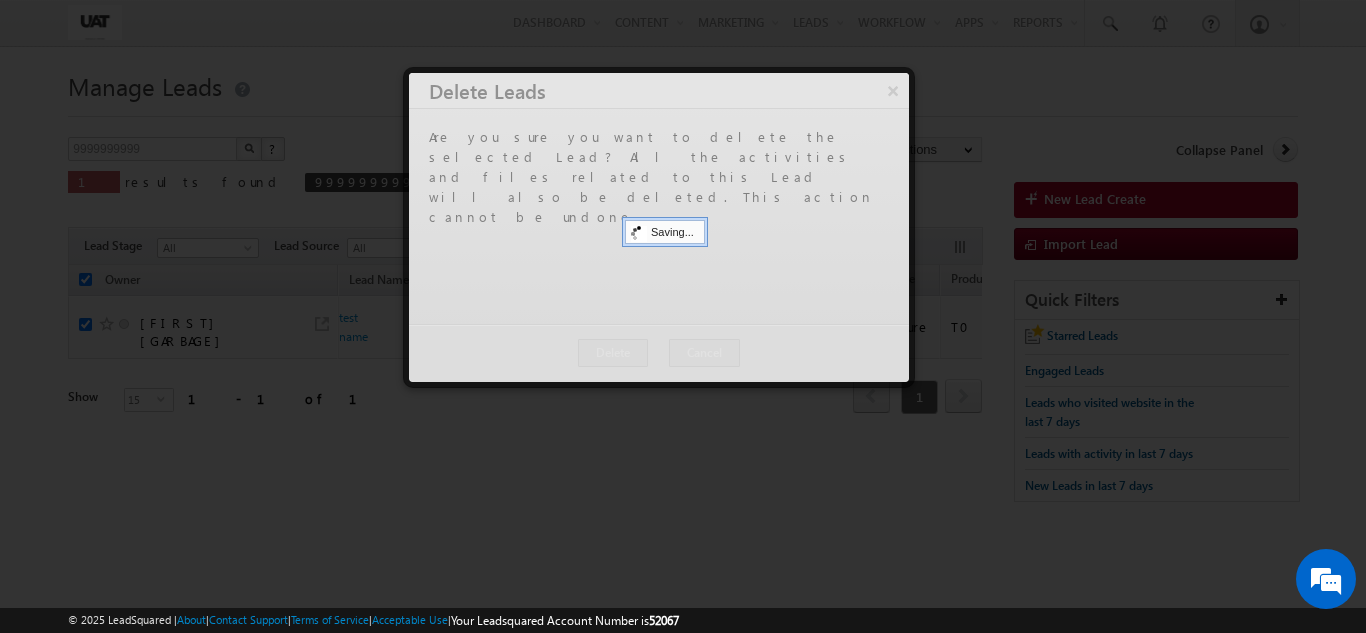 scroll, scrollTop: 0, scrollLeft: 0, axis: both 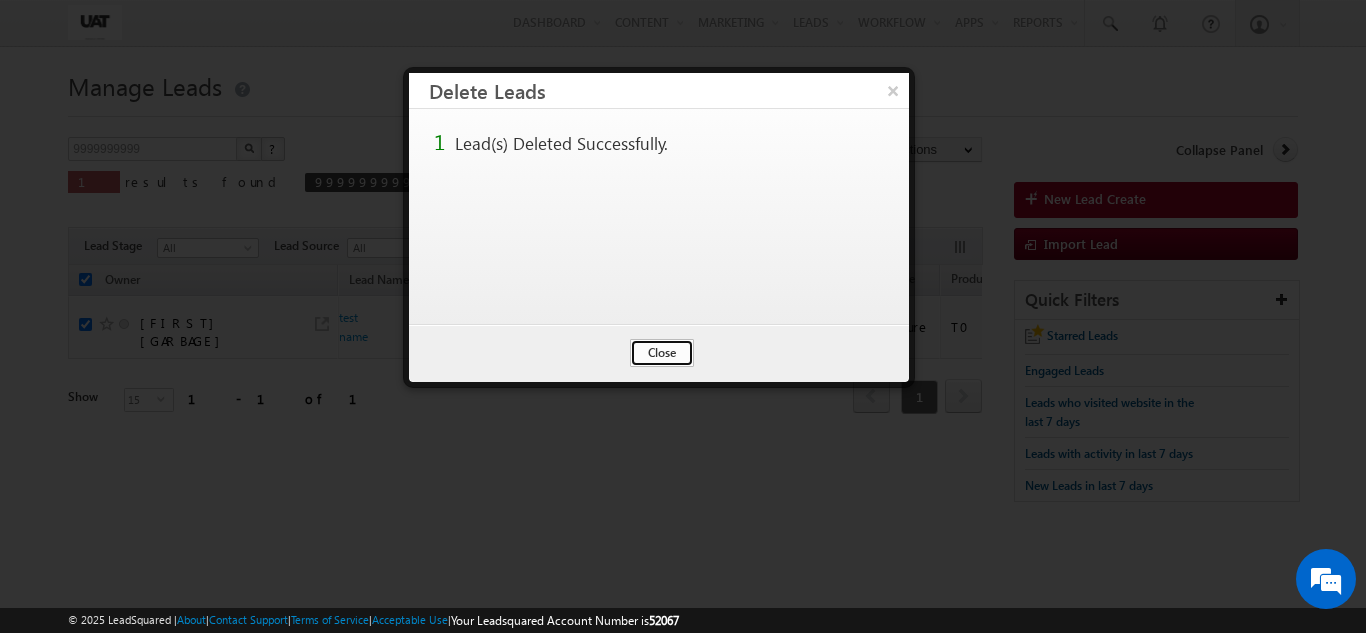 click on "Close" at bounding box center [662, 353] 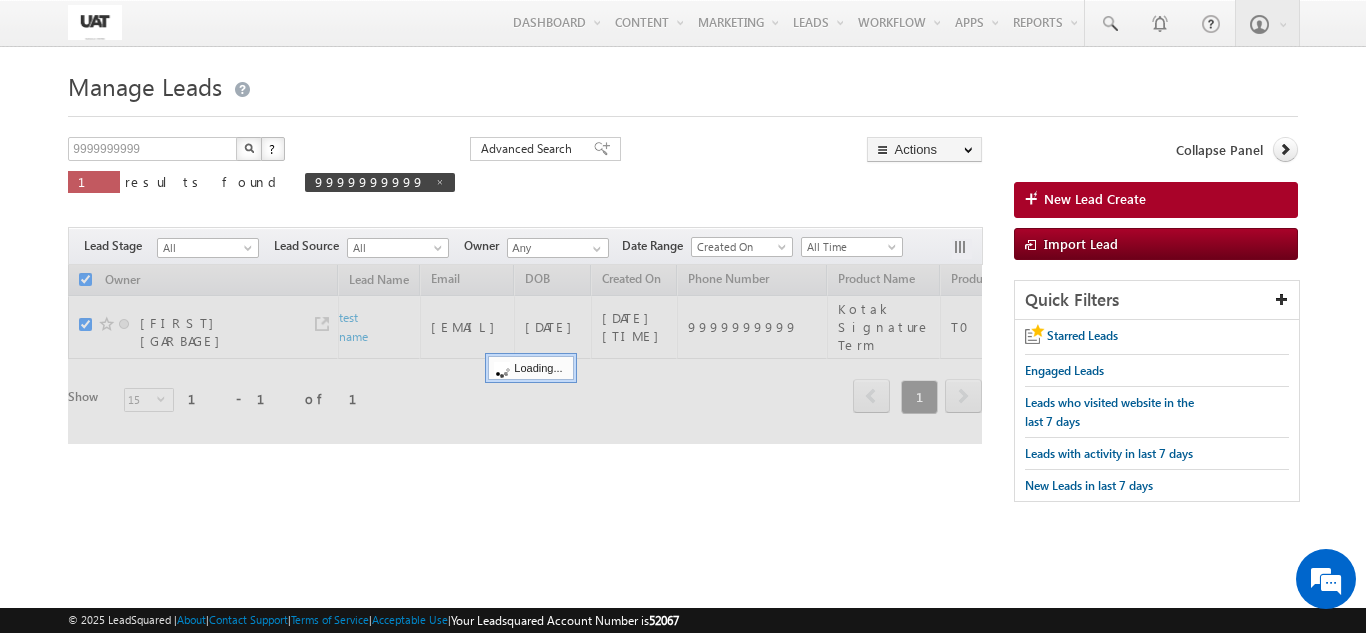 checkbox on "false" 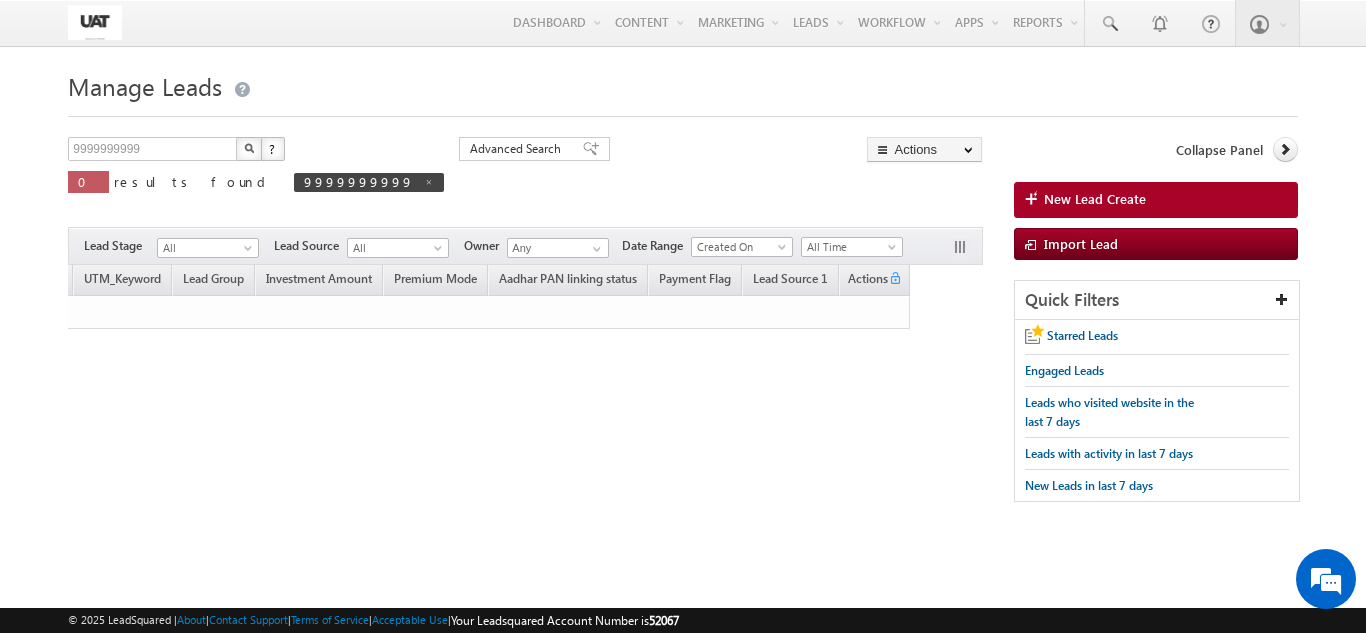 scroll, scrollTop: 0, scrollLeft: 0, axis: both 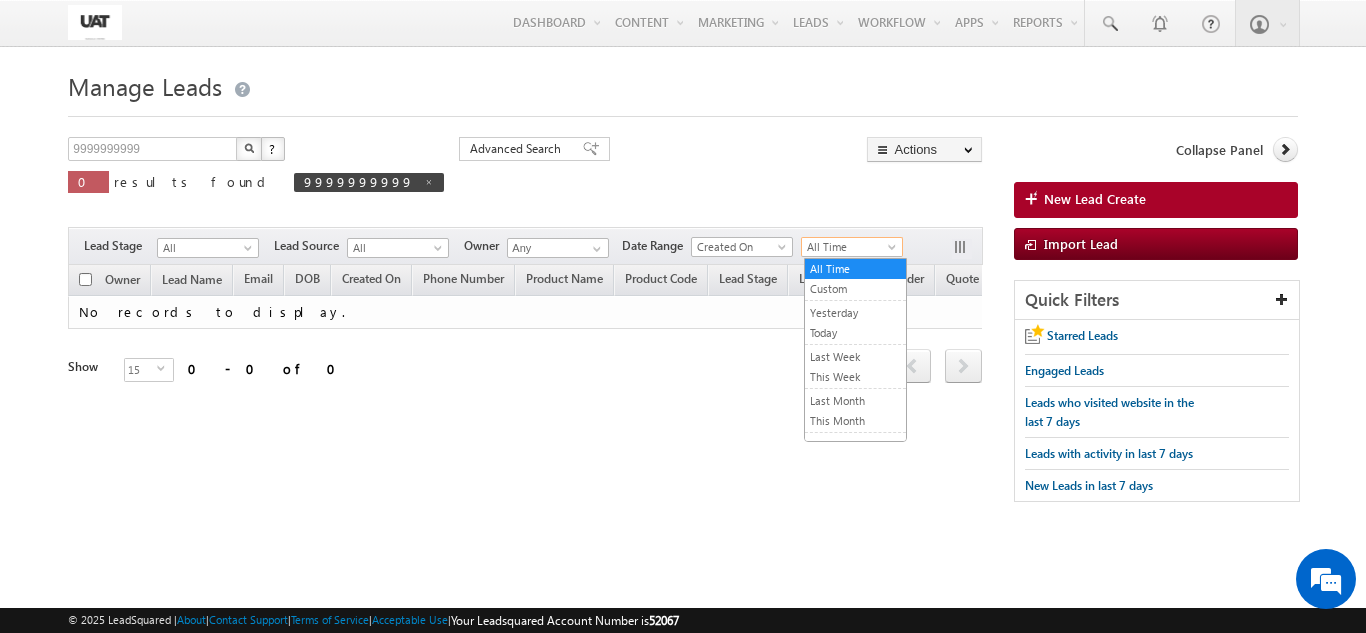 click on "All Time" at bounding box center (849, 247) 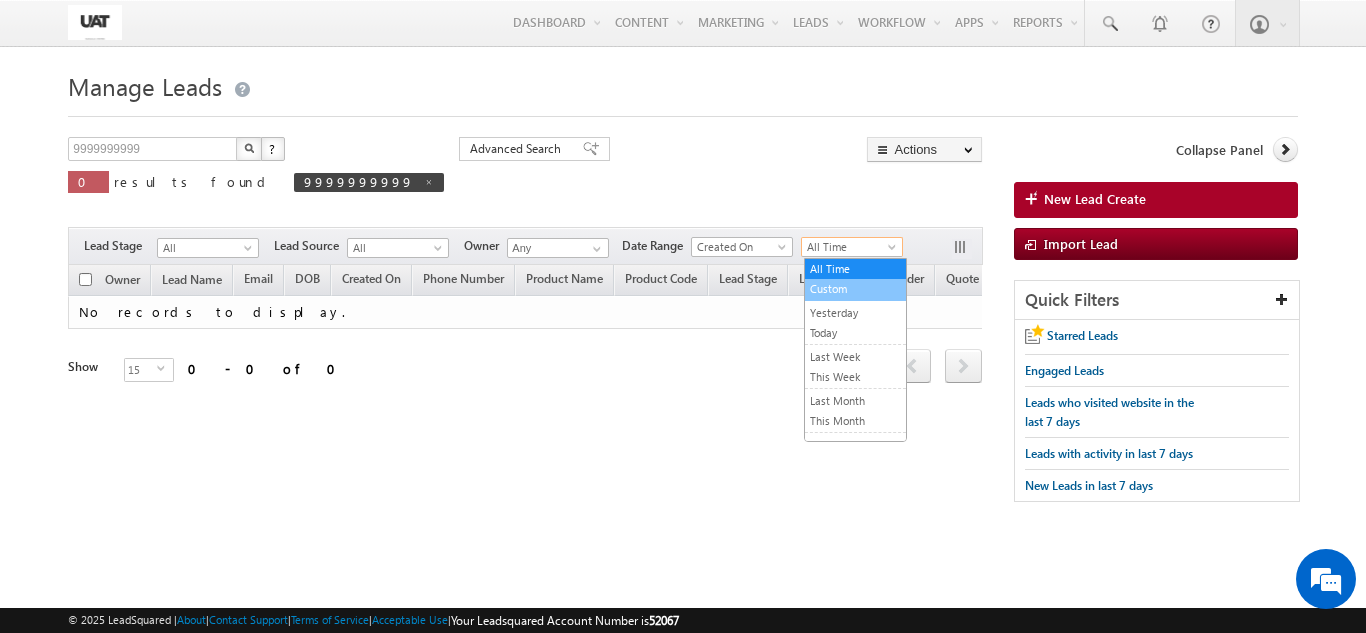 click on "Custom" at bounding box center (855, 289) 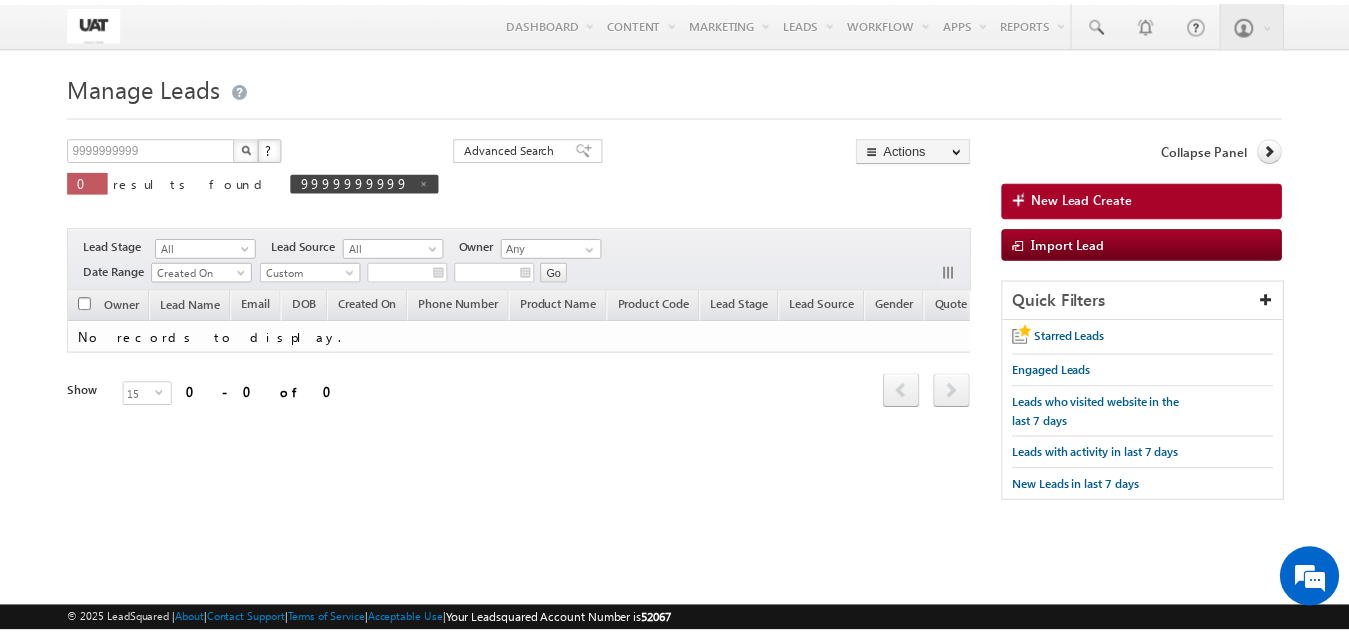 scroll, scrollTop: 0, scrollLeft: 4, axis: horizontal 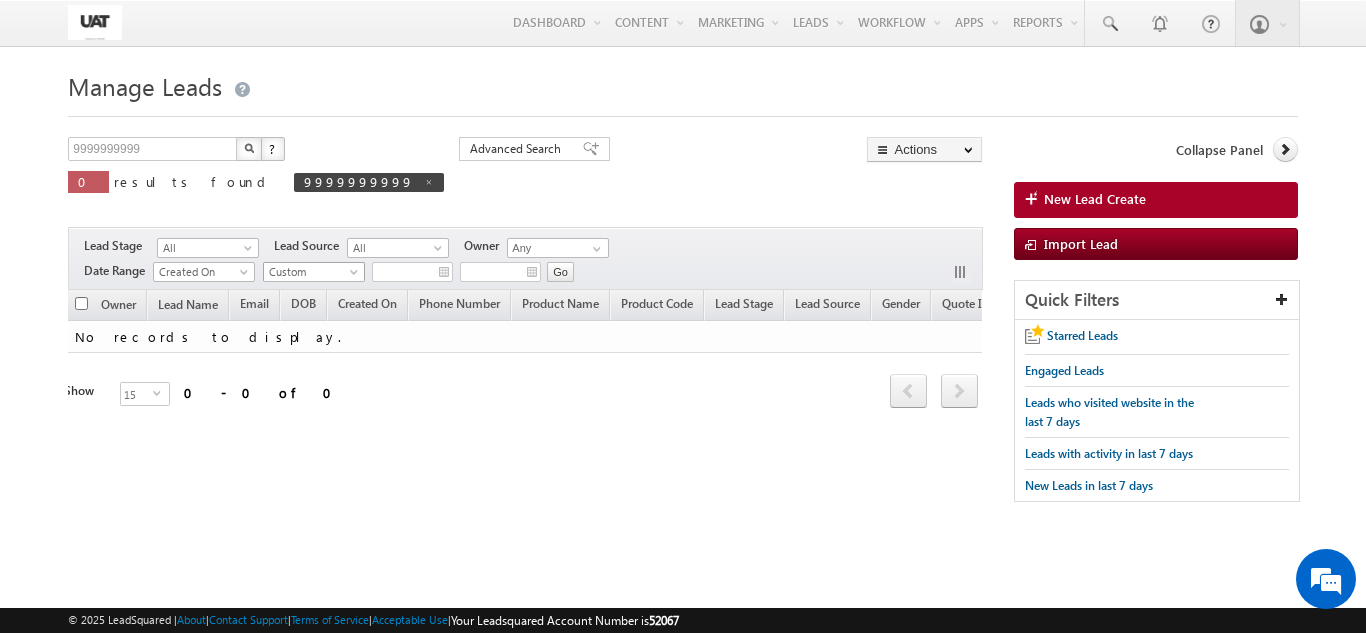 click on "Custom" at bounding box center (311, 272) 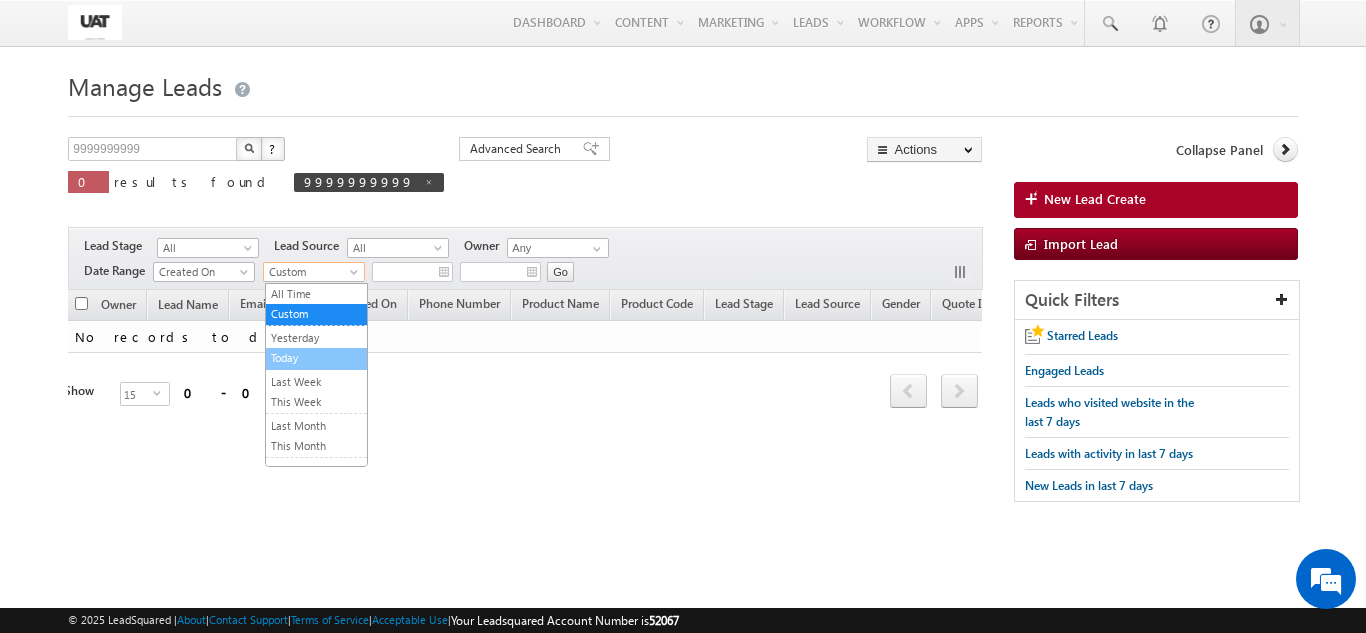 click on "Today" at bounding box center [316, 358] 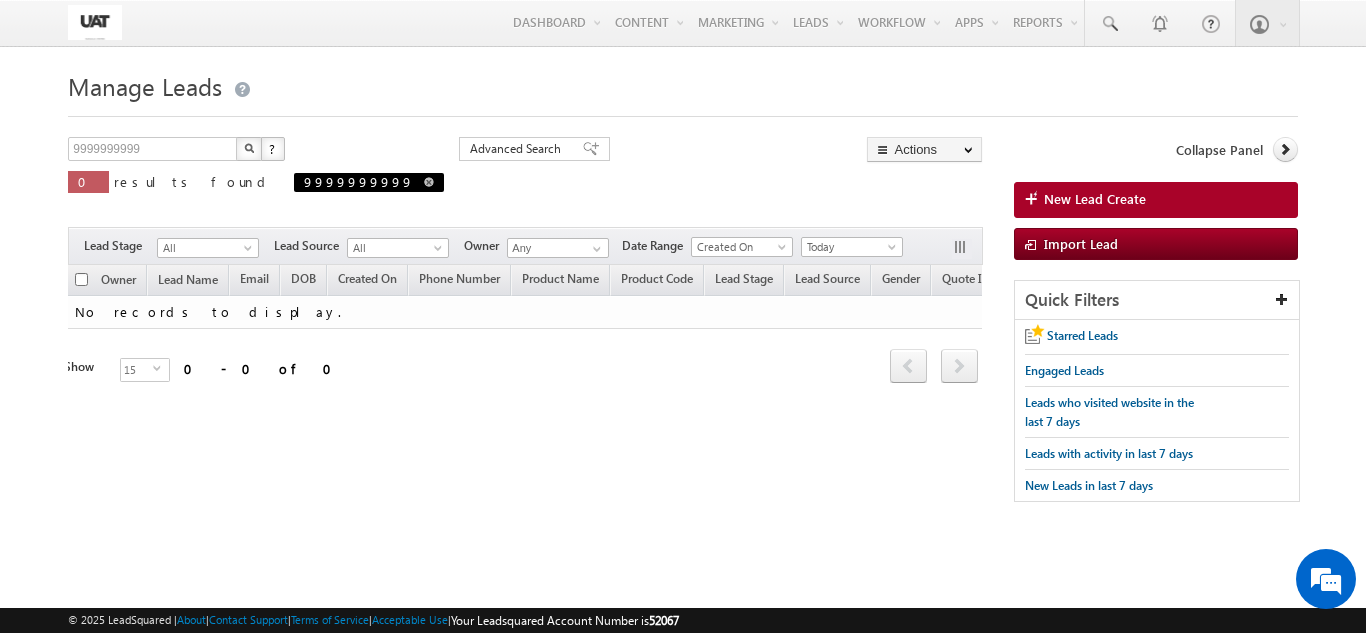 click at bounding box center (429, 182) 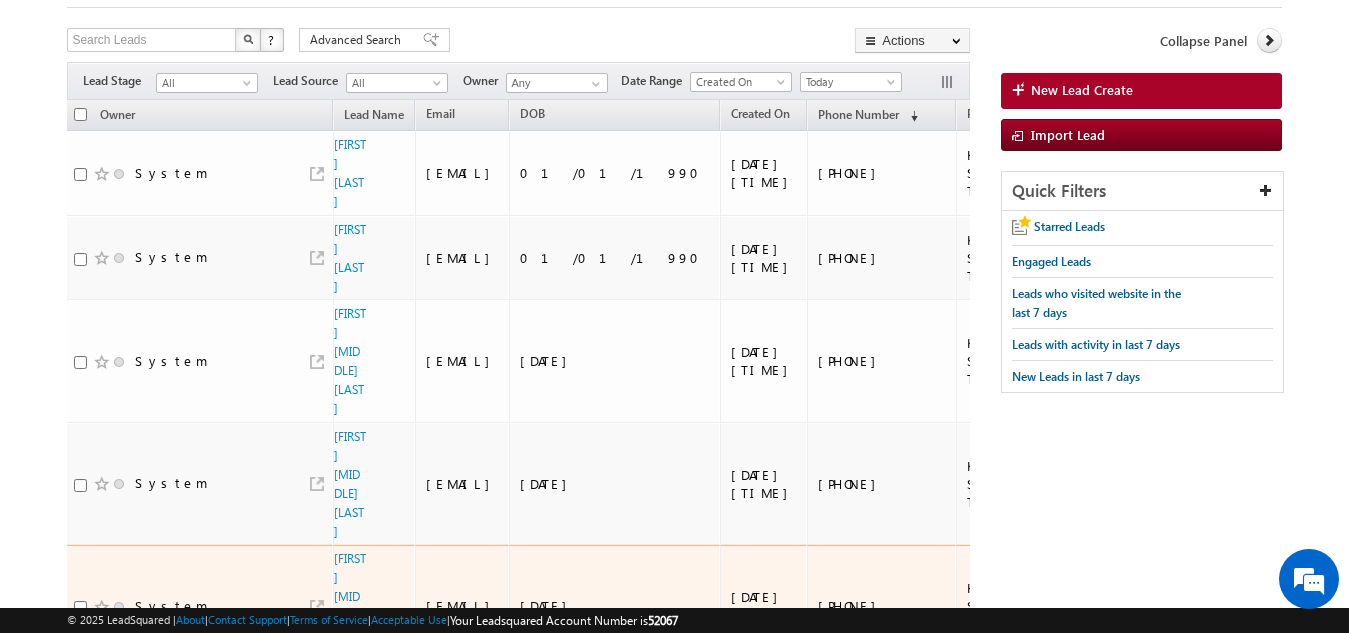 scroll, scrollTop: 0, scrollLeft: 0, axis: both 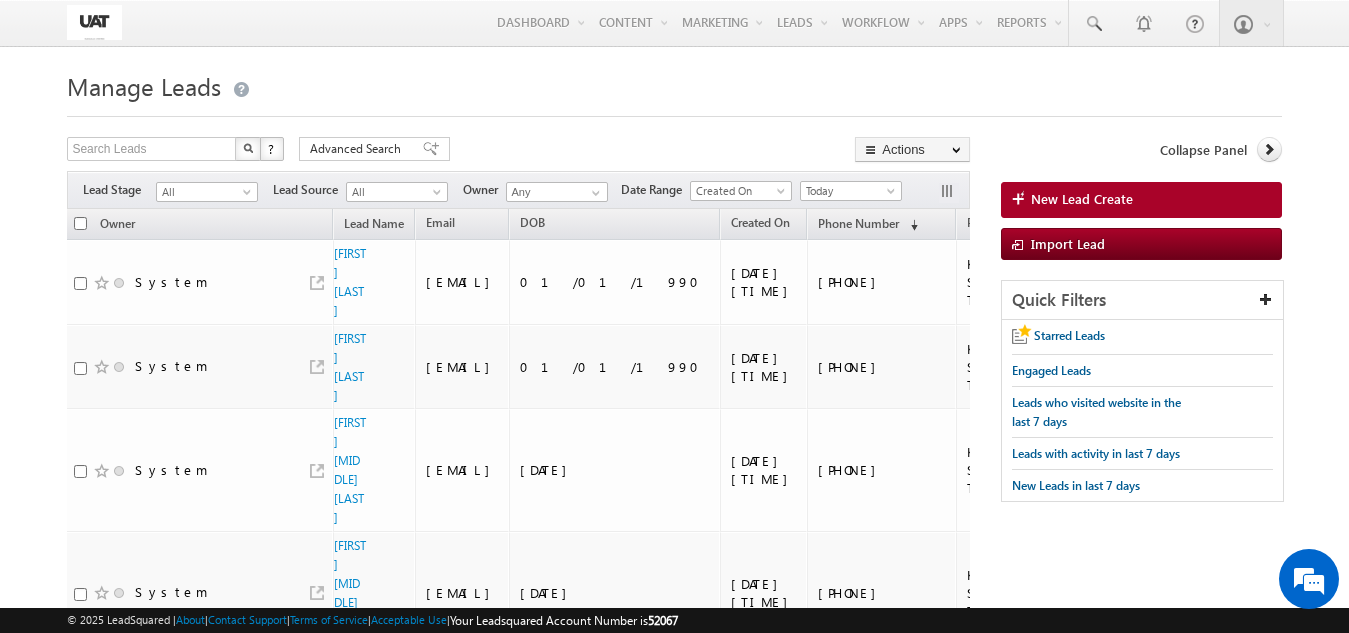 click at bounding box center [674, 110] 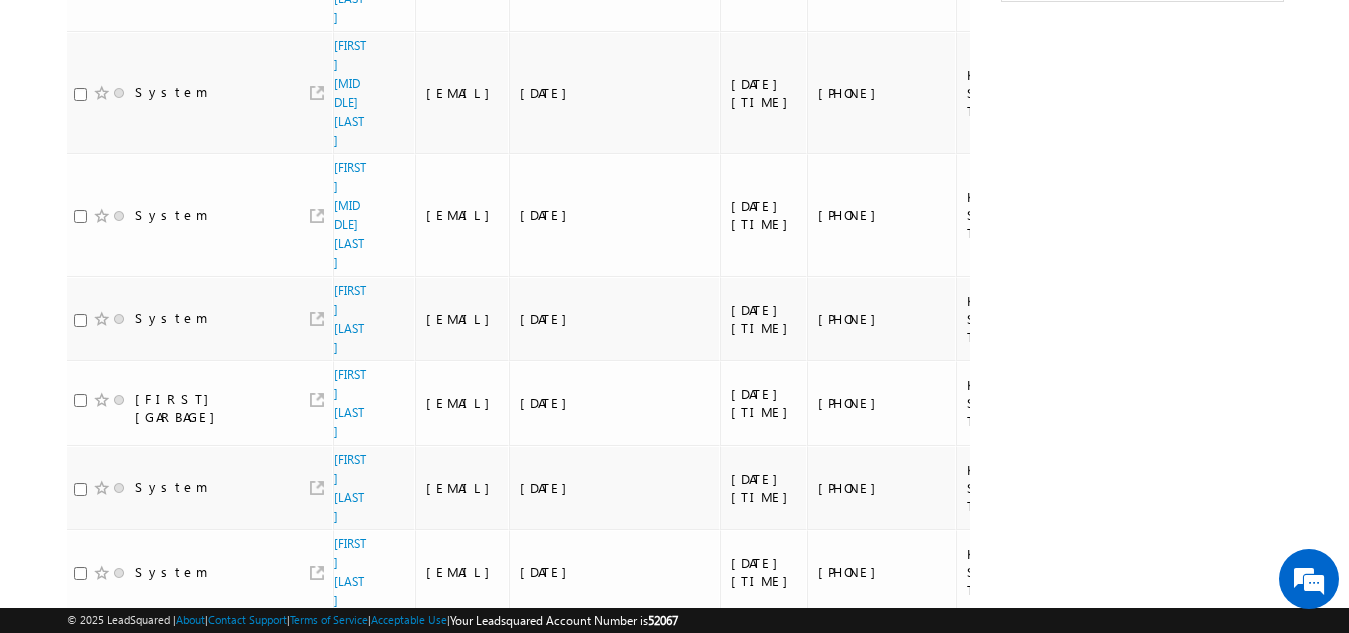 scroll, scrollTop: 814, scrollLeft: 0, axis: vertical 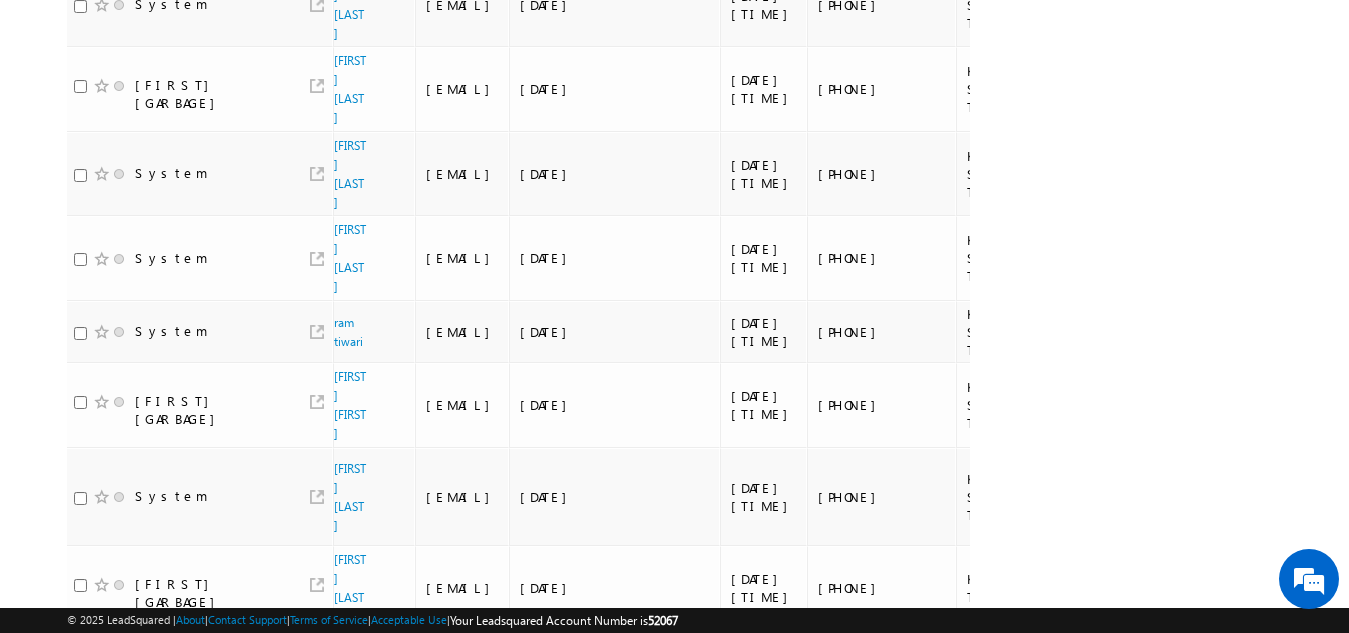 click on "2" at bounding box center (824, 854) 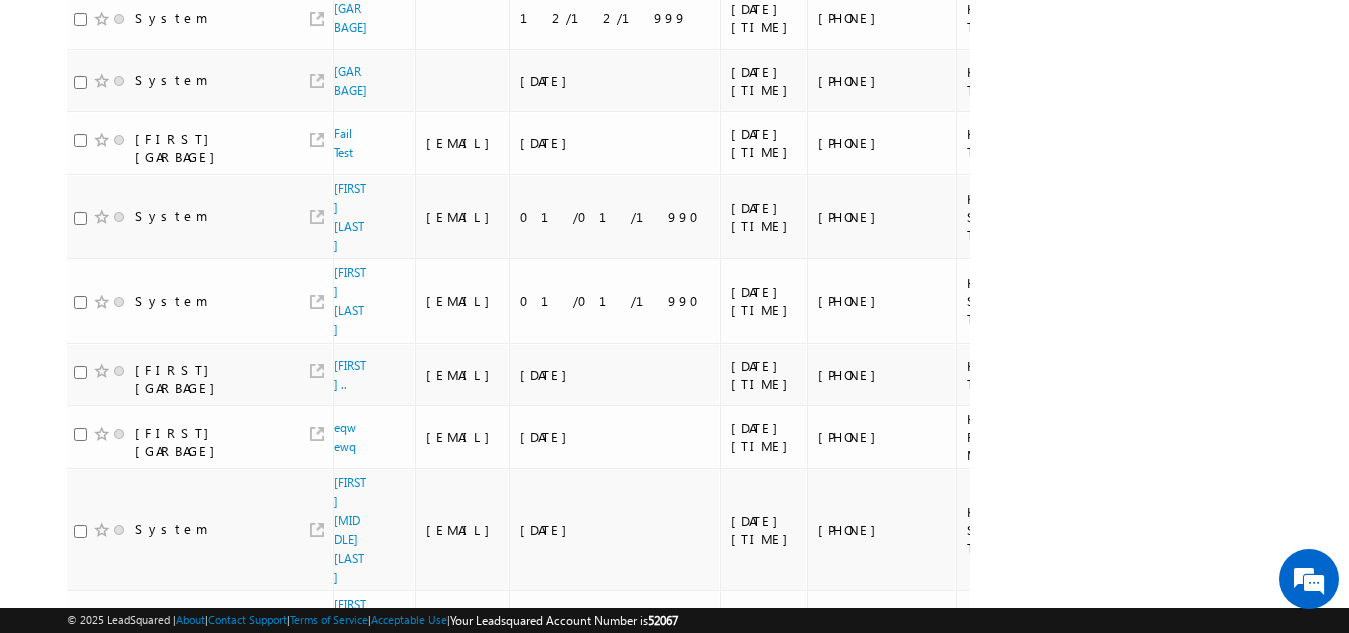 scroll, scrollTop: 709, scrollLeft: 0, axis: vertical 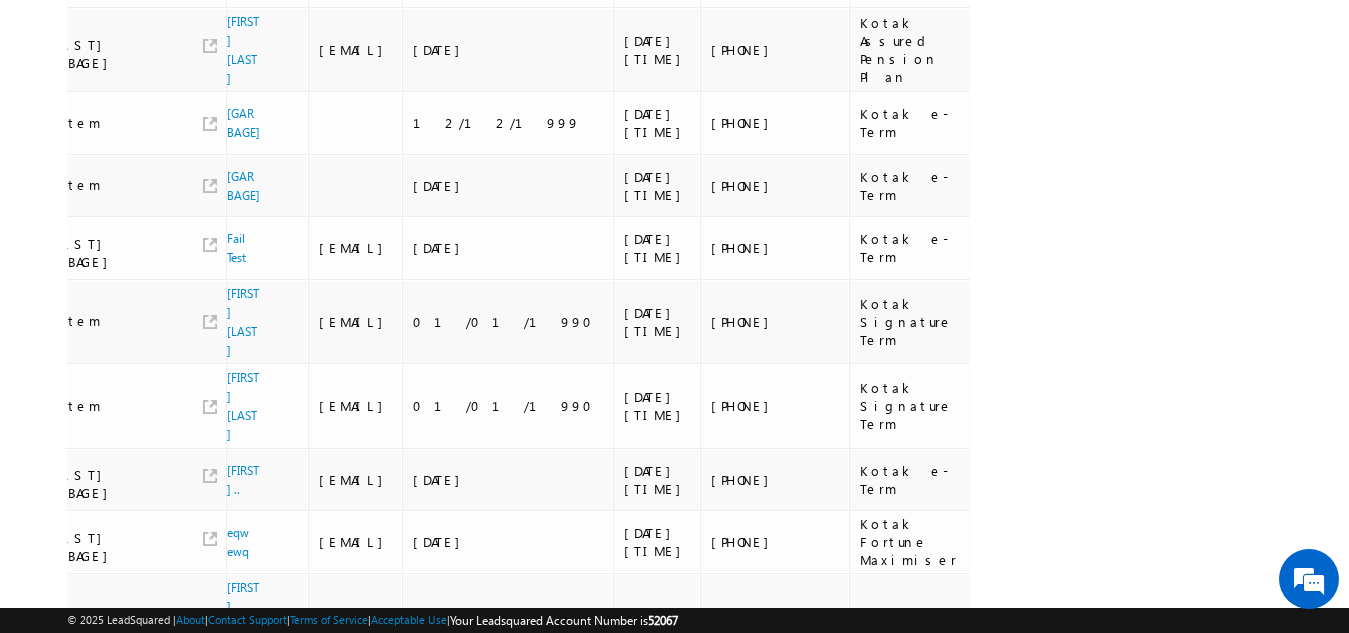 click on "1" at bounding box center (676, 819) 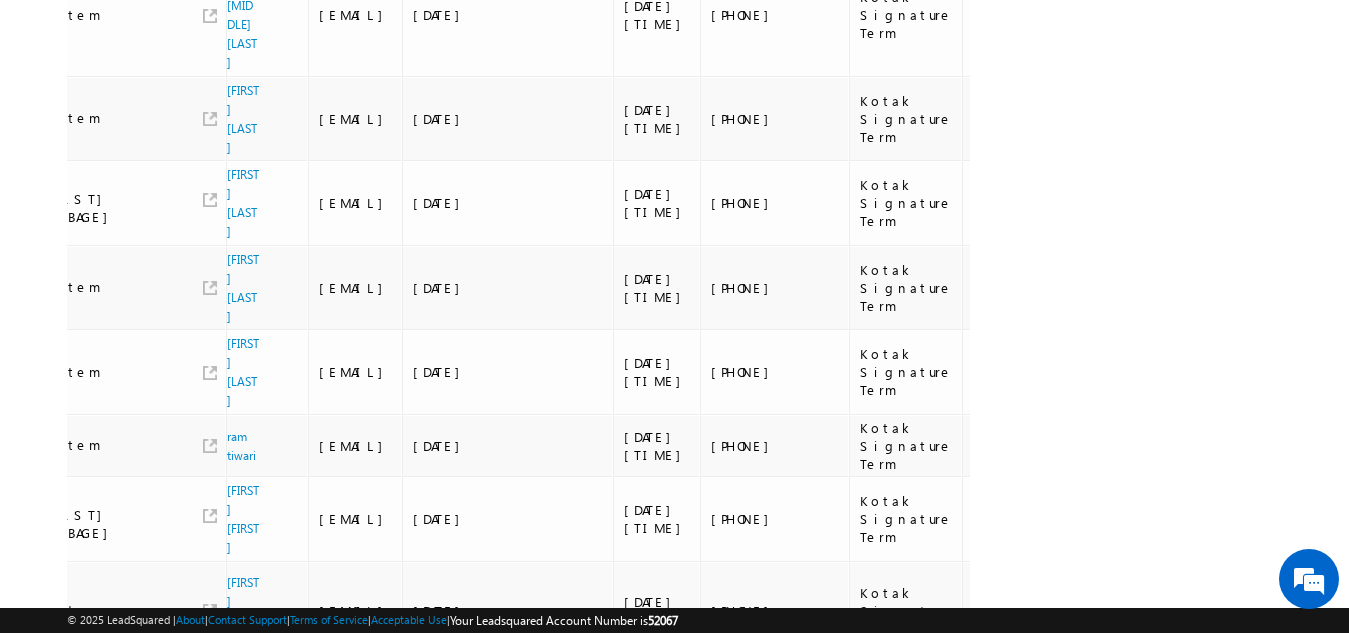 scroll, scrollTop: 814, scrollLeft: 0, axis: vertical 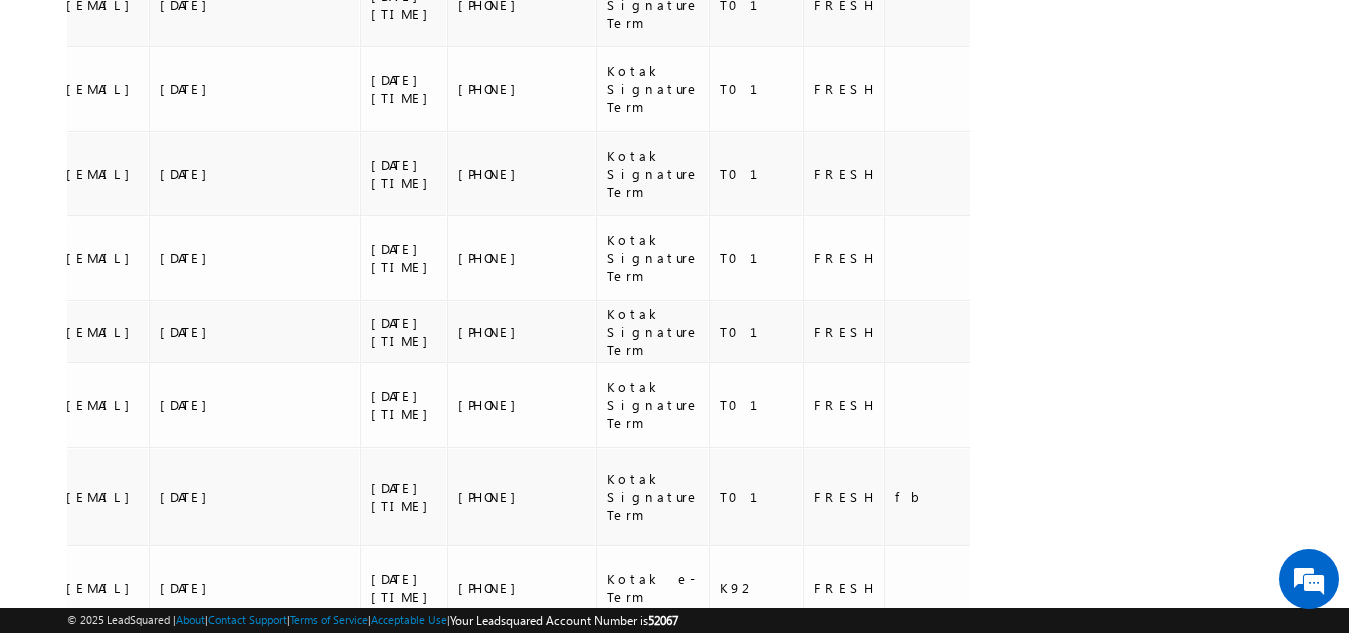 click on "2" at bounding box center [464, 854] 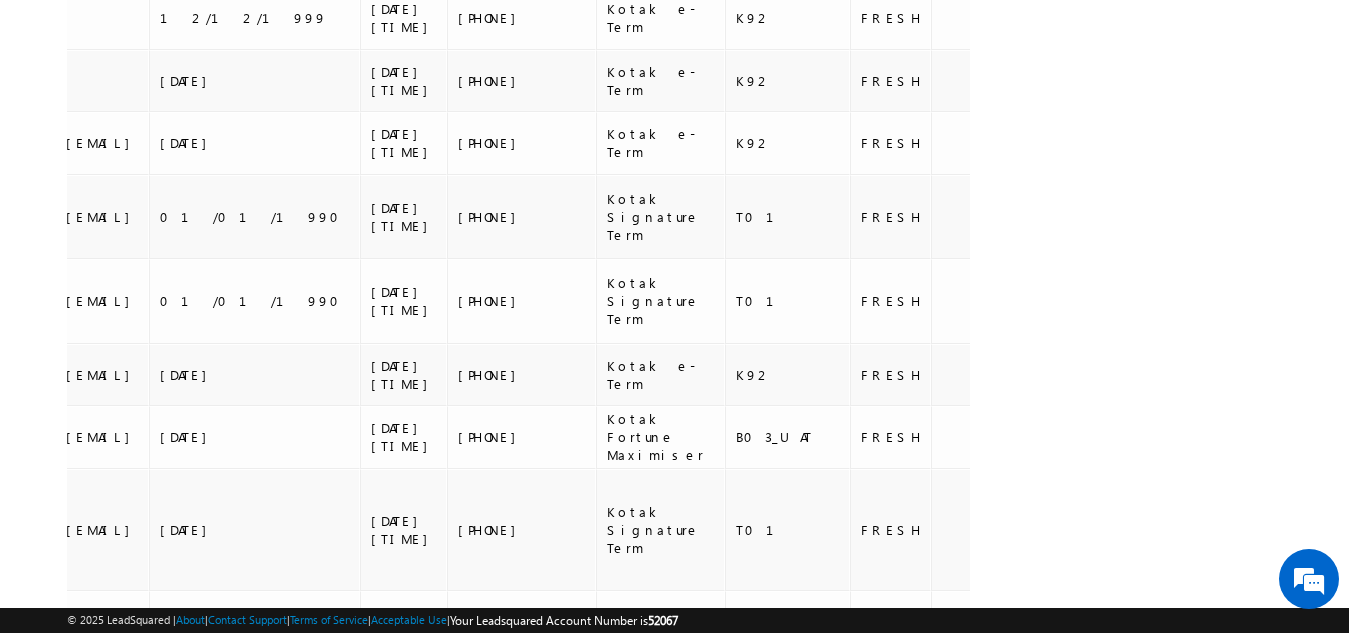 scroll, scrollTop: 709, scrollLeft: 0, axis: vertical 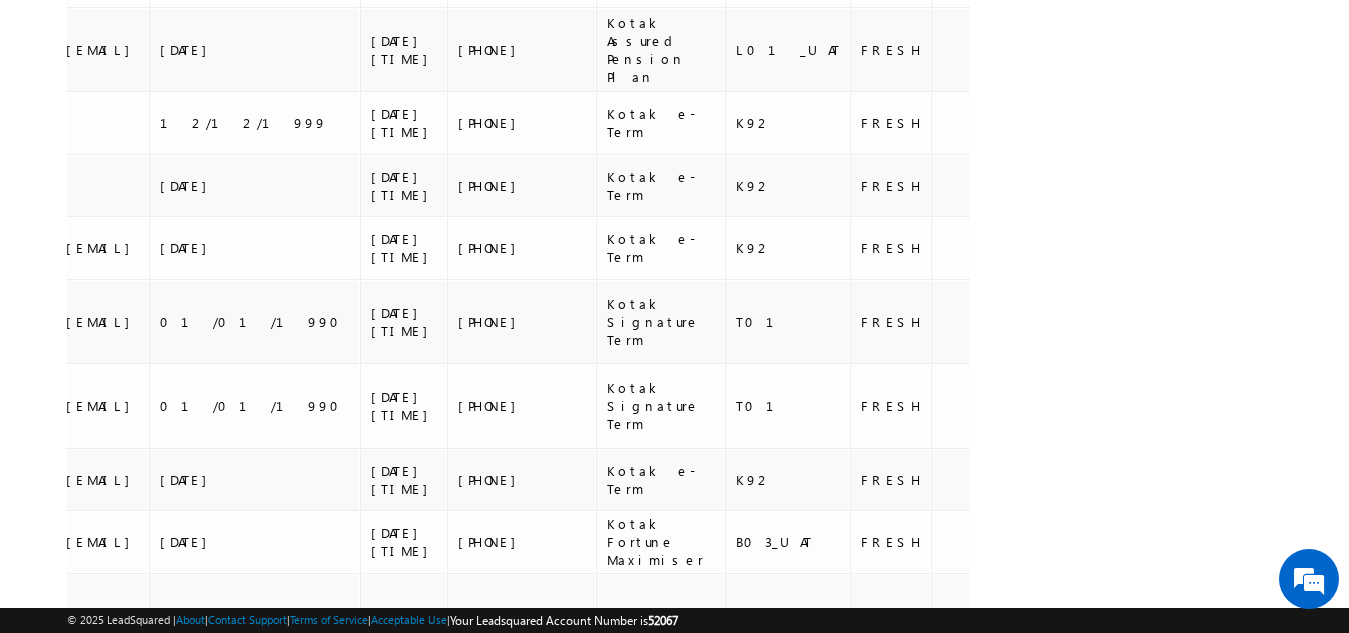 click on "3" at bounding box center (504, 819) 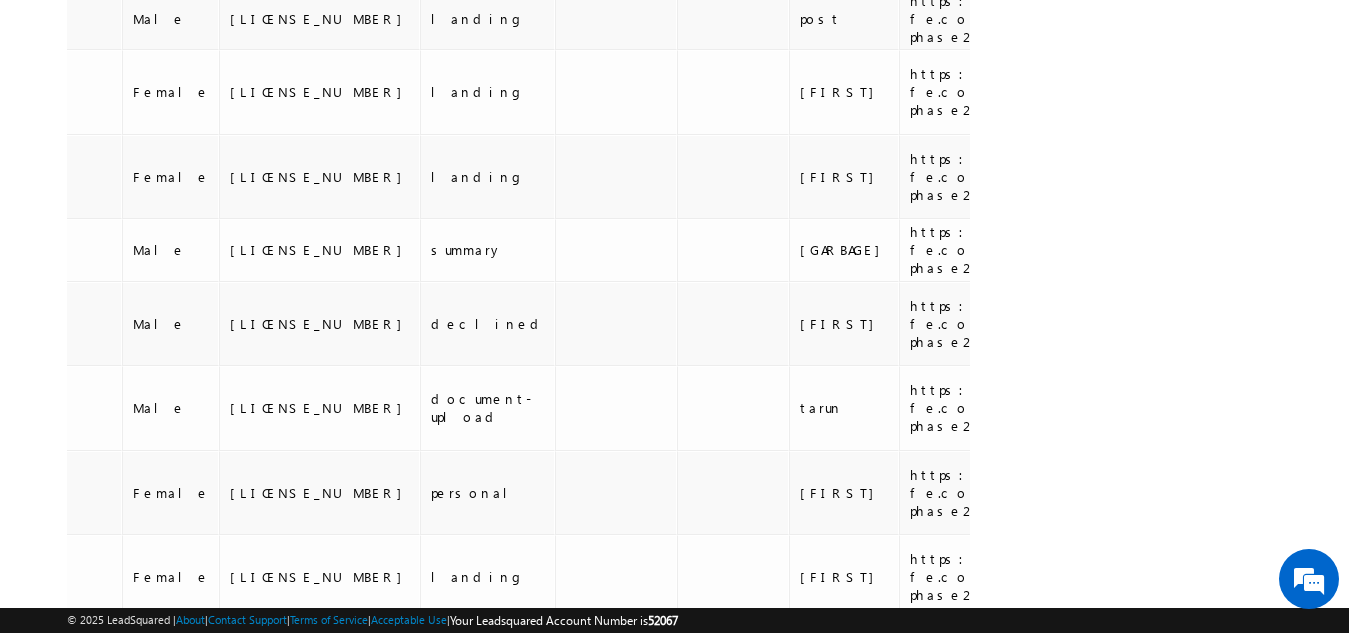scroll, scrollTop: 0, scrollLeft: 1190, axis: horizontal 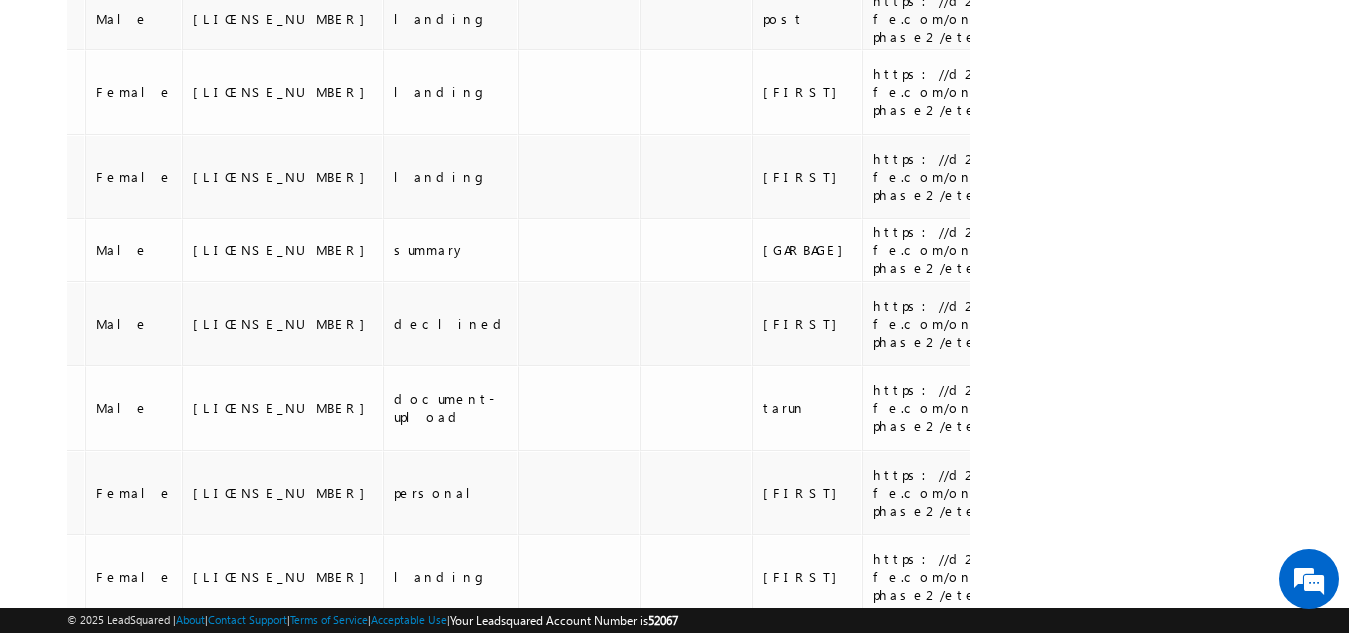 drag, startPoint x: 782, startPoint y: 348, endPoint x: 706, endPoint y: 336, distance: 76.941536 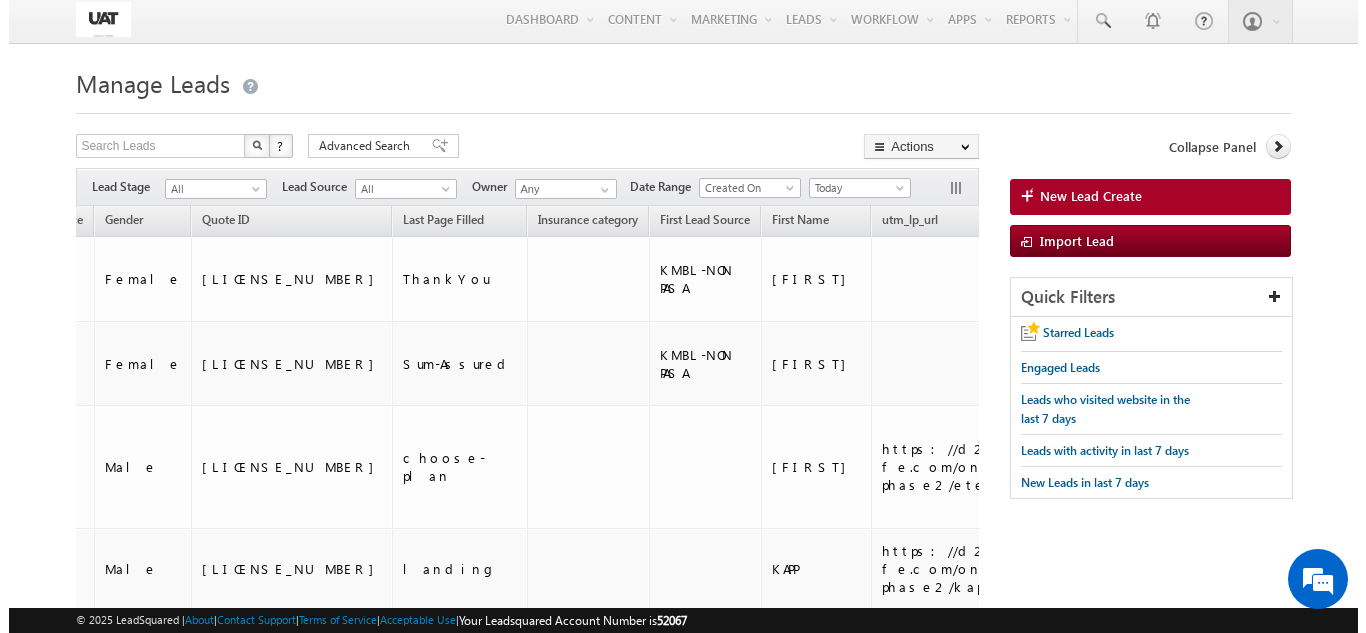 scroll, scrollTop: 0, scrollLeft: 0, axis: both 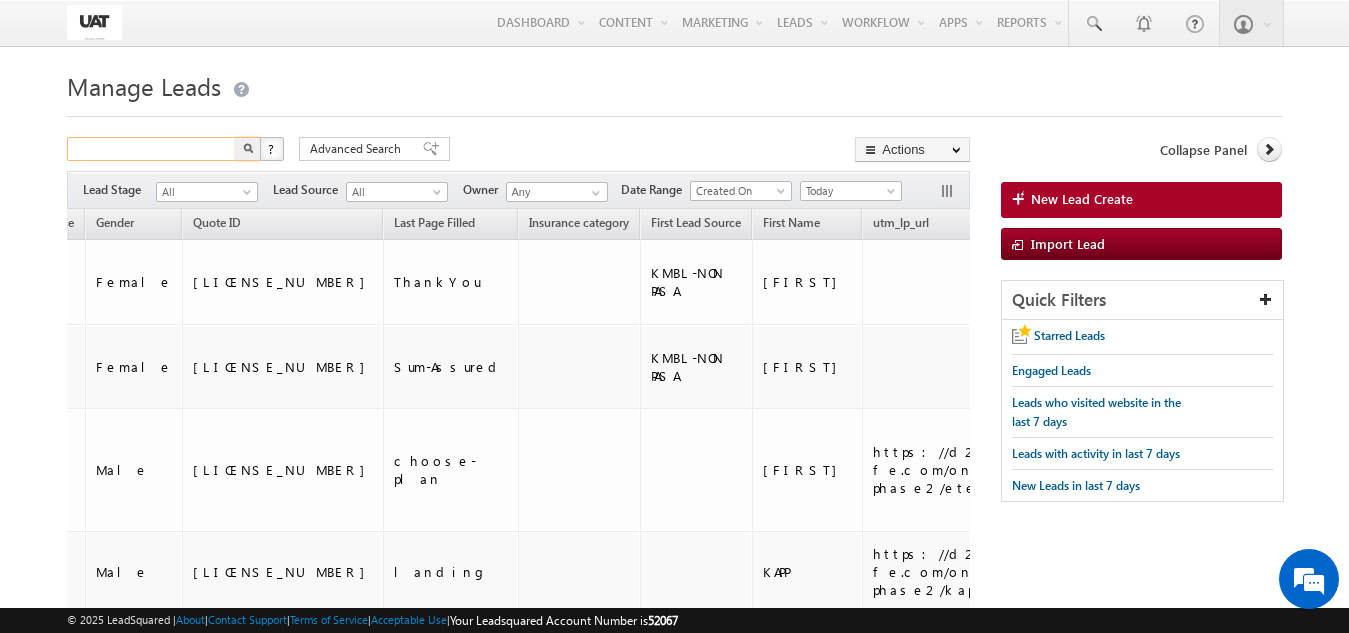click at bounding box center [152, 149] 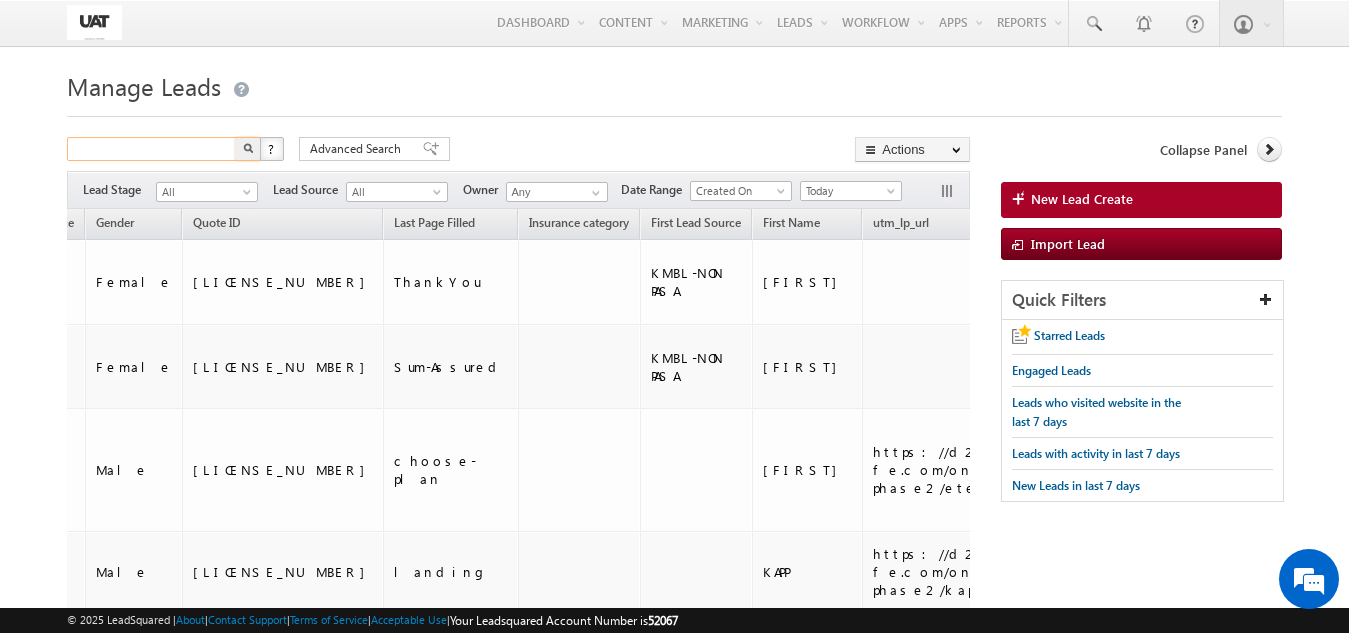 paste on "8740009999" 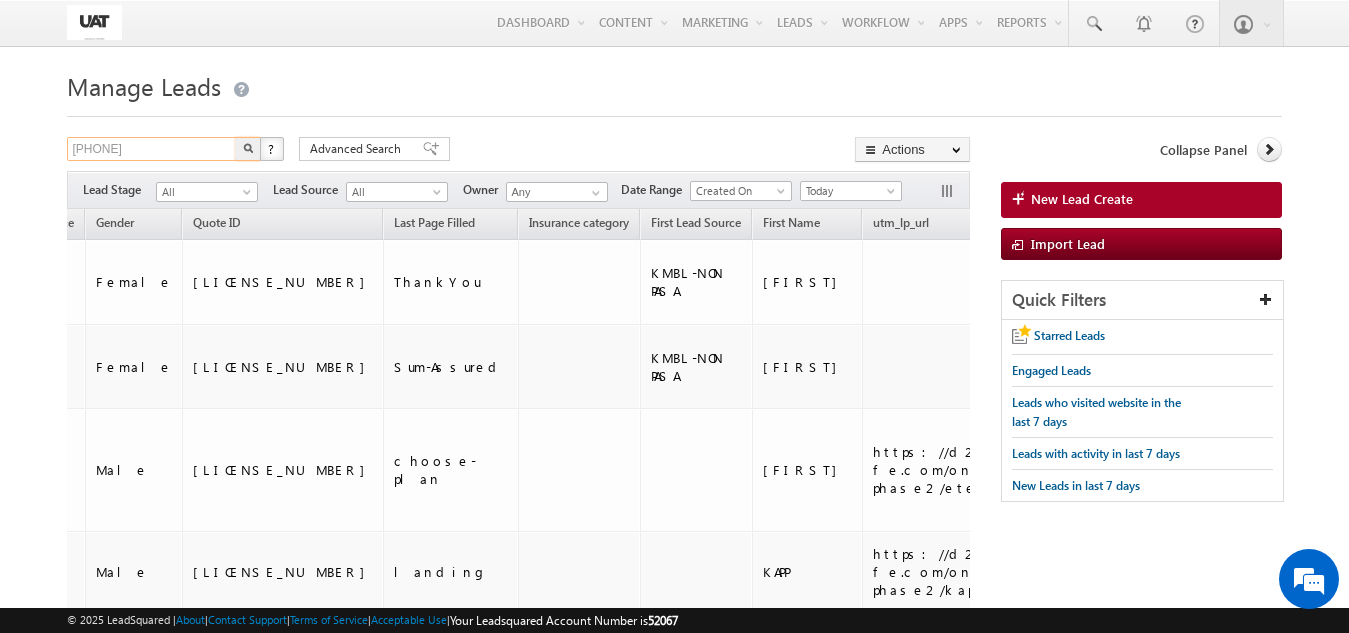 type on "8740009999" 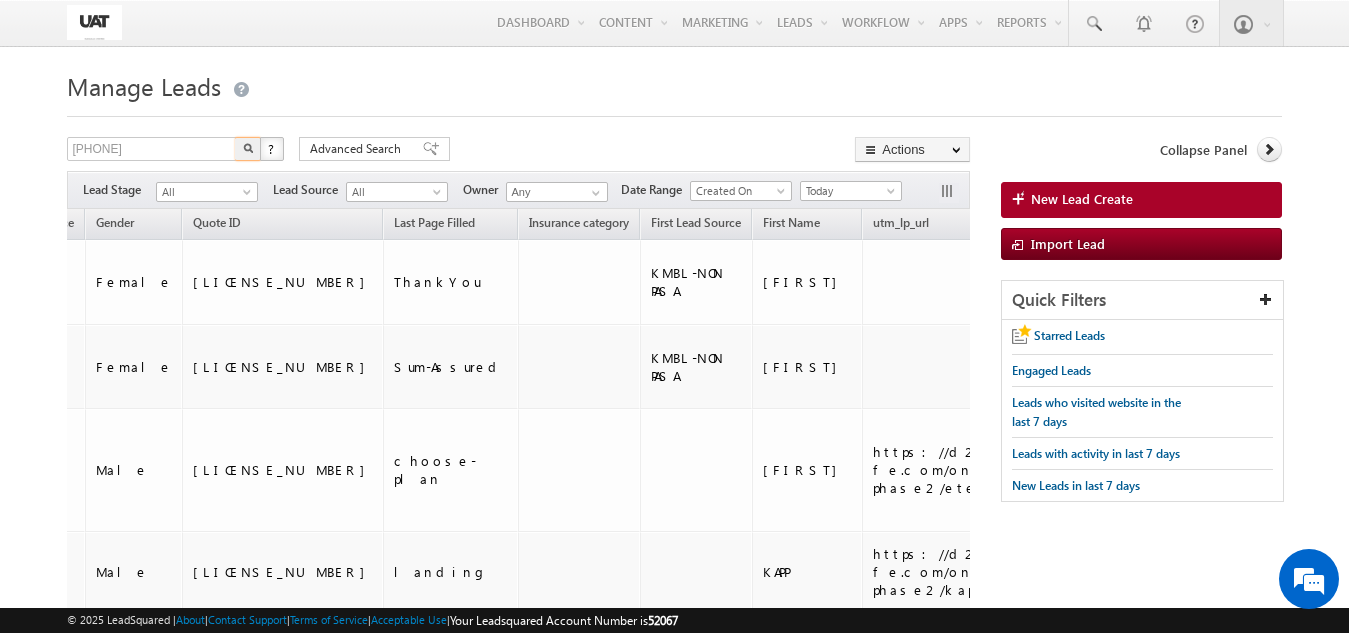 click at bounding box center [248, 149] 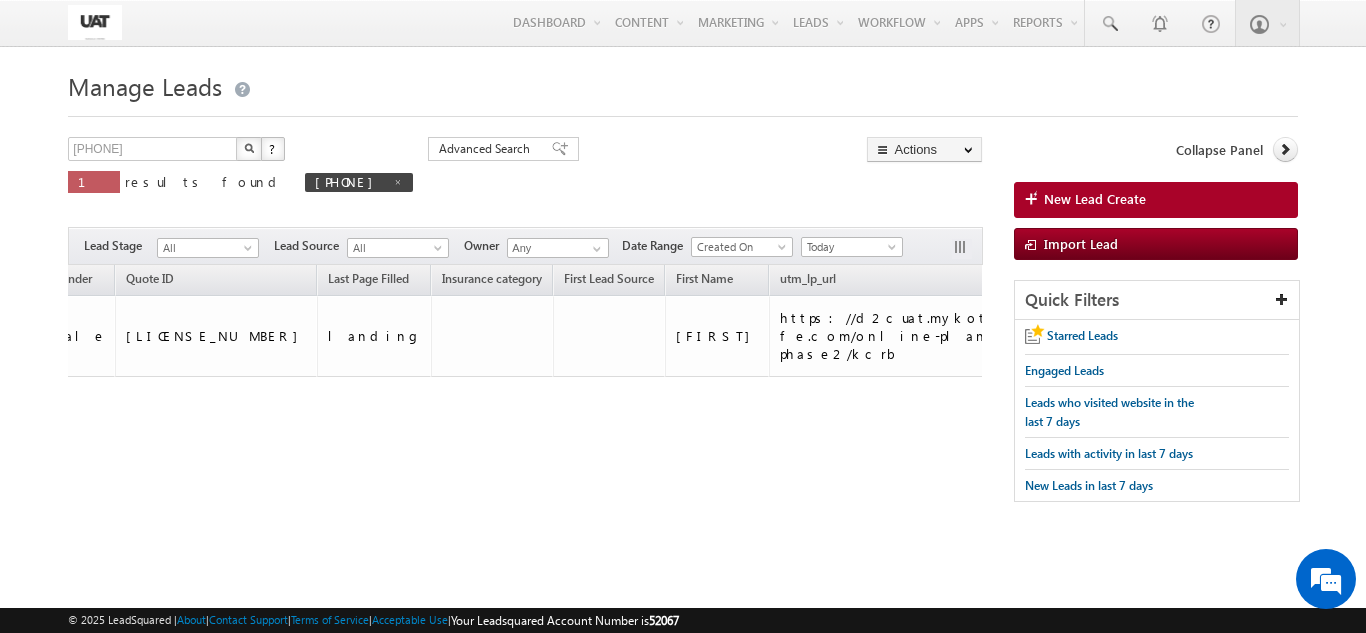 scroll, scrollTop: 0, scrollLeft: 0, axis: both 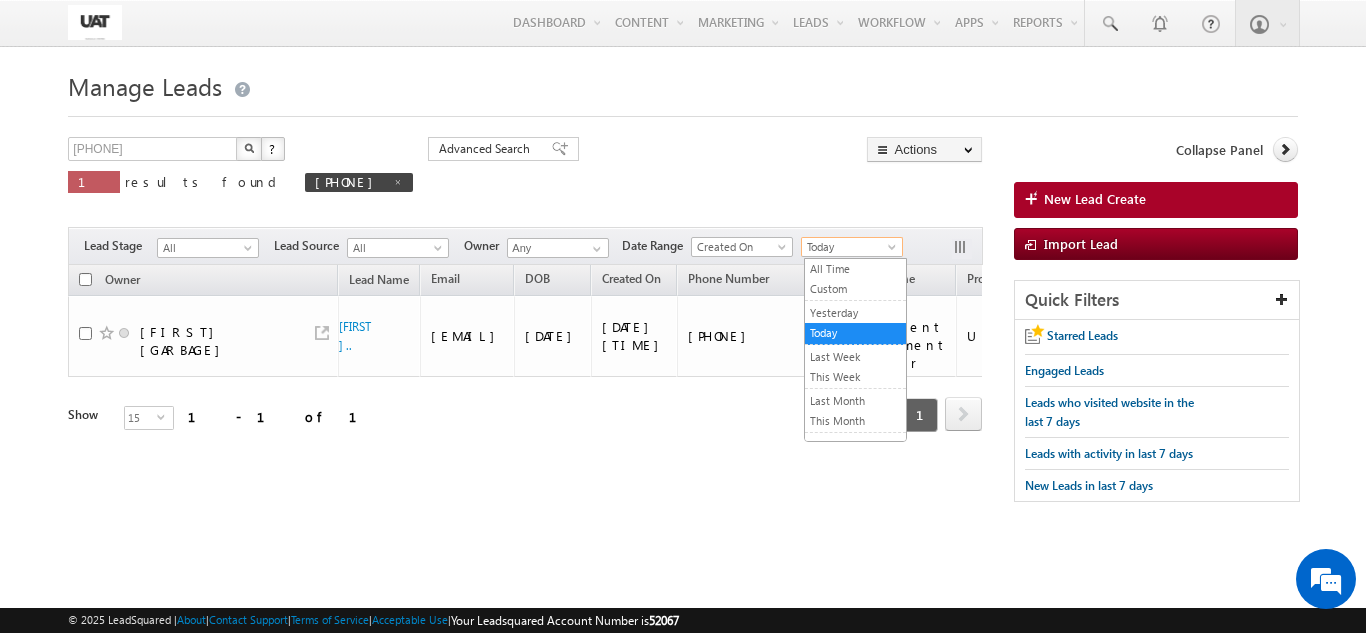 click on "Today" at bounding box center (849, 247) 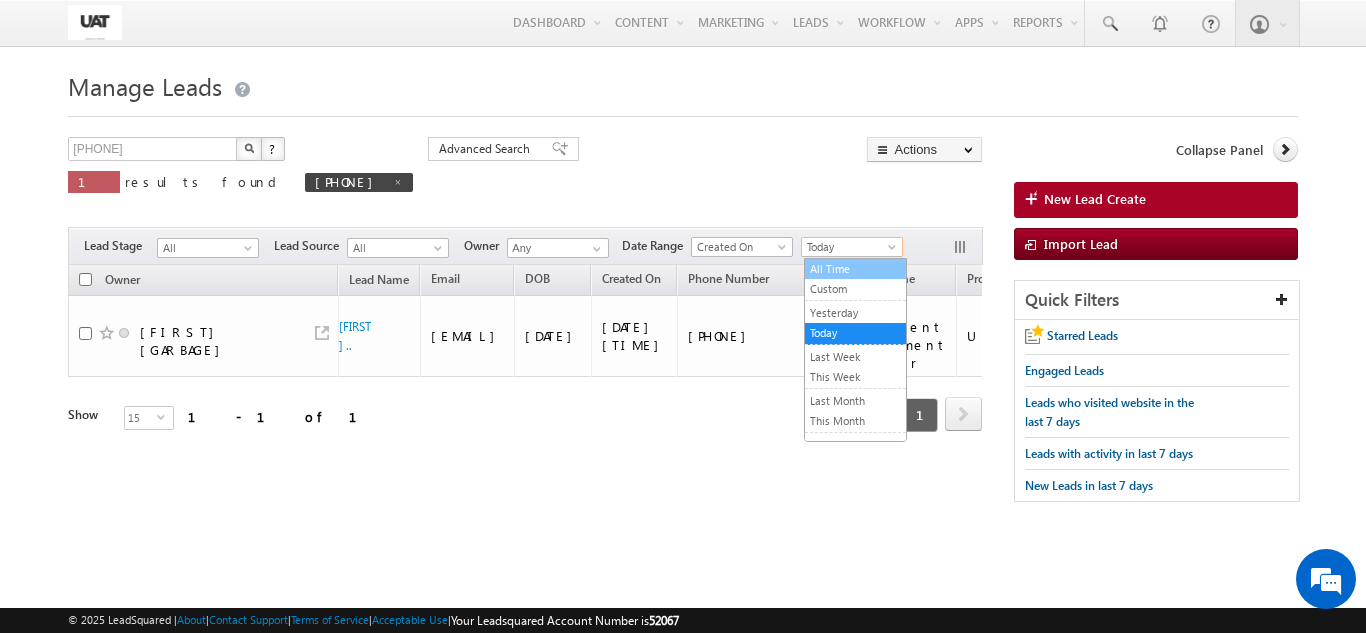 click on "All Time" at bounding box center (855, 269) 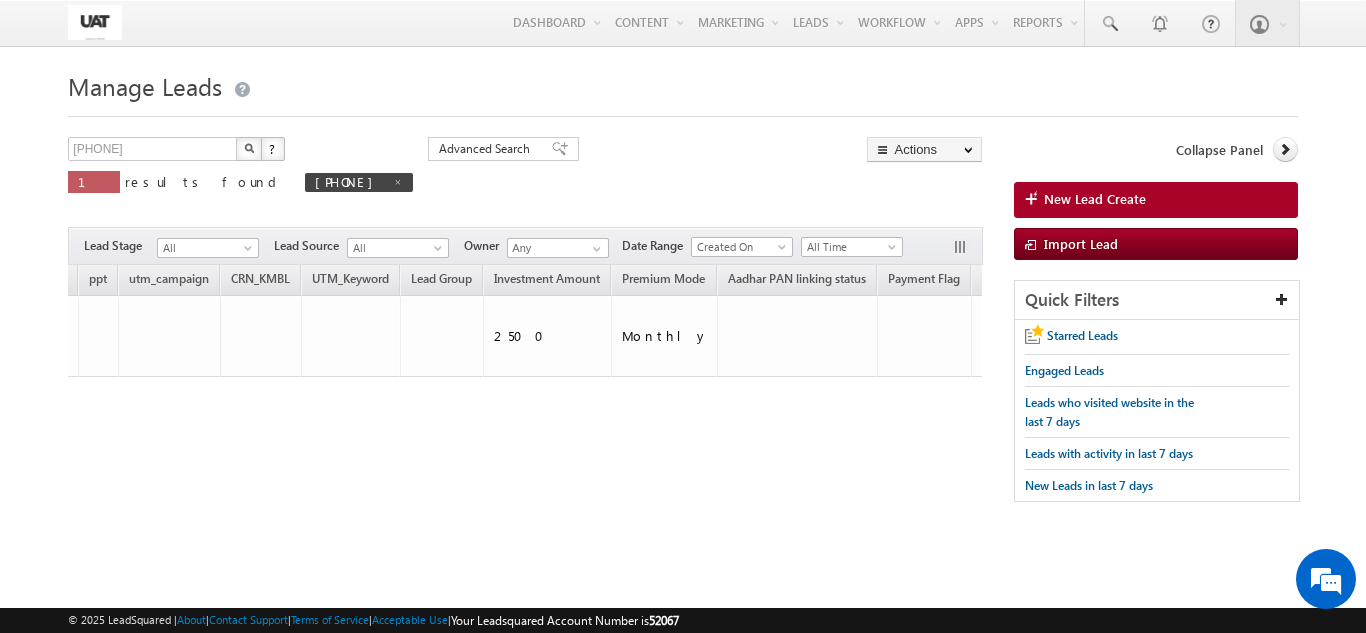 scroll, scrollTop: 0, scrollLeft: 0, axis: both 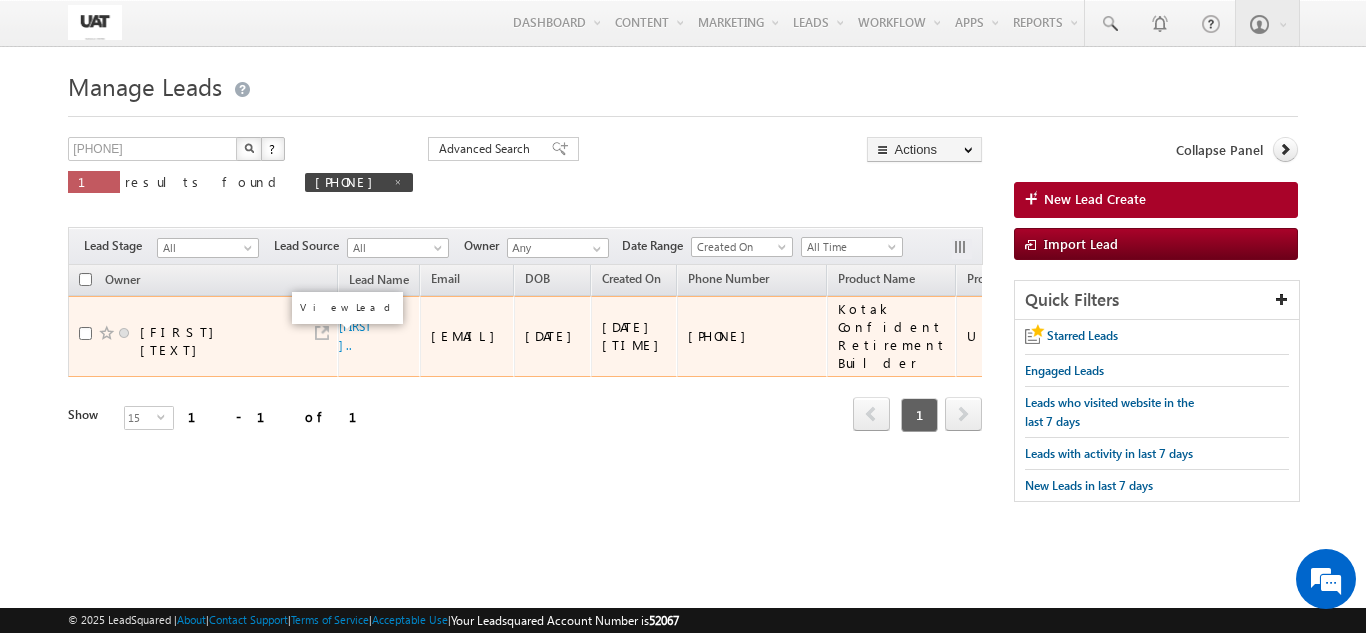 click 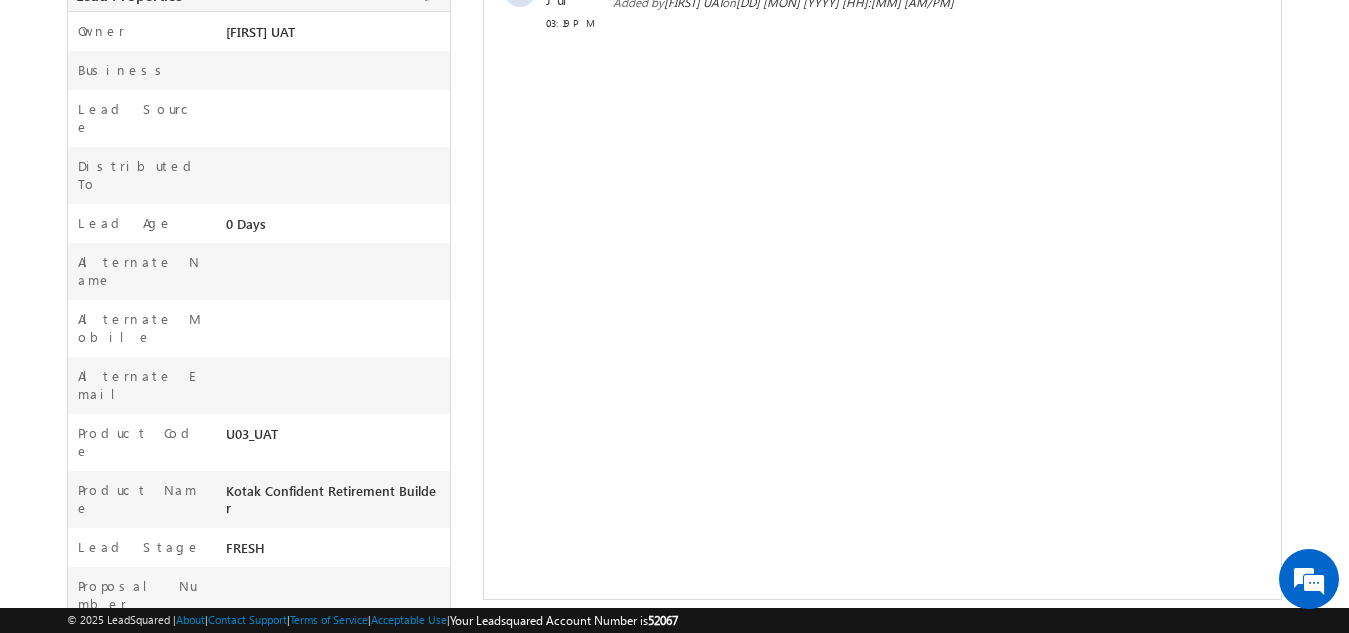 scroll, scrollTop: 450, scrollLeft: 0, axis: vertical 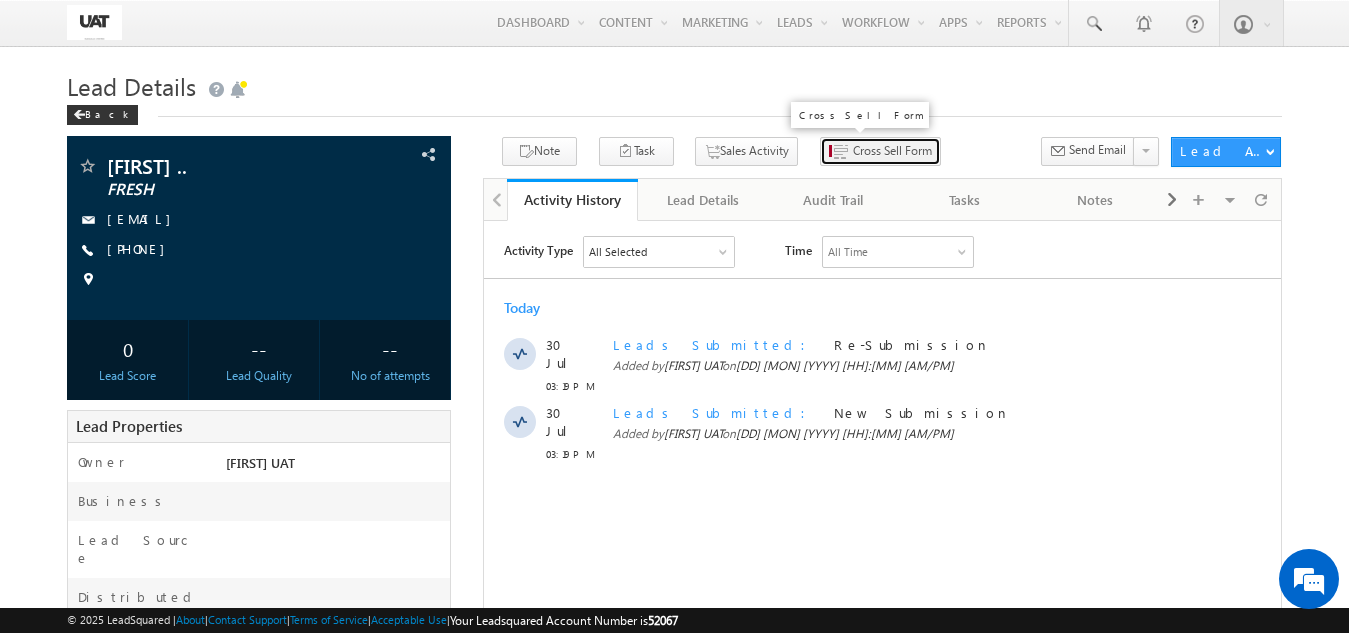 click on "Cross Sell Form" at bounding box center [880, 151] 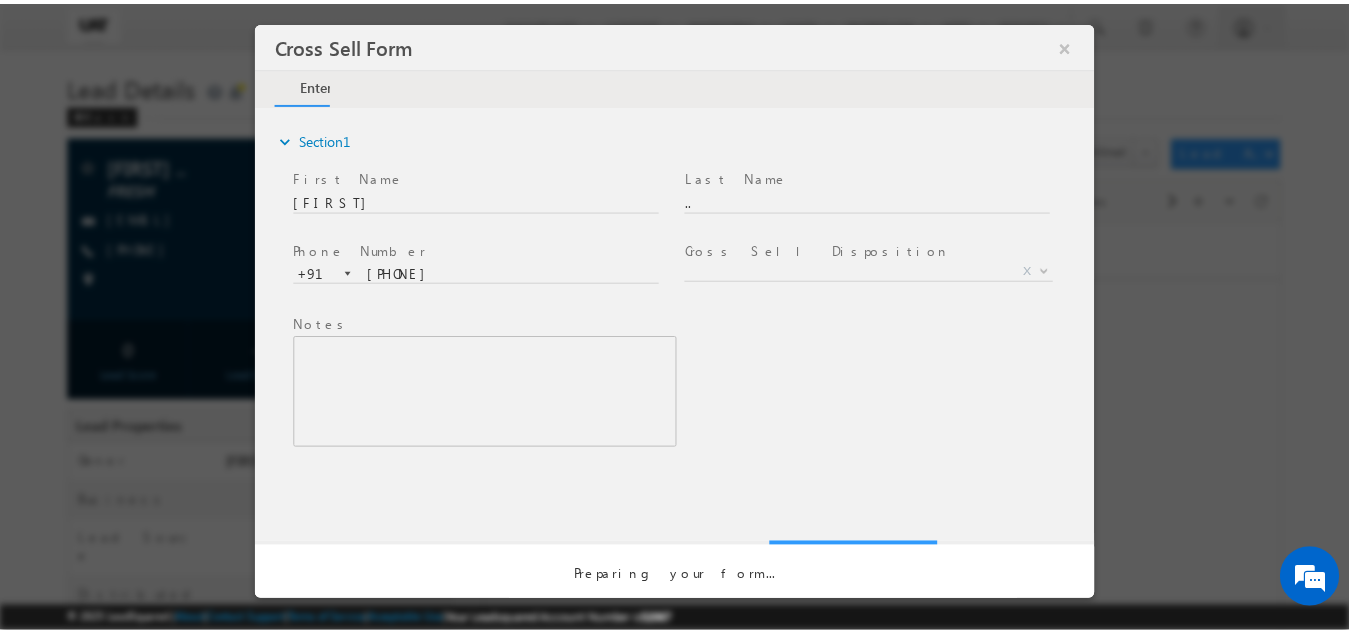 scroll, scrollTop: 0, scrollLeft: 0, axis: both 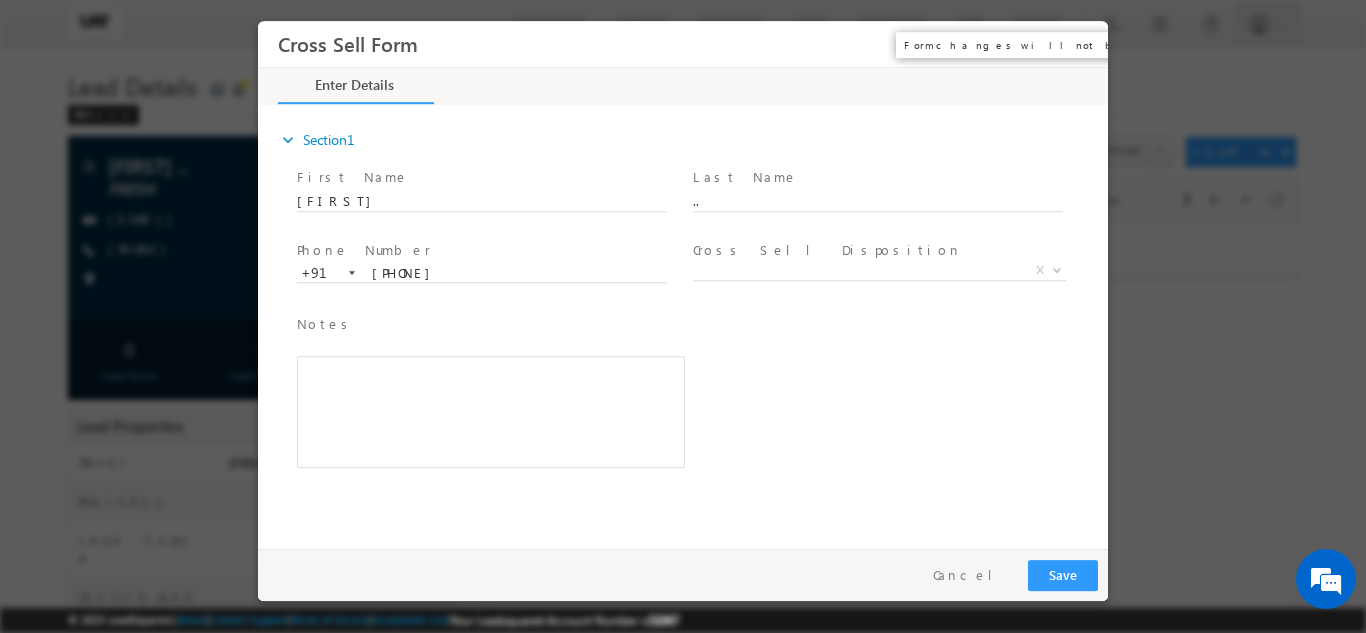 click on "×" at bounding box center [1078, 43] 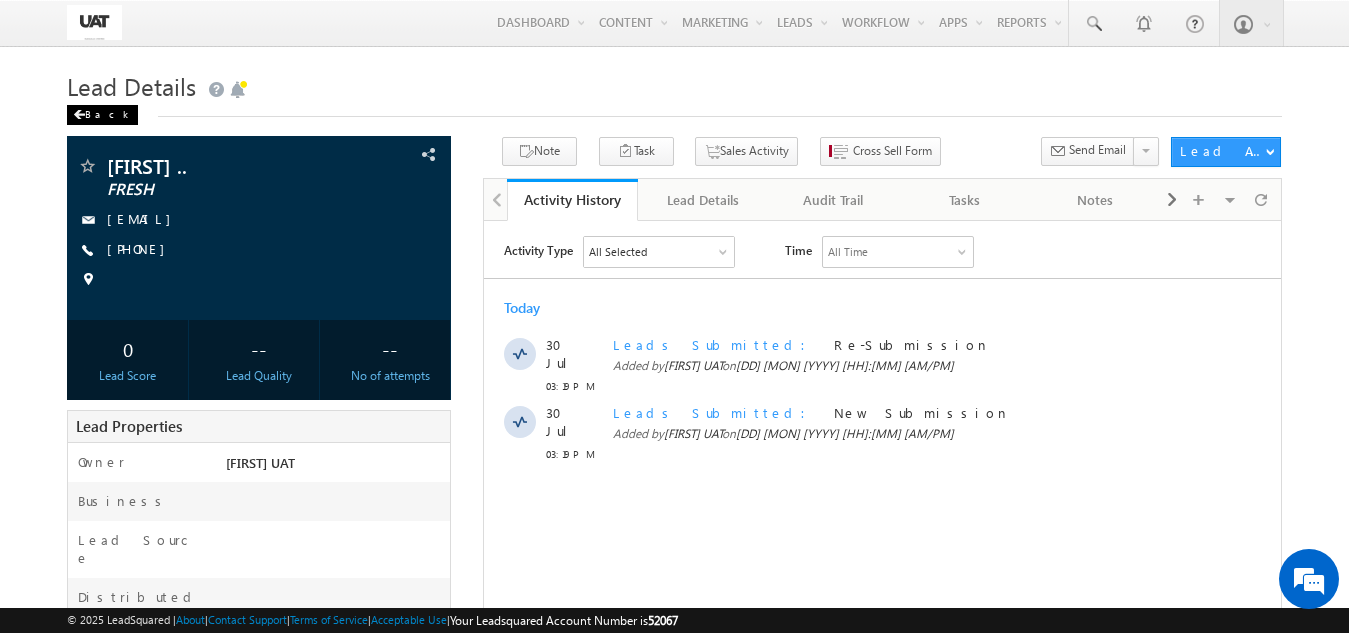 click on "Back" at bounding box center (102, 115) 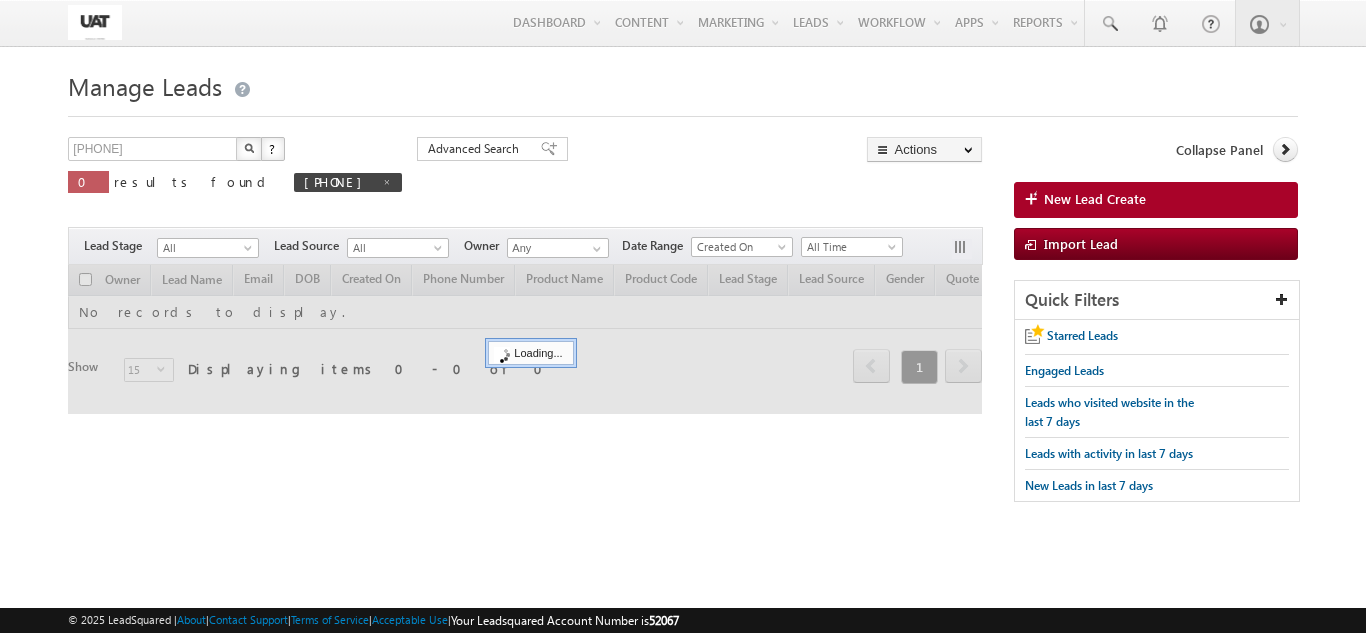 scroll, scrollTop: 0, scrollLeft: 0, axis: both 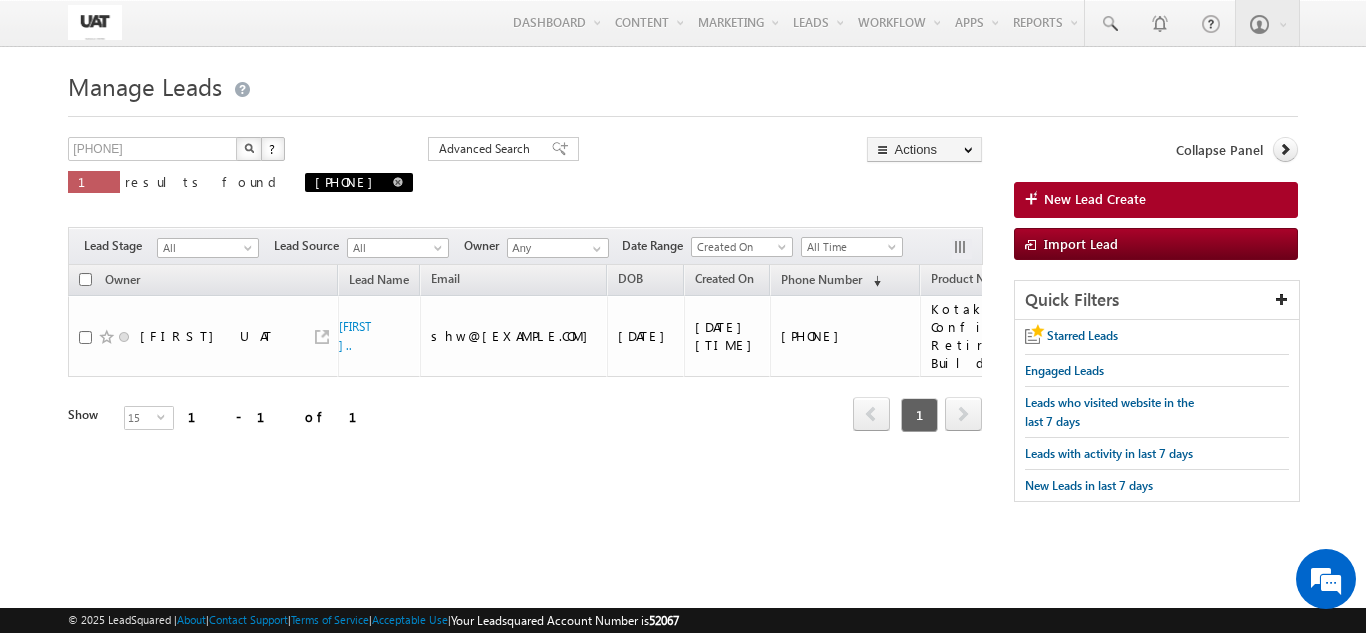 click at bounding box center [398, 182] 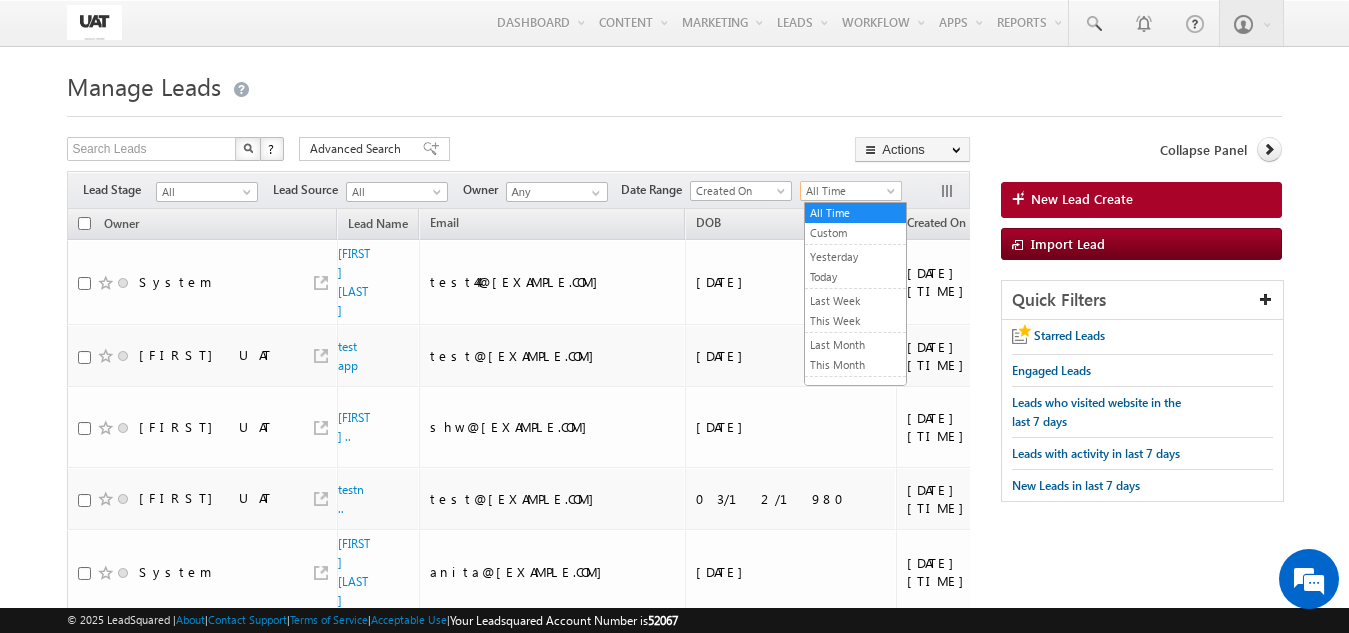 click on "All Time" at bounding box center (848, 191) 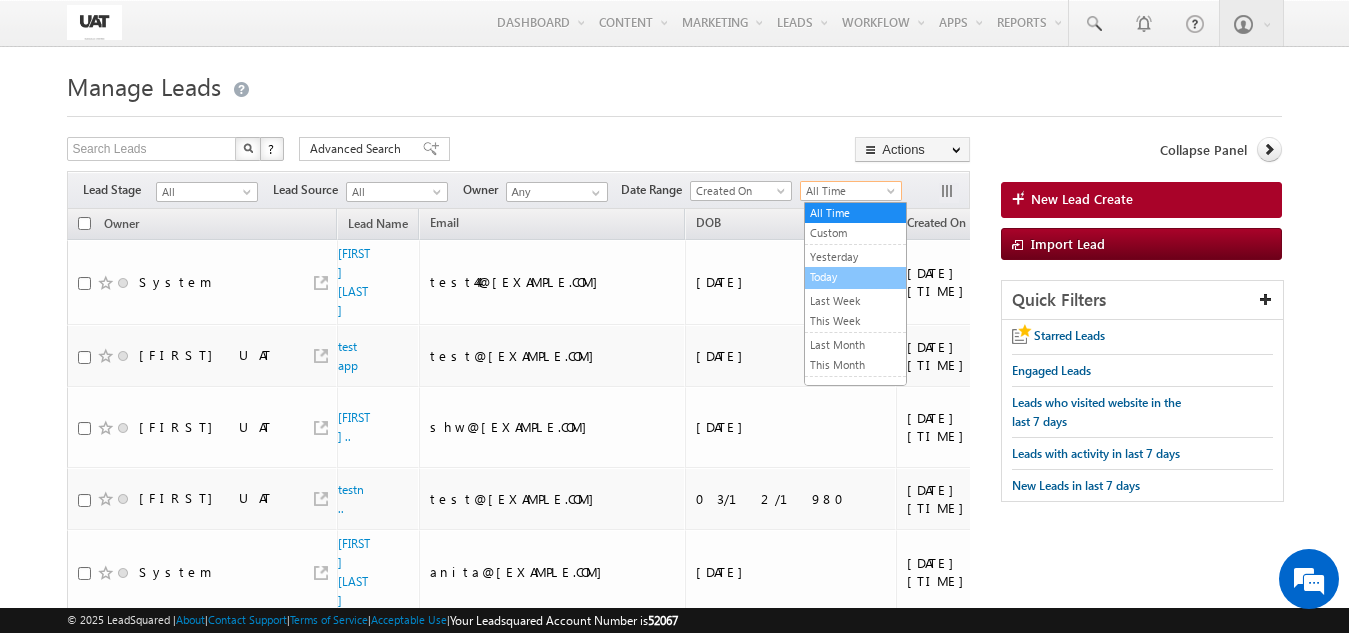 click on "Today" at bounding box center (855, 277) 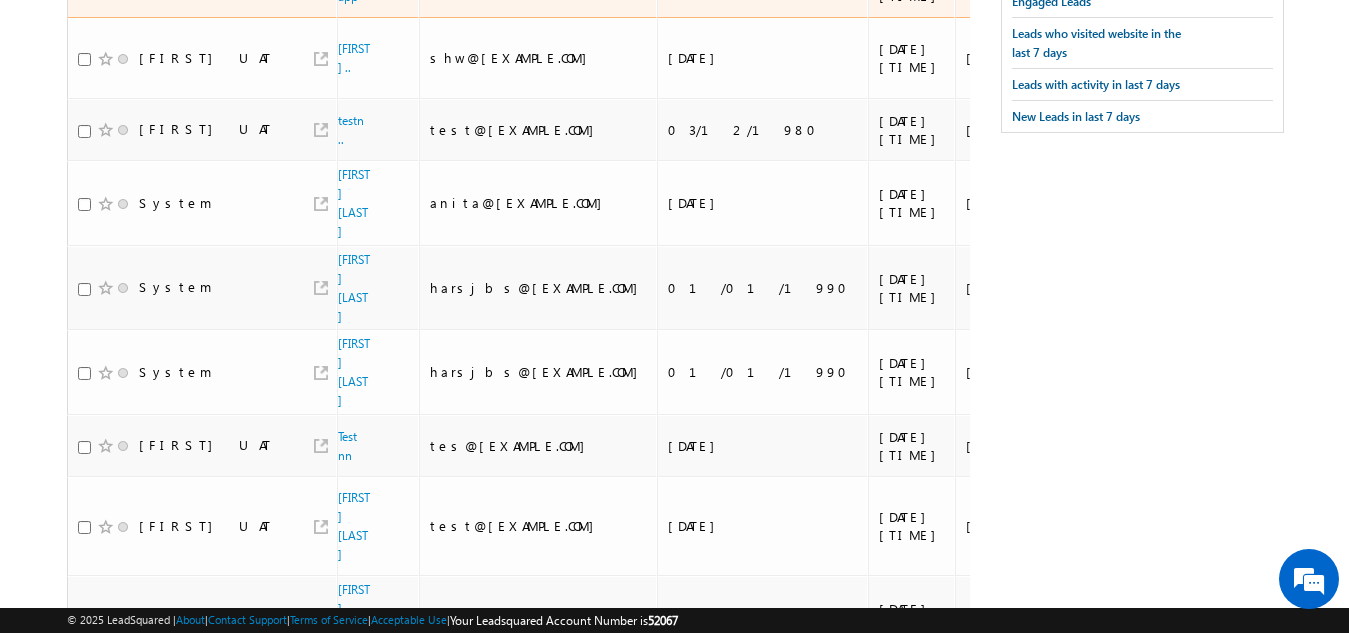 scroll, scrollTop: 400, scrollLeft: 0, axis: vertical 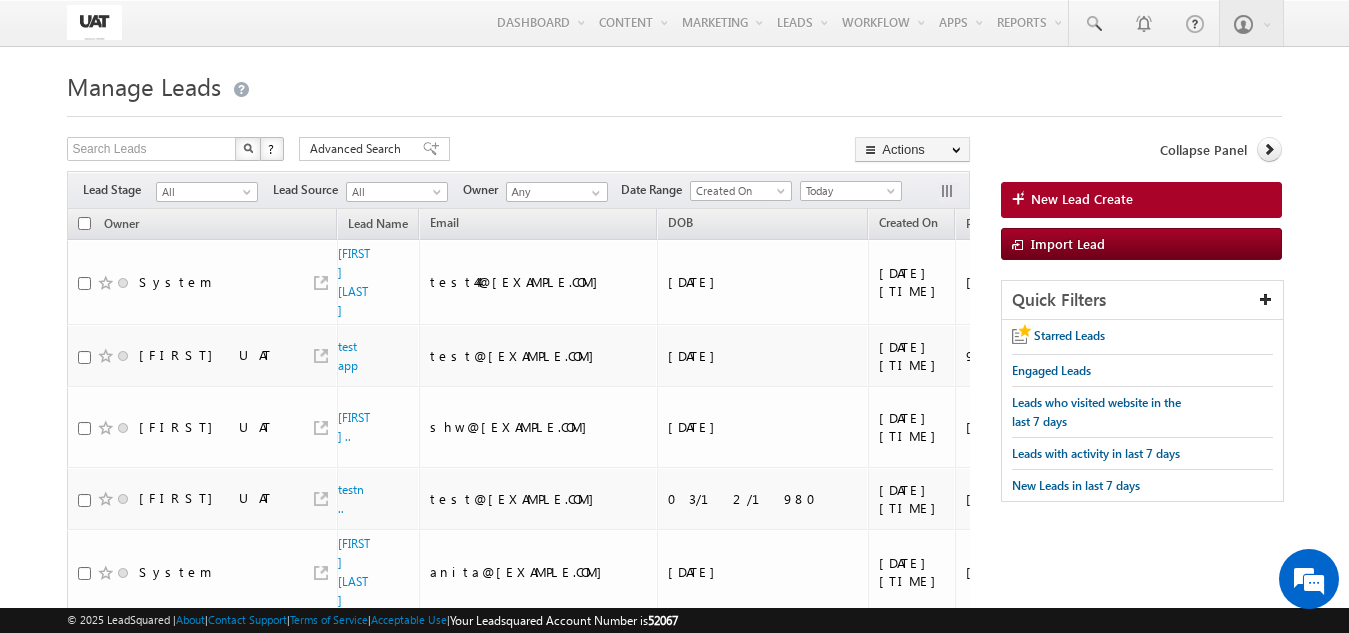 click on "Manage Leads
New Lead Create
Search Leads X ?   56 results found
Advanced Search
Advanced Search
Actions Actions" at bounding box center (674, 820) 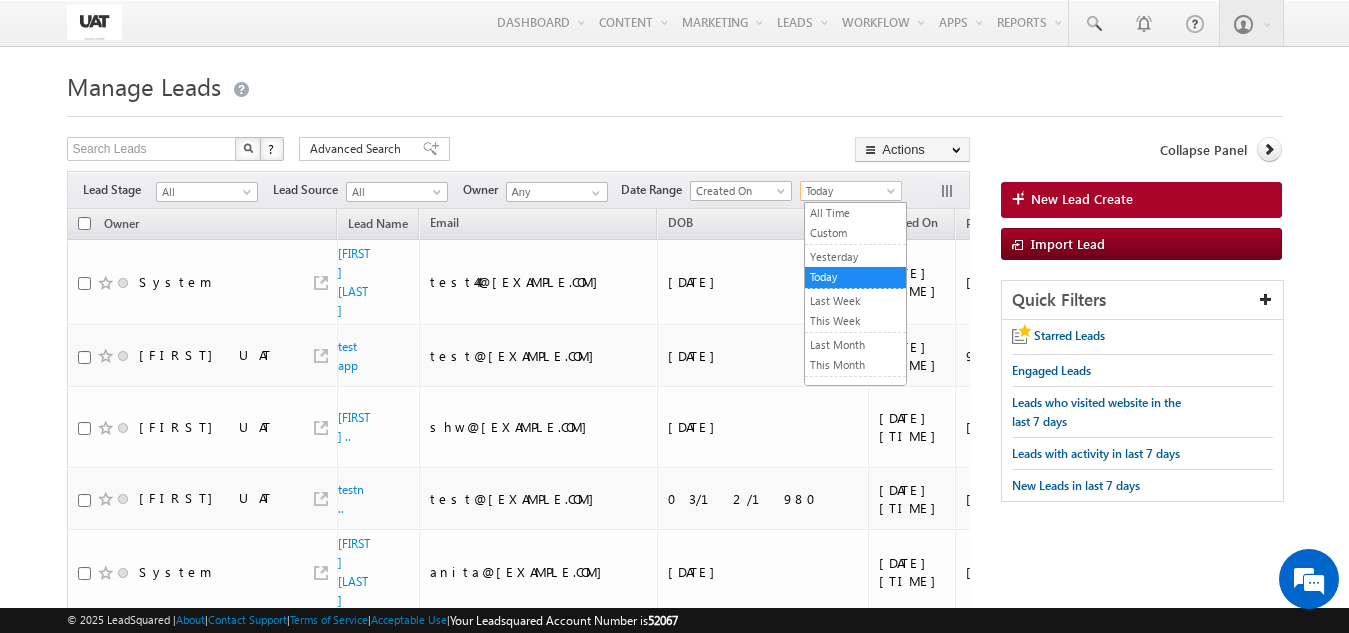 click on "Today" at bounding box center [848, 191] 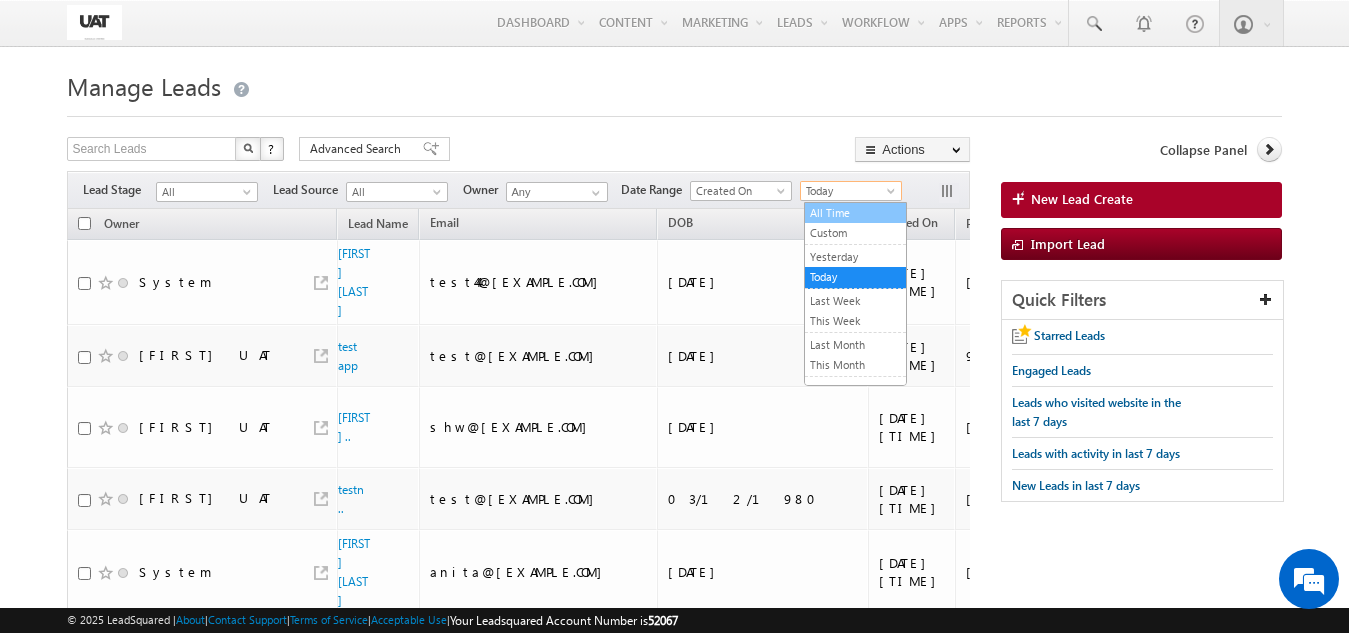 click on "Custom" at bounding box center [855, 234] 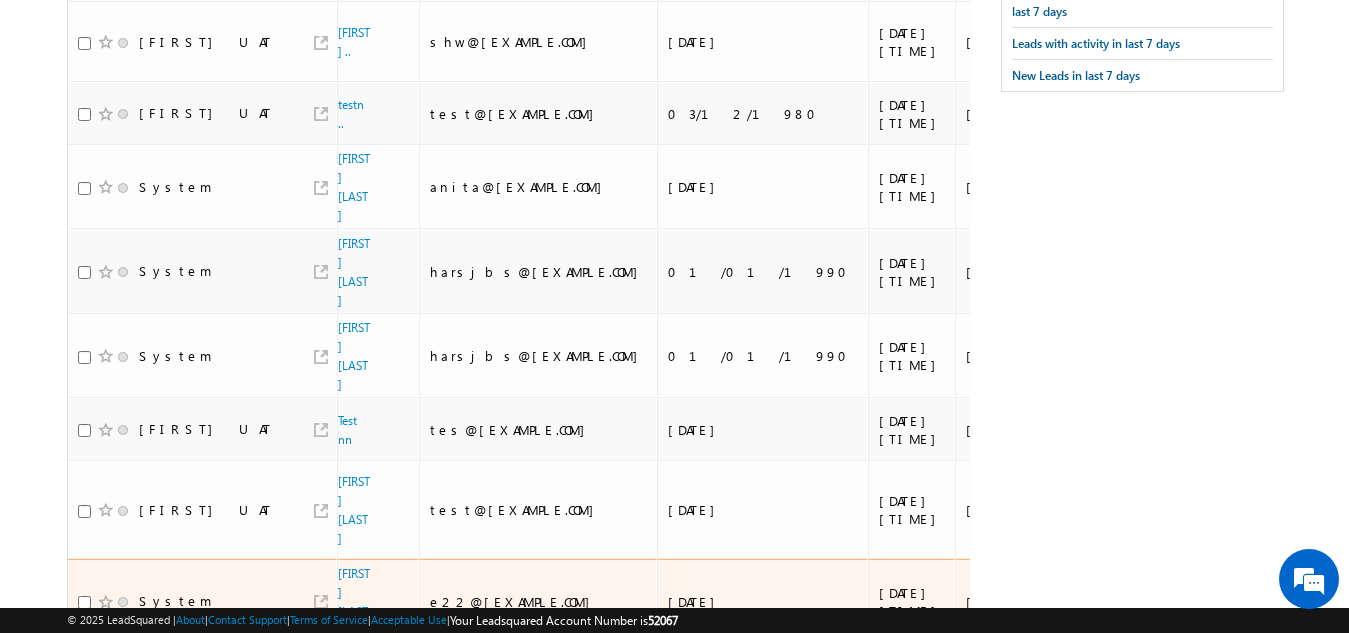 scroll, scrollTop: 110, scrollLeft: 0, axis: vertical 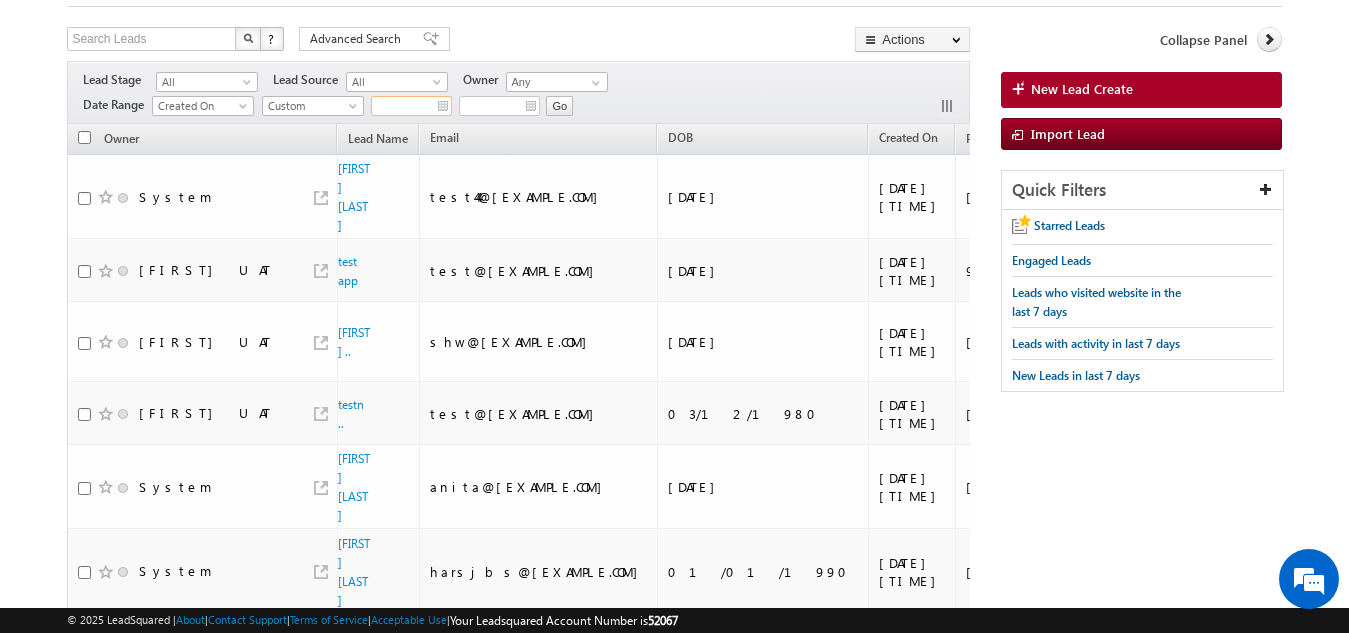 type on "__/__/____" 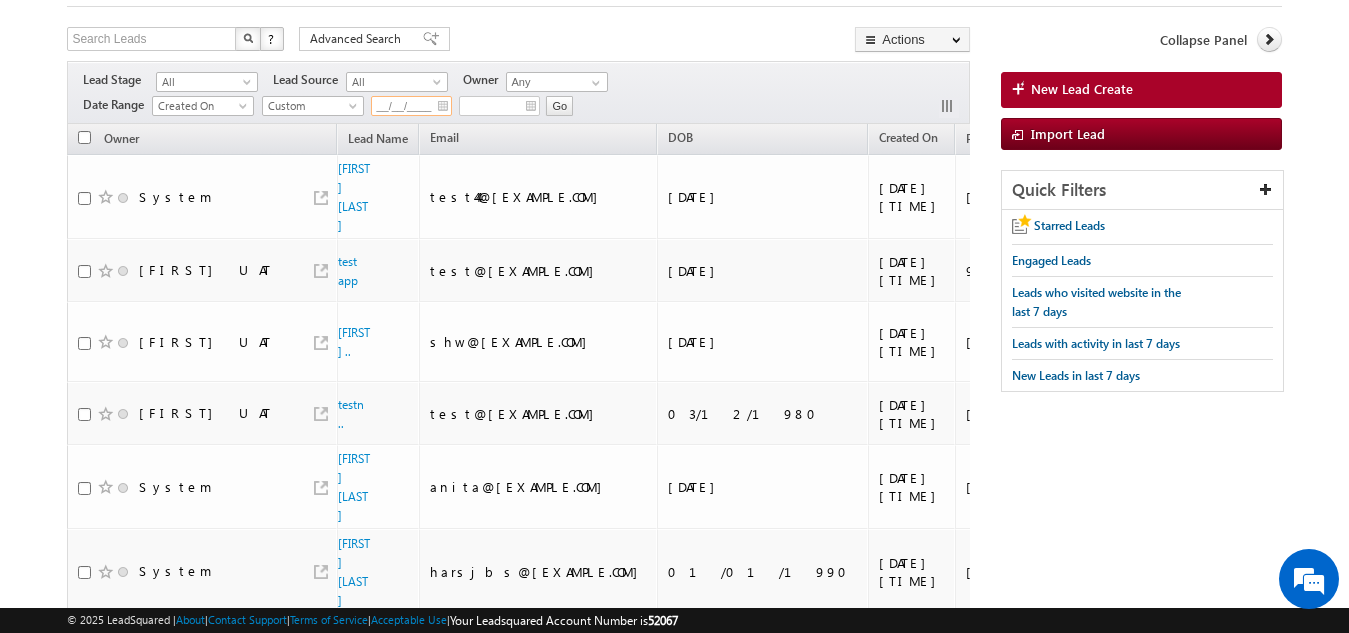 click on "__/__/____" at bounding box center [411, 106] 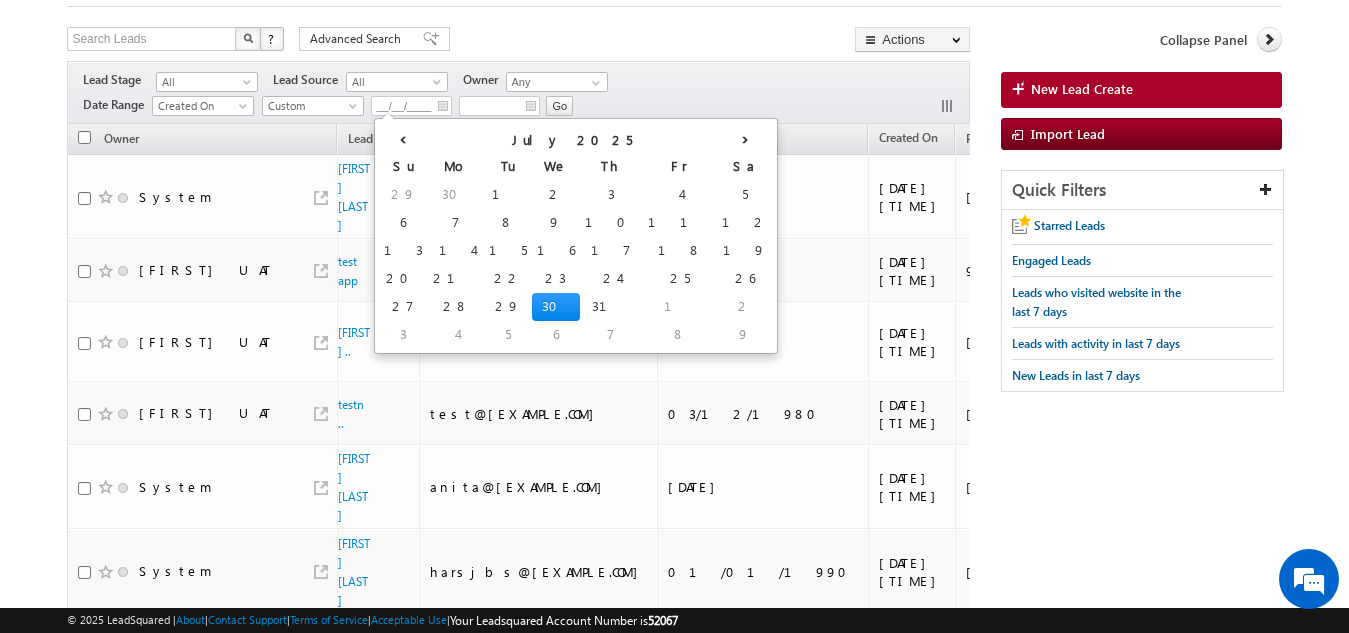 type 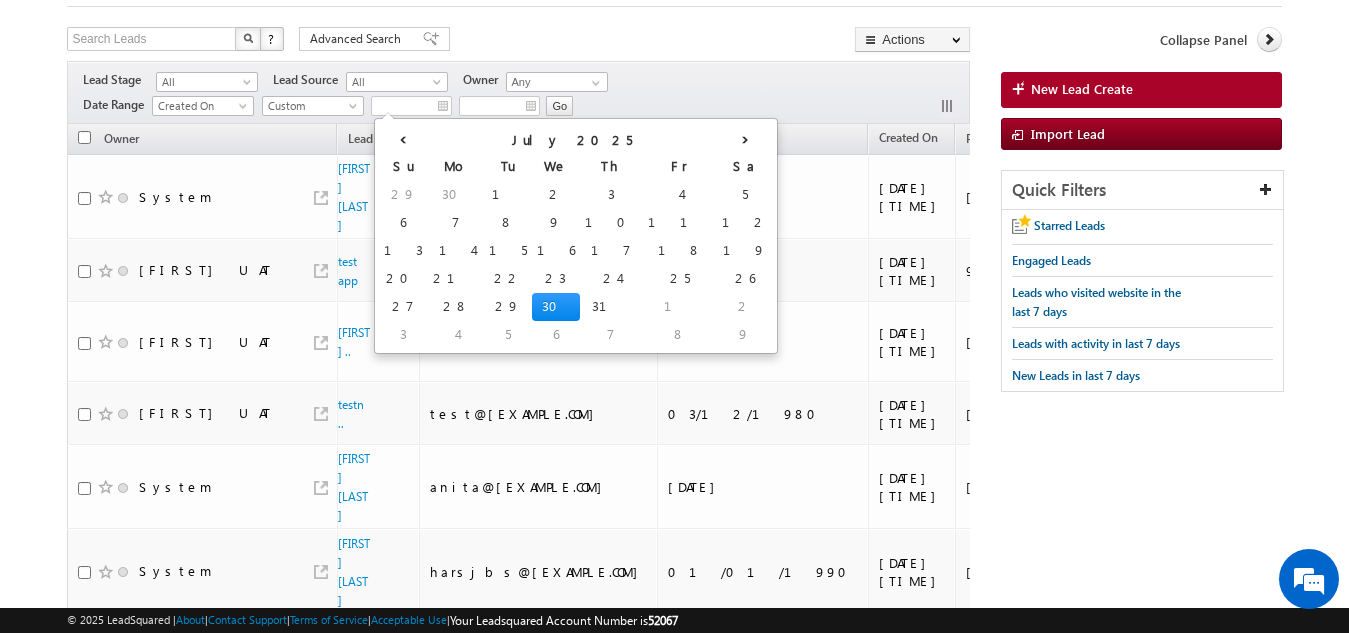 click on "Custom" at bounding box center [310, 106] 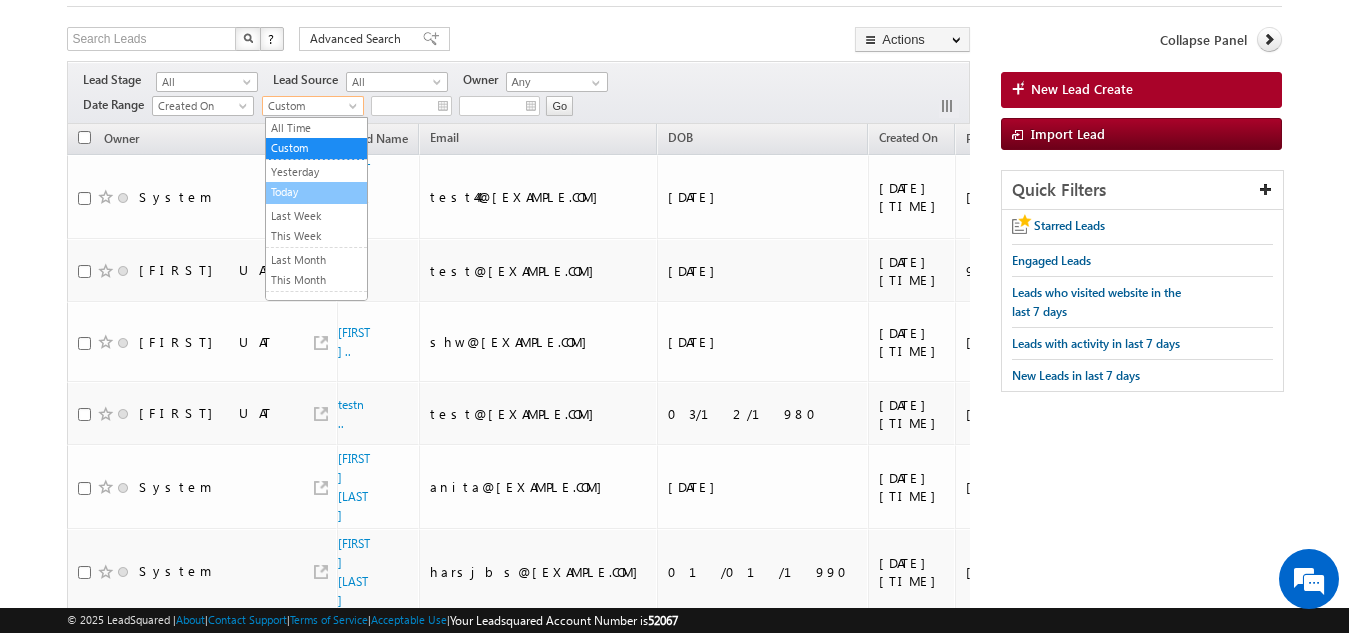 click on "Today" at bounding box center [316, 192] 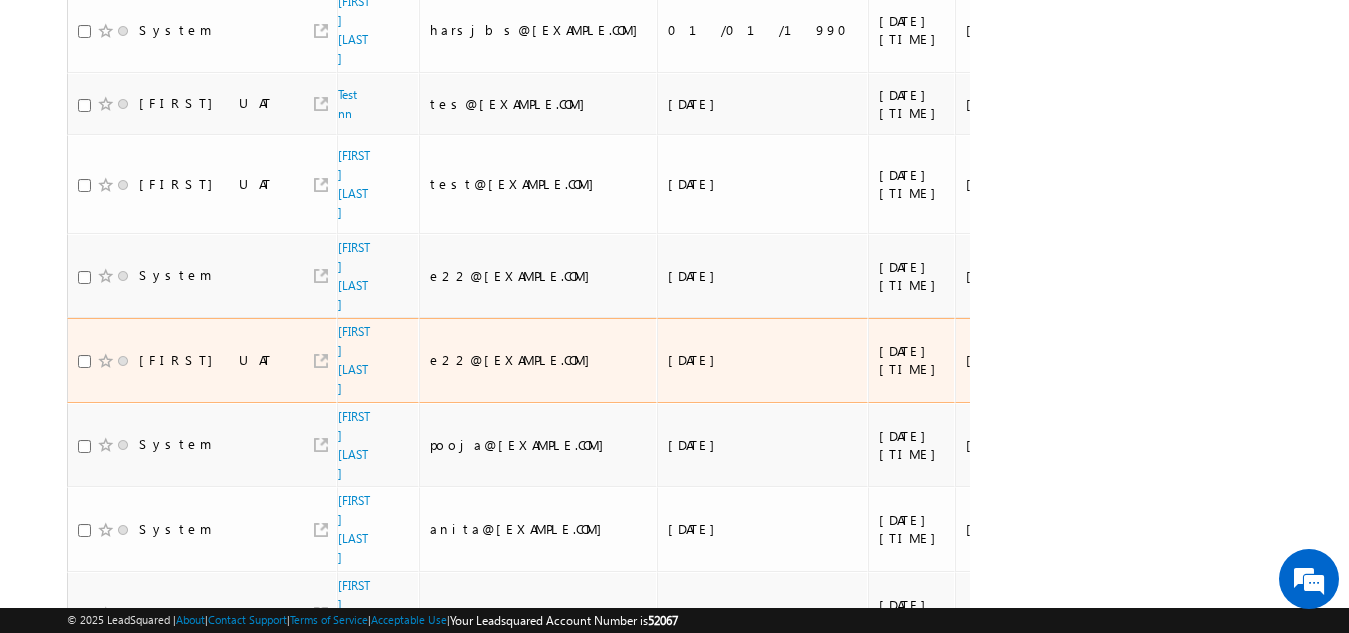 scroll, scrollTop: 885, scrollLeft: 0, axis: vertical 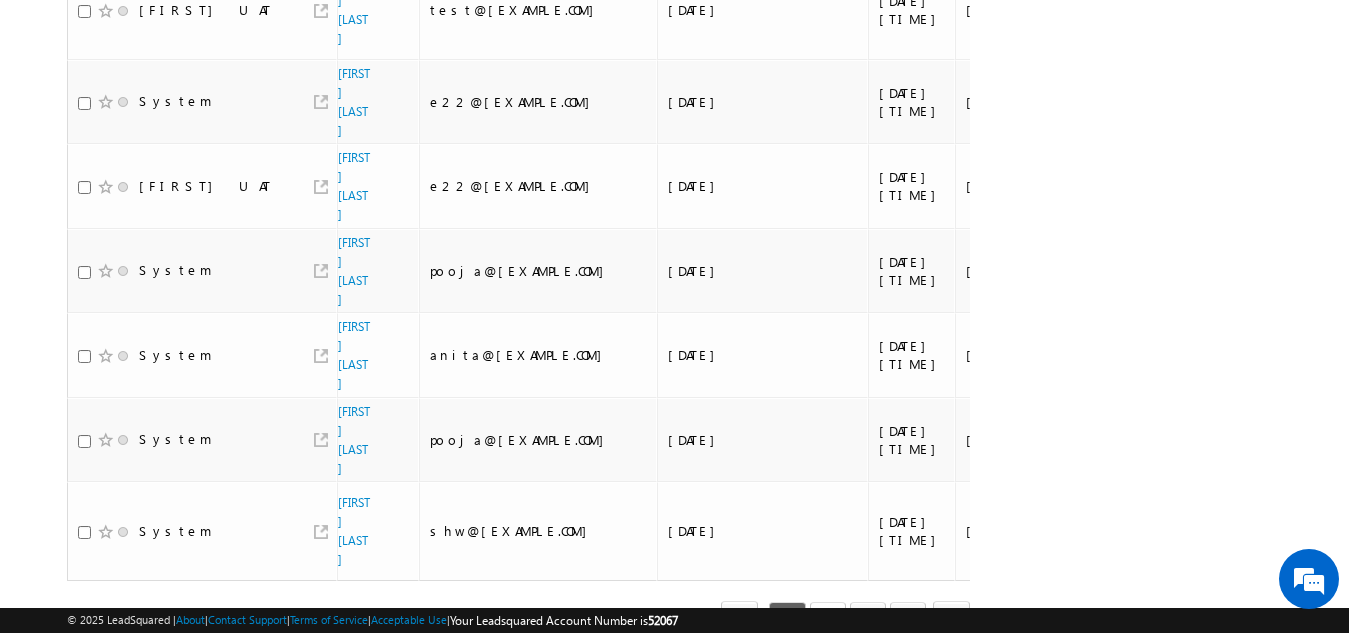 click on "2" at bounding box center (828, 619) 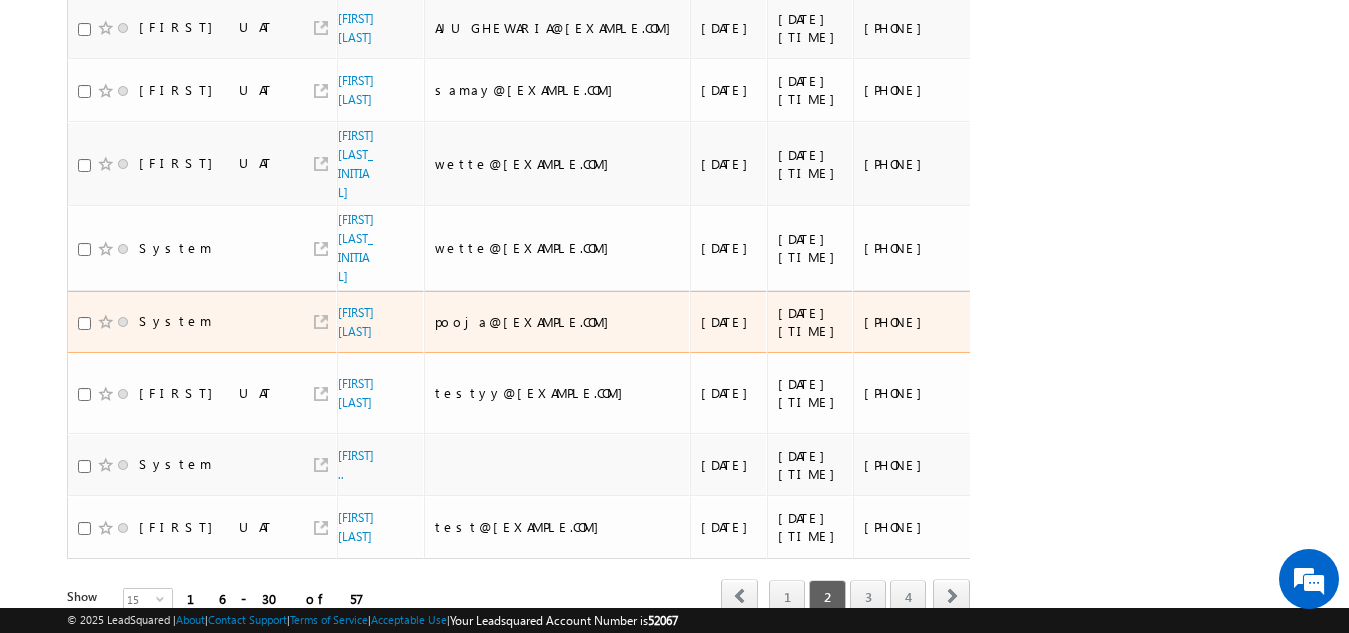 scroll, scrollTop: 780, scrollLeft: 0, axis: vertical 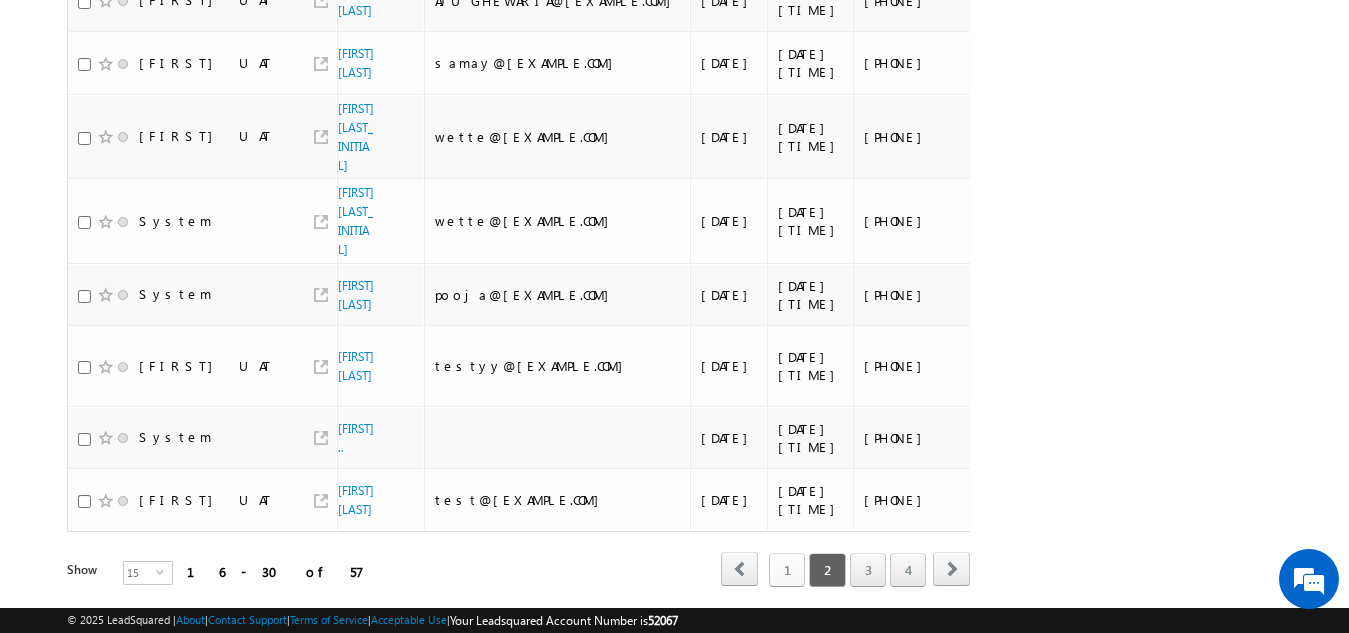 click on "1" at bounding box center [787, 570] 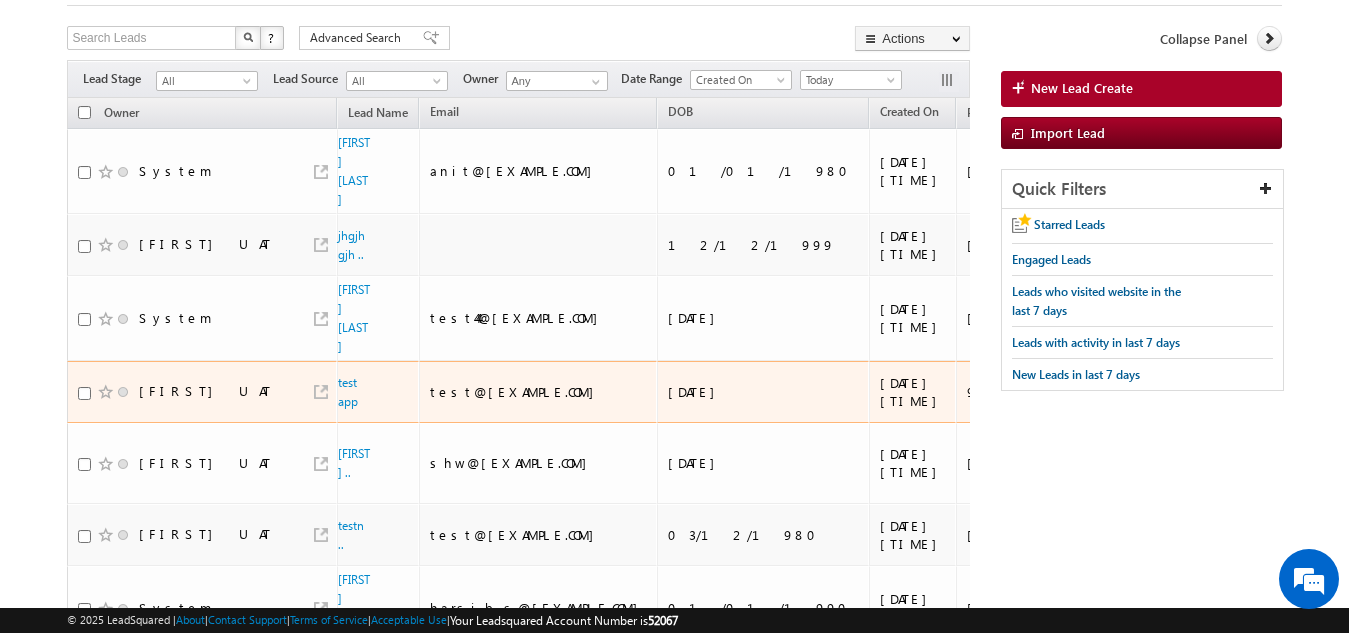 scroll, scrollTop: 0, scrollLeft: 0, axis: both 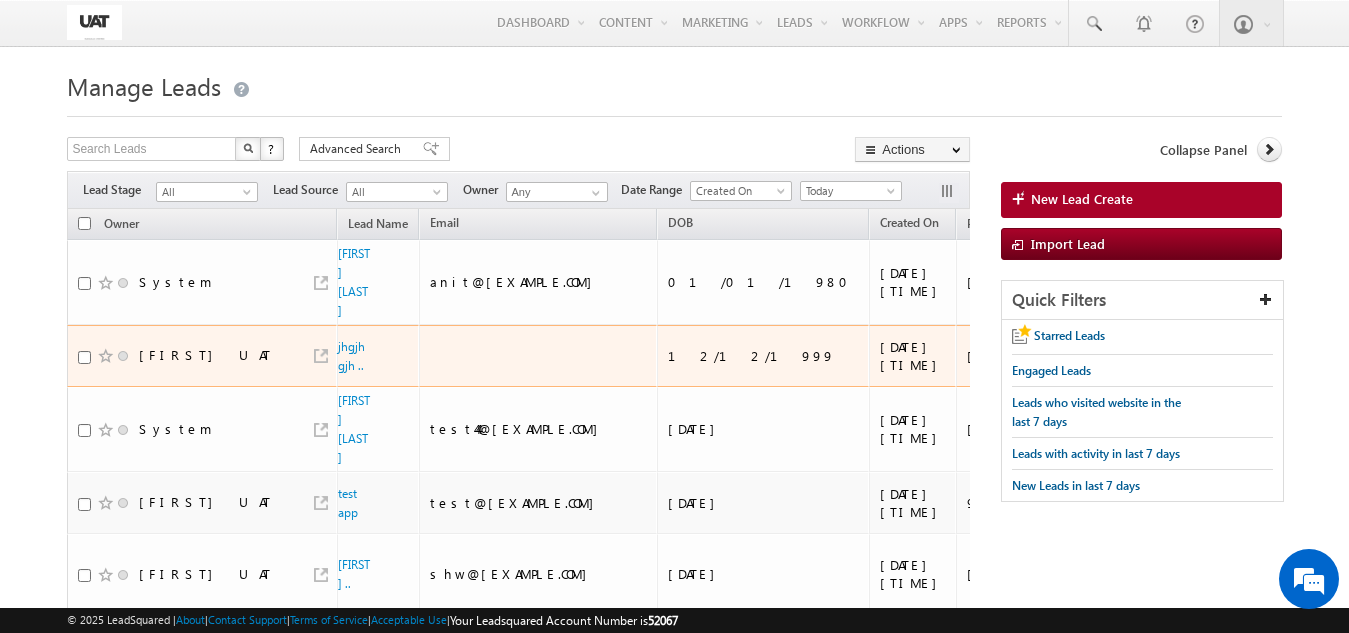 drag, startPoint x: 839, startPoint y: 324, endPoint x: 772, endPoint y: 325, distance: 67.00746 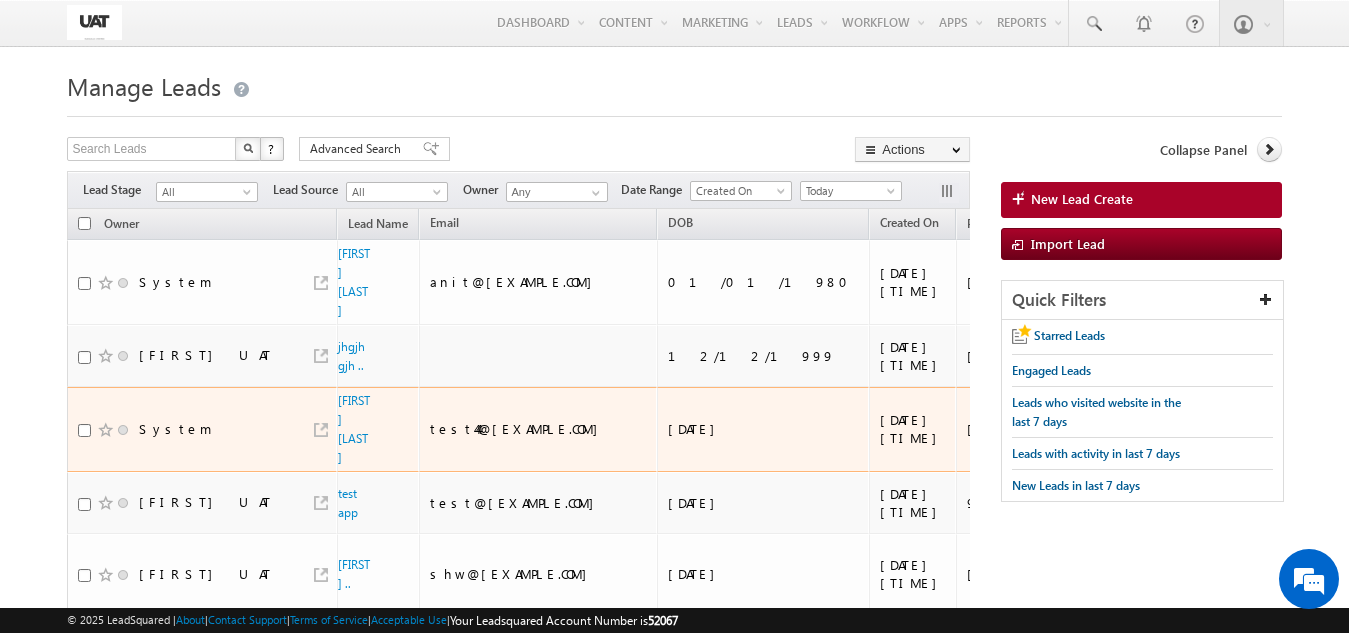 click on "6823782374" at bounding box center [1032, 429] 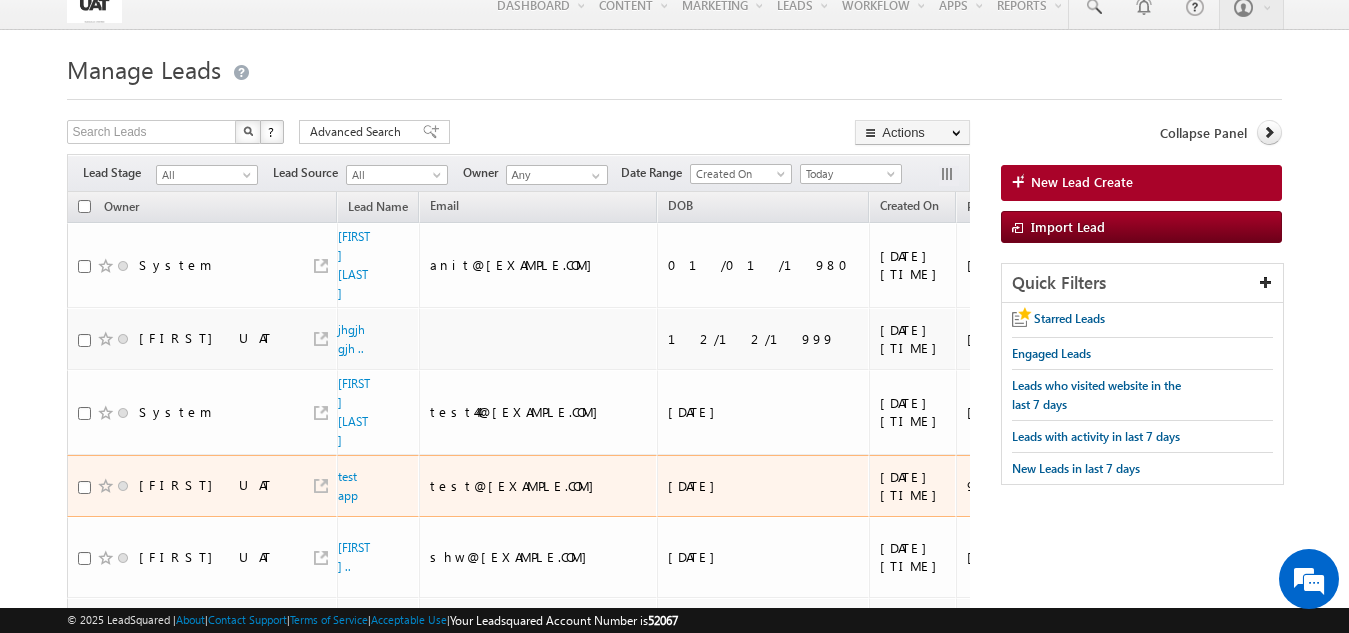 scroll, scrollTop: 0, scrollLeft: 0, axis: both 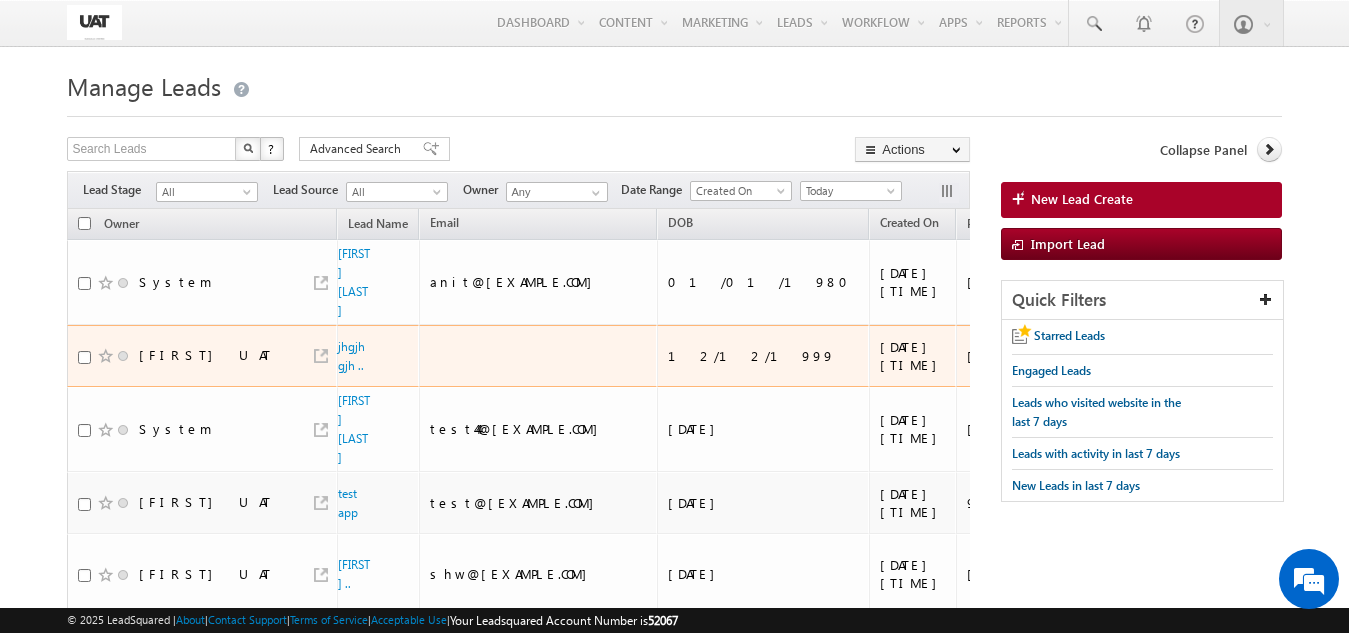 click on "+91-9879798798" at bounding box center [1031, 356] 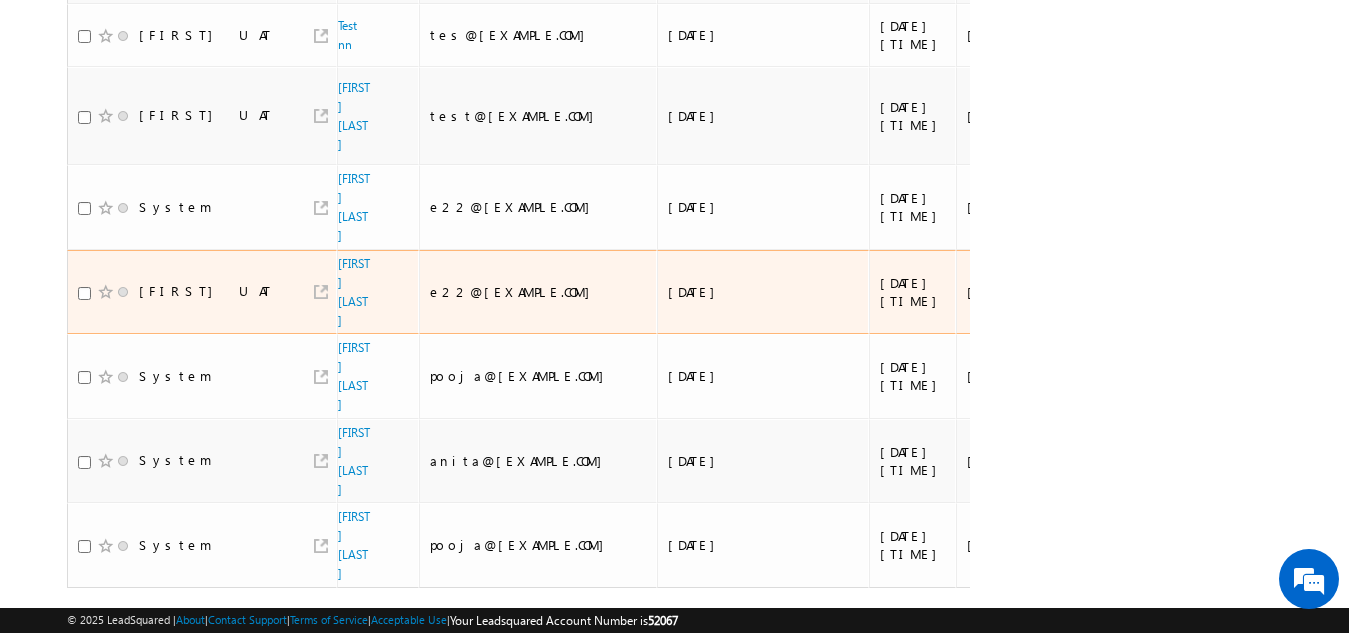 scroll, scrollTop: 850, scrollLeft: 0, axis: vertical 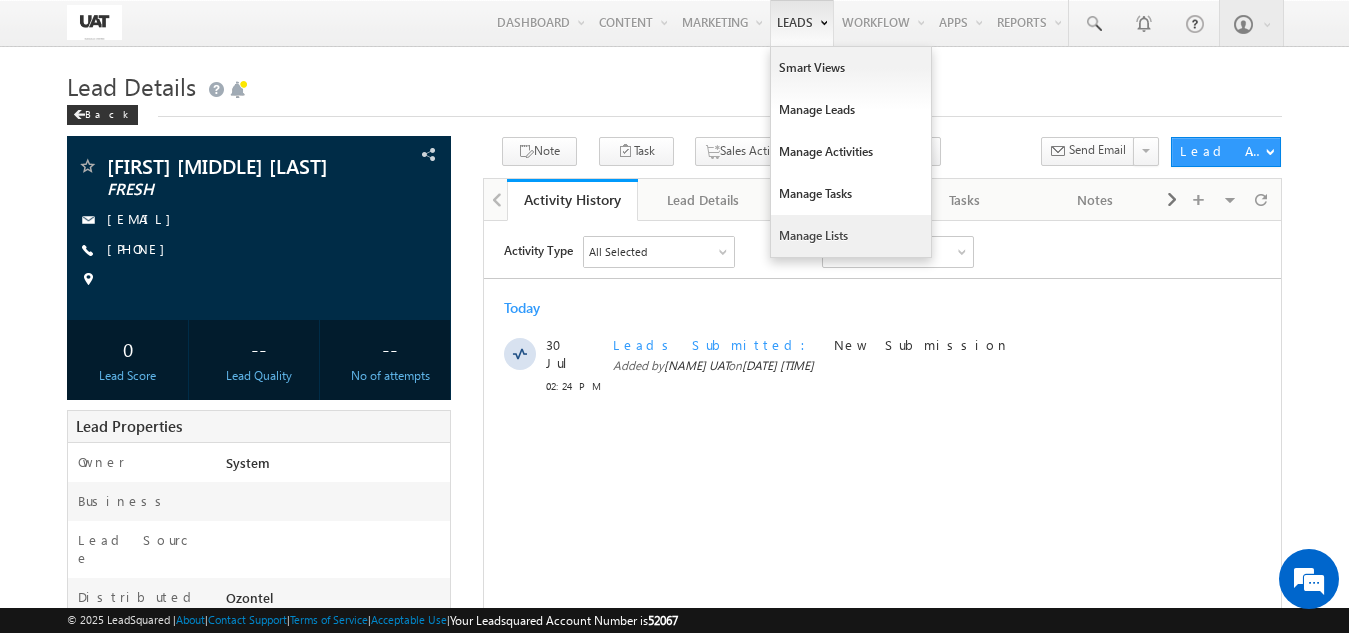 click on "Manage Lists" at bounding box center [851, 236] 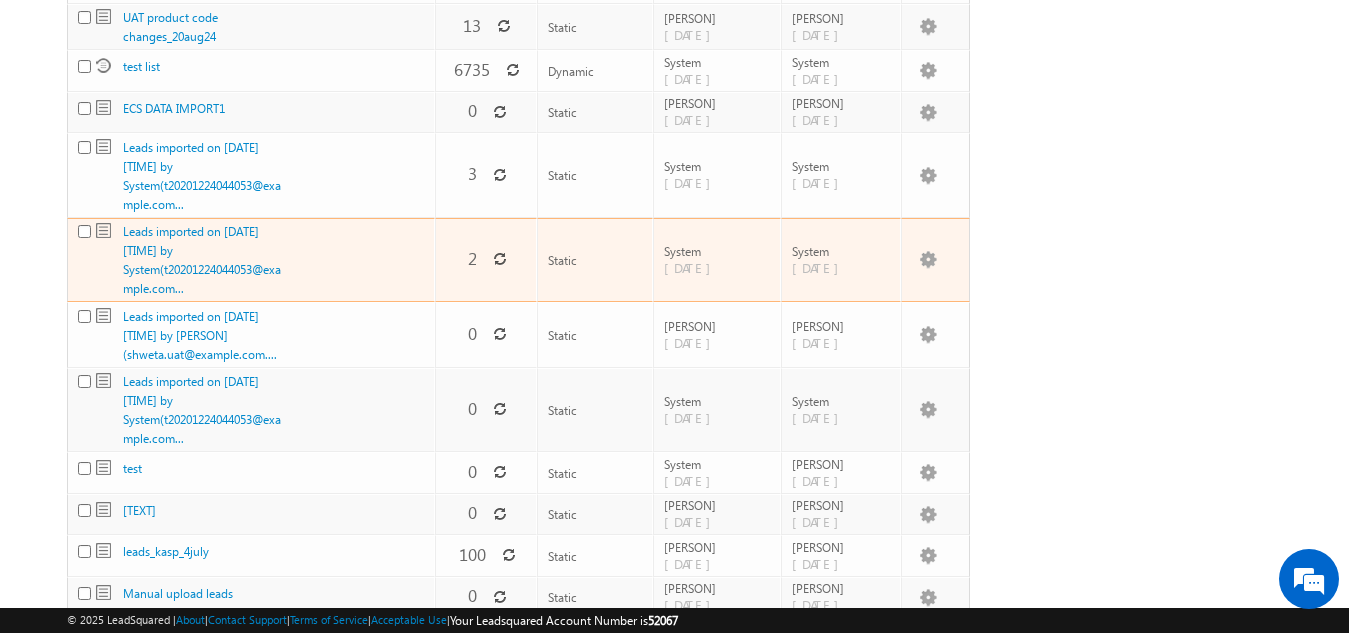 scroll, scrollTop: 626, scrollLeft: 0, axis: vertical 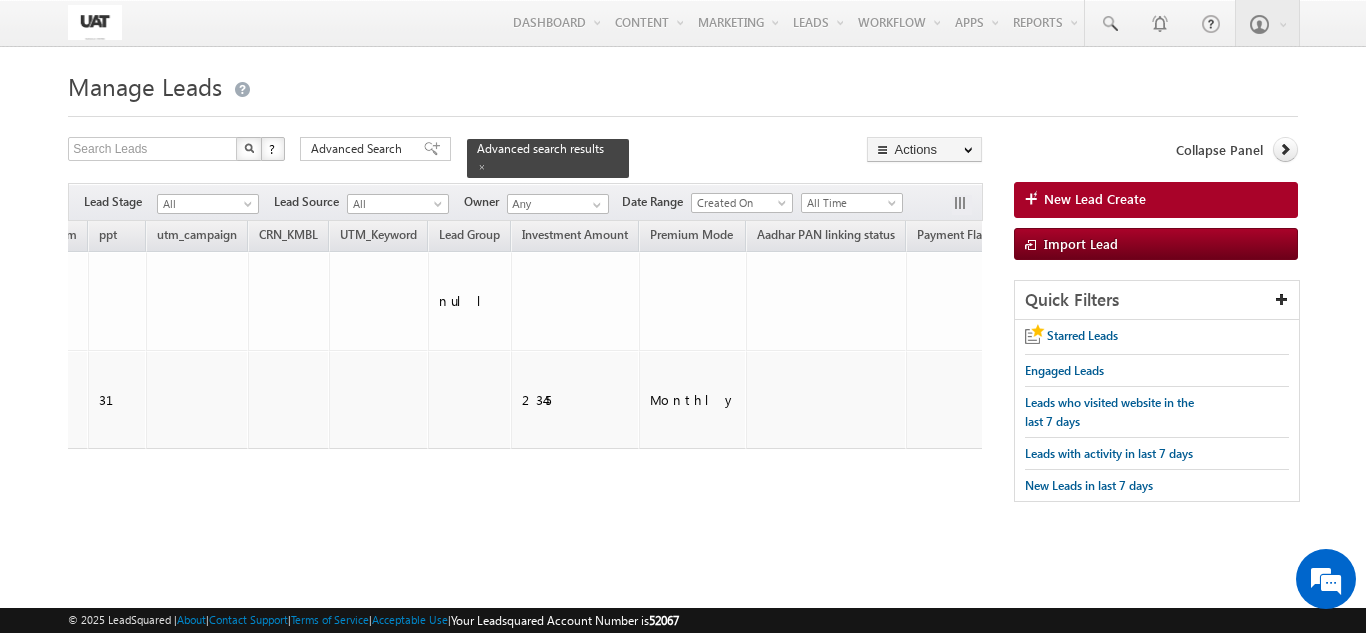click on "Manage Leads" at bounding box center [682, 84] 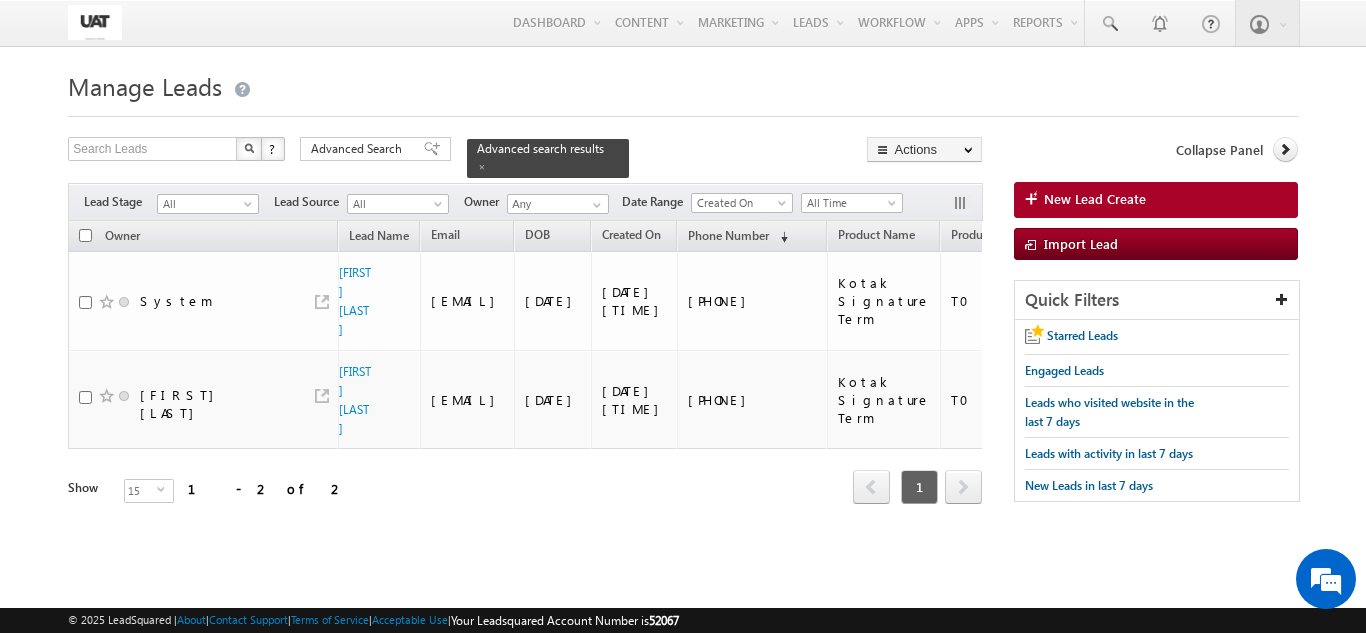 scroll, scrollTop: 0, scrollLeft: 3669, axis: horizontal 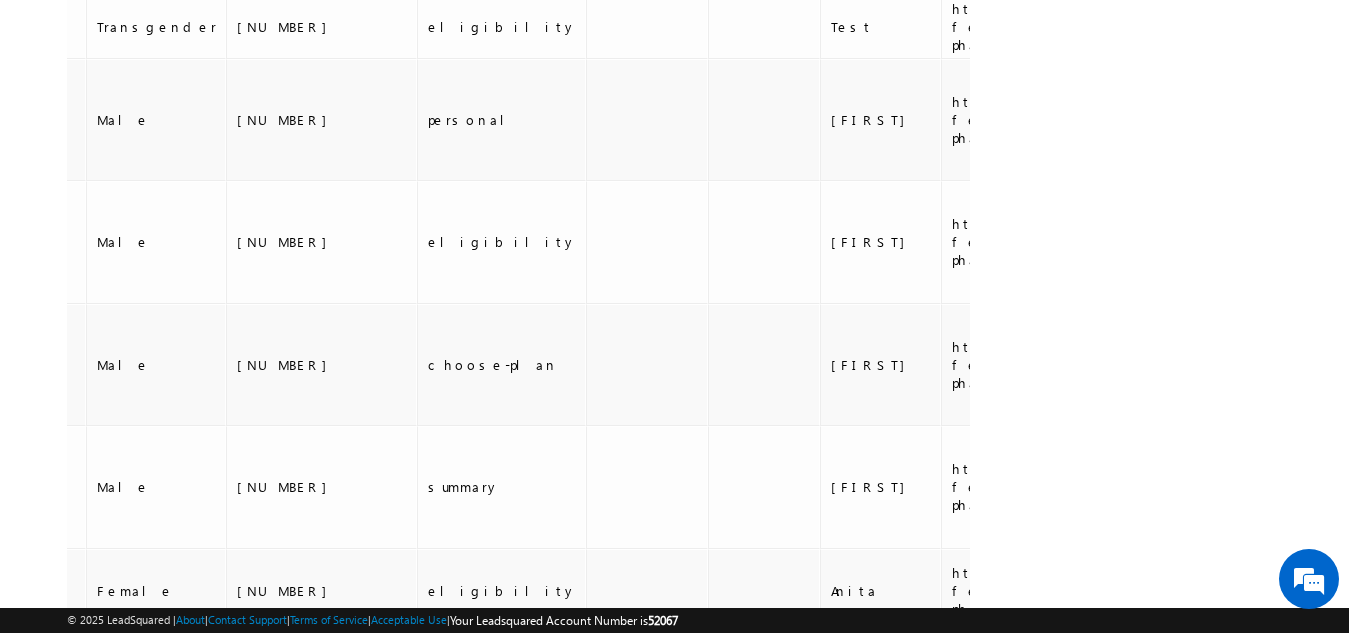 drag, startPoint x: 784, startPoint y: 434, endPoint x: 570, endPoint y: 397, distance: 217.17505 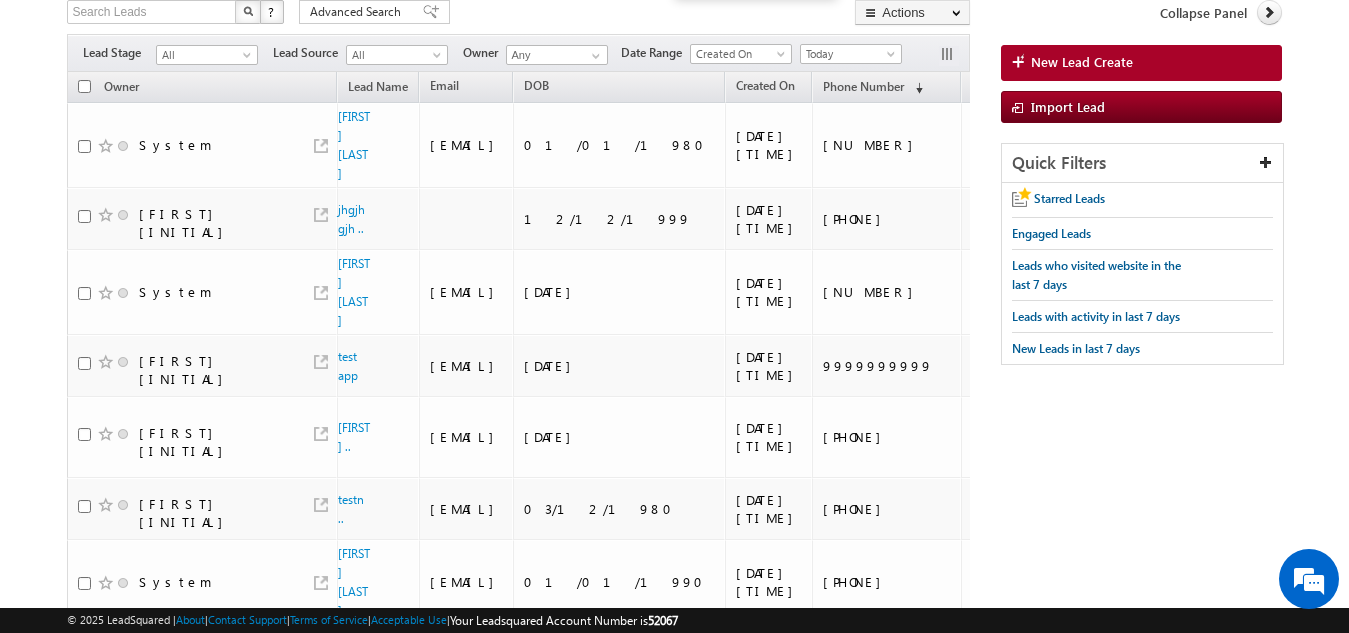 scroll, scrollTop: 0, scrollLeft: 0, axis: both 